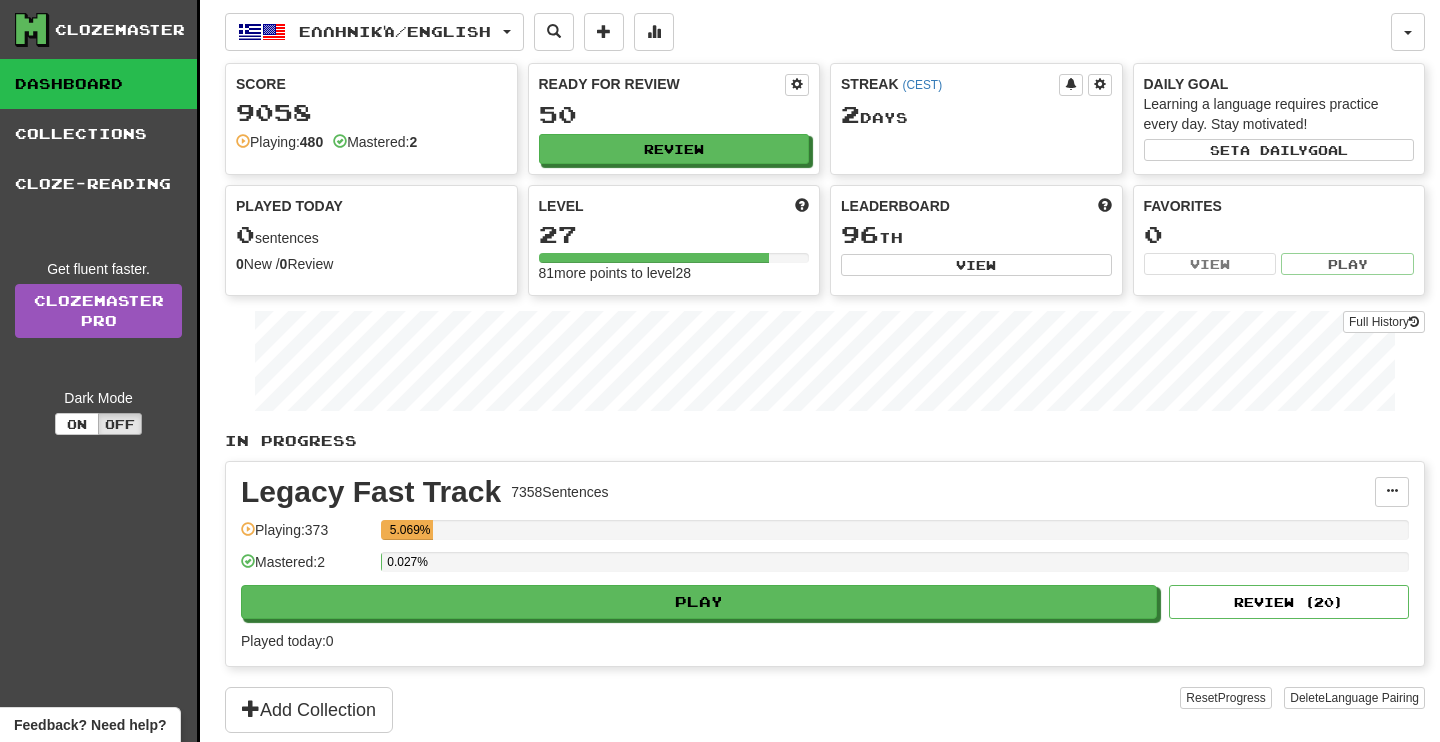 scroll, scrollTop: 0, scrollLeft: 0, axis: both 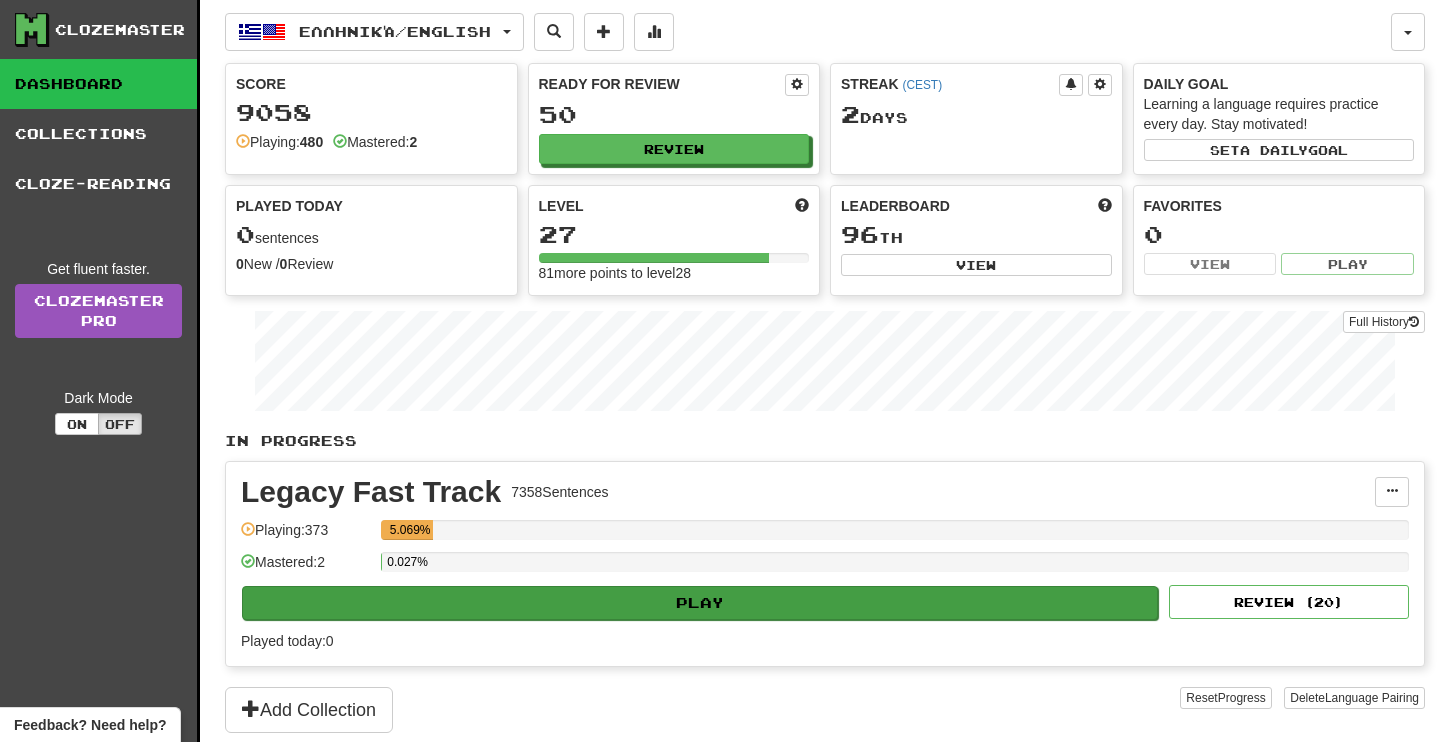 click on "Play" at bounding box center [700, 603] 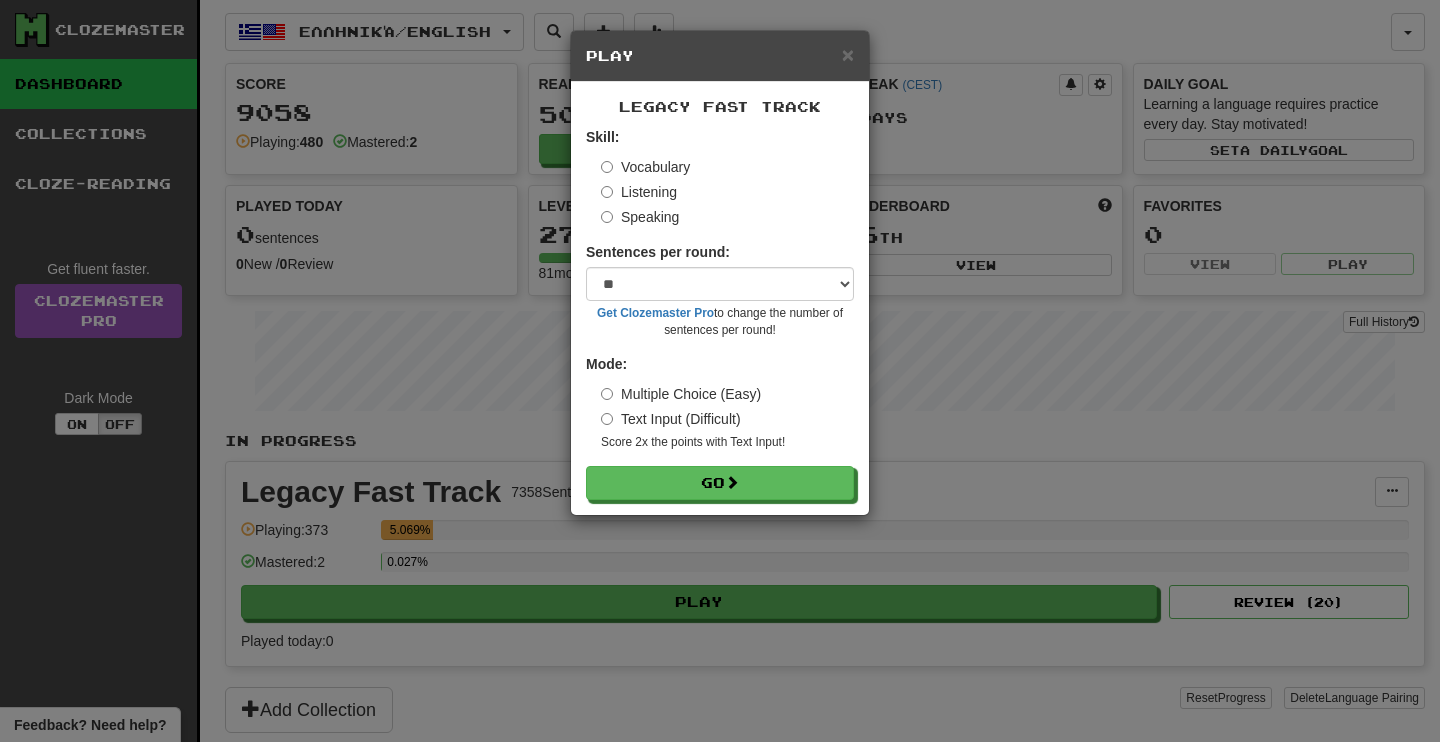 click on "Multiple Choice (Easy)" at bounding box center (681, 394) 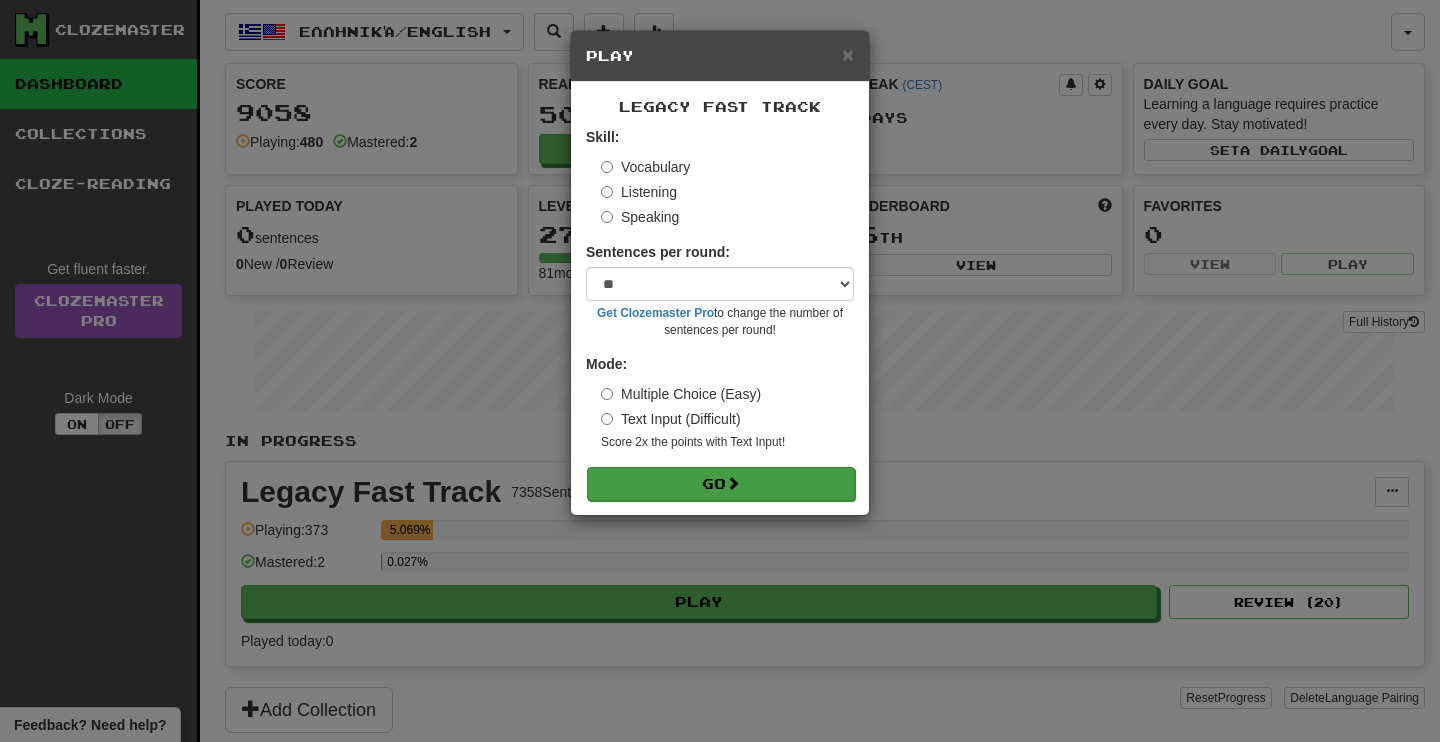 click on "Go" at bounding box center [721, 484] 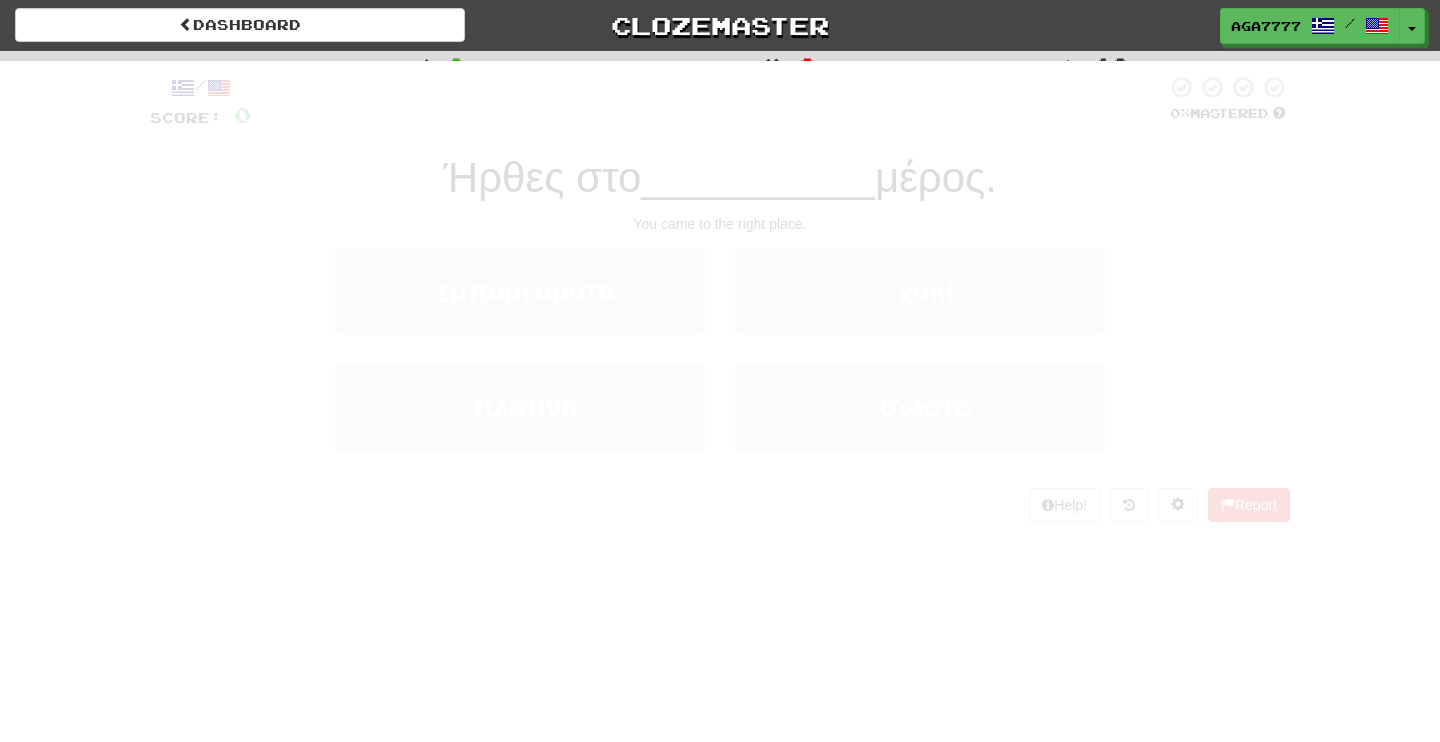 scroll, scrollTop: 0, scrollLeft: 0, axis: both 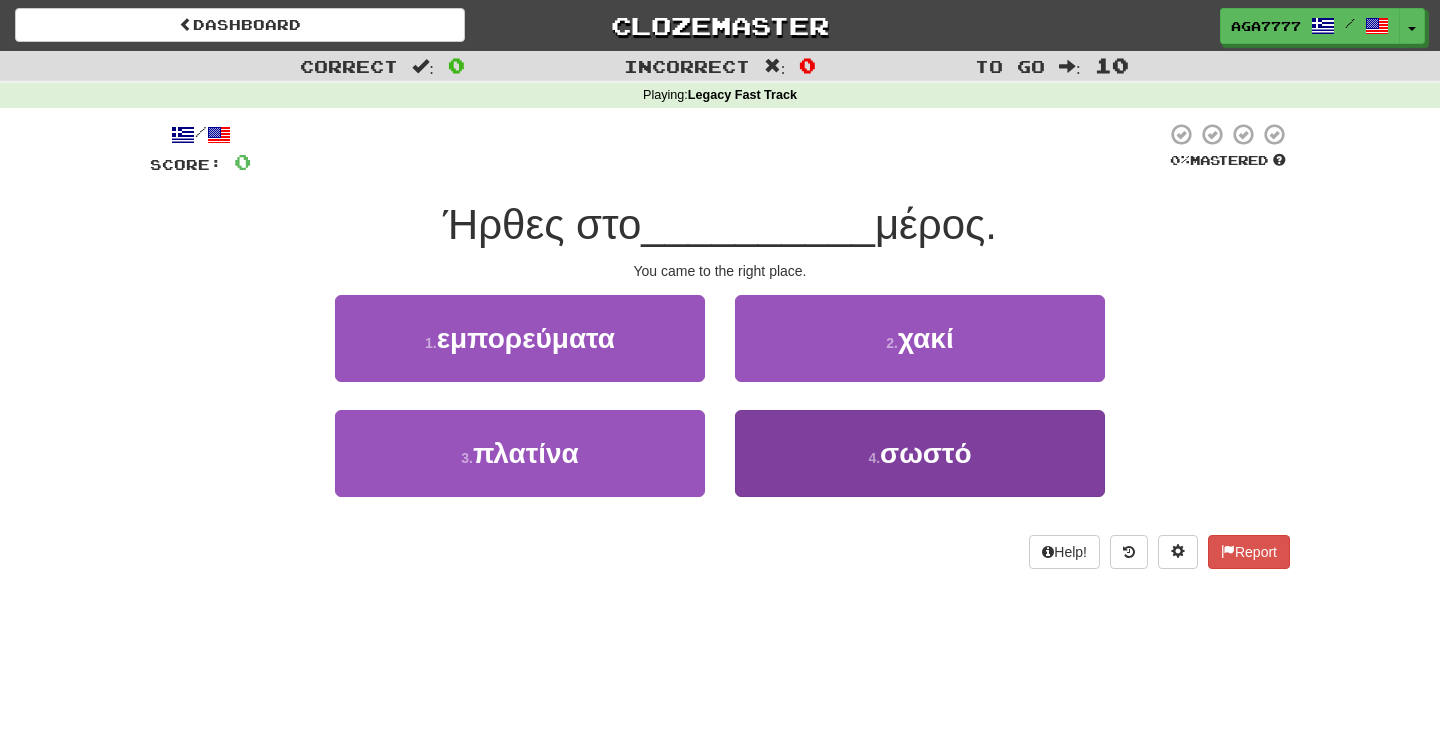 click on "4 .  σωστό" at bounding box center [920, 453] 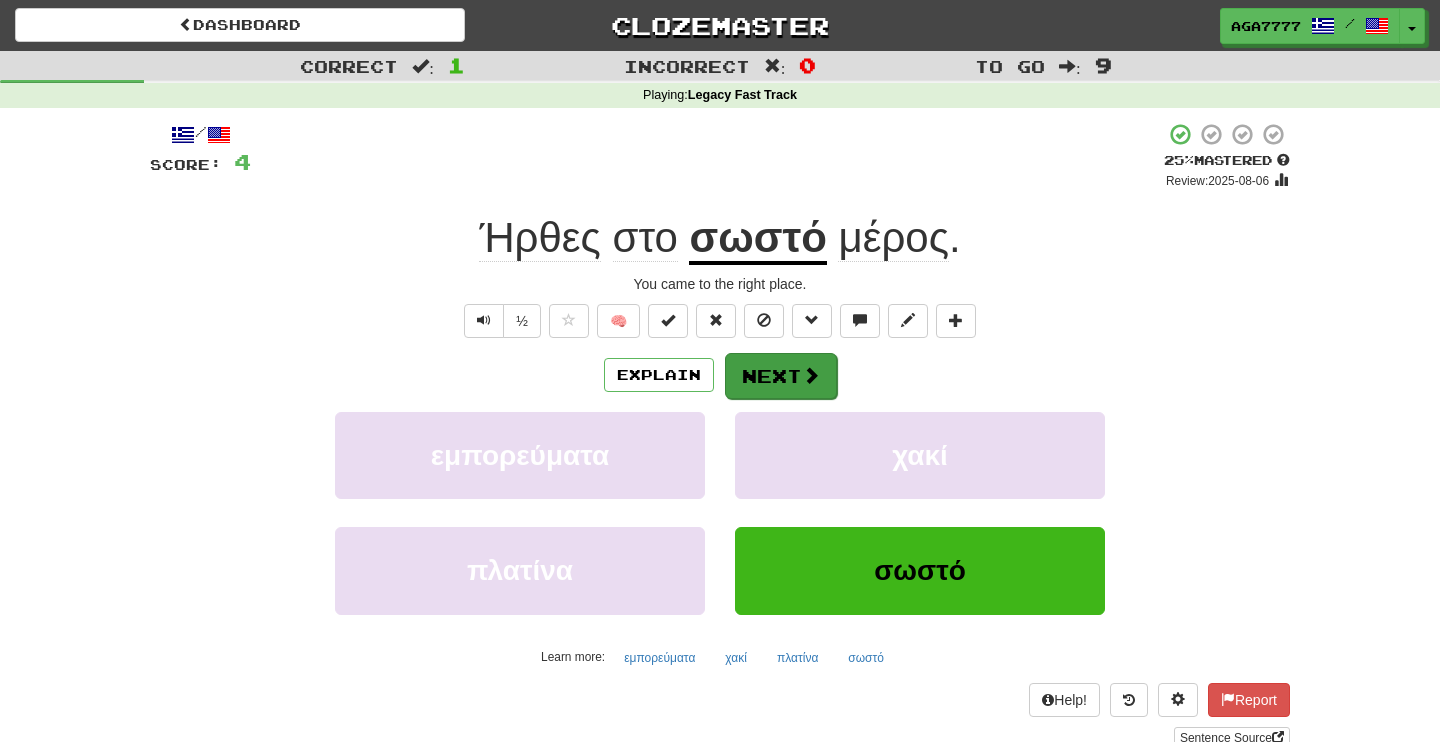 click at bounding box center (811, 375) 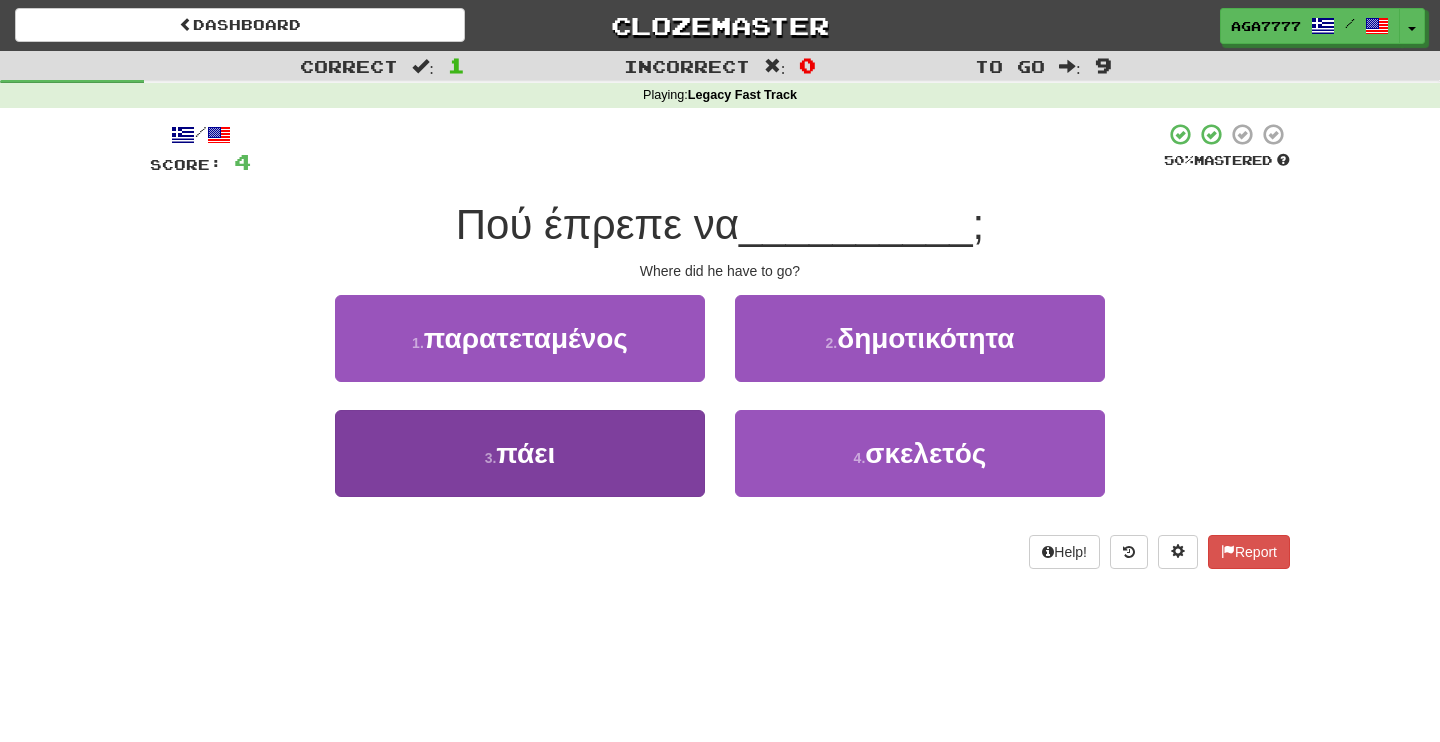 click on "3 .  πάει" at bounding box center (520, 453) 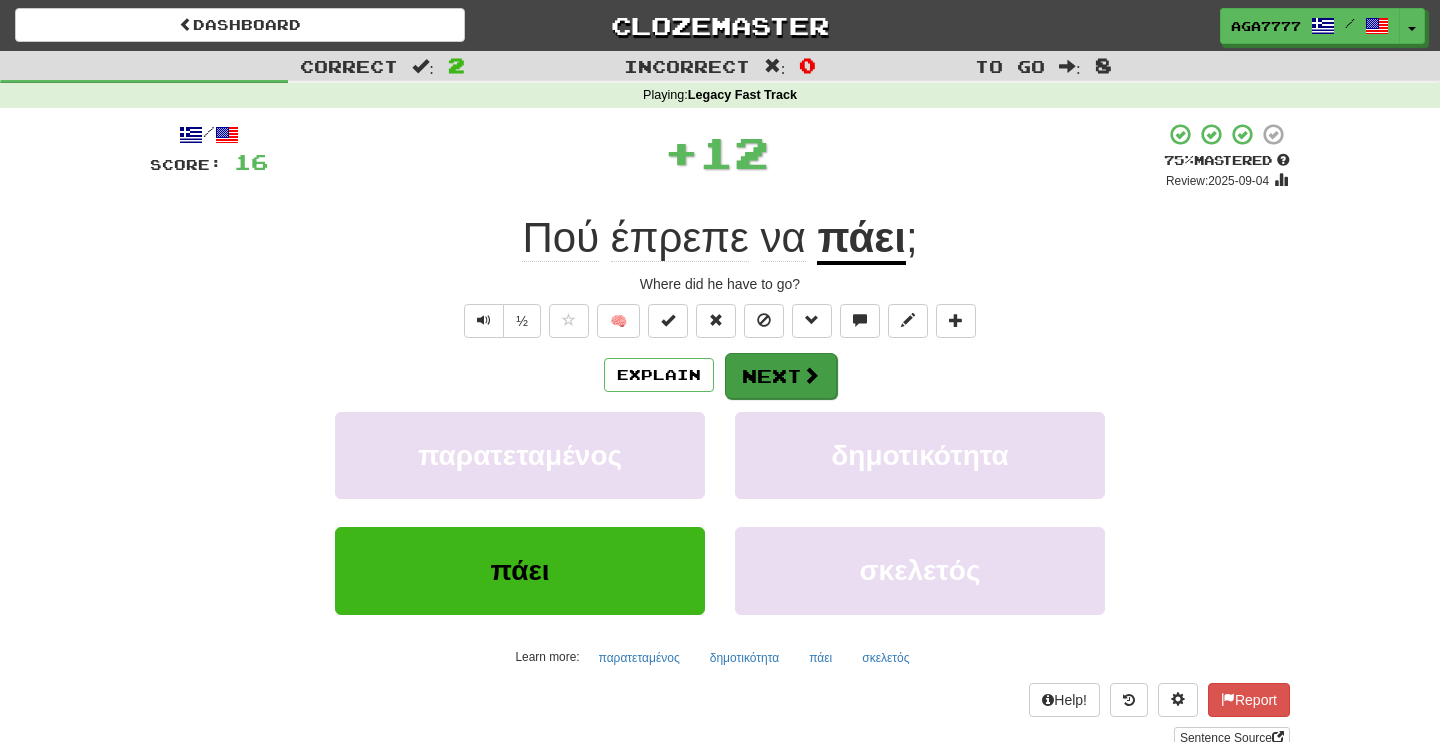 click on "Next" at bounding box center [781, 376] 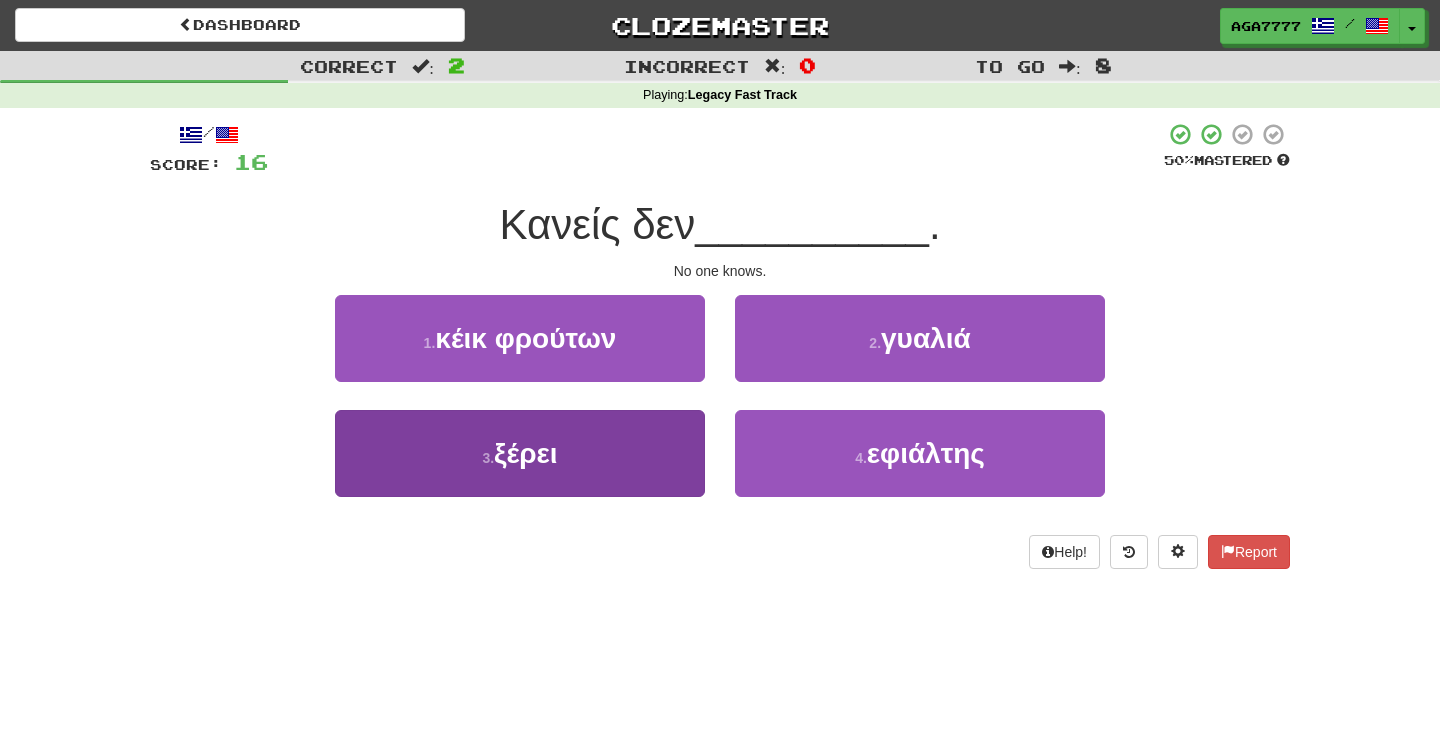 click on "3 .  ξέρει" at bounding box center (520, 453) 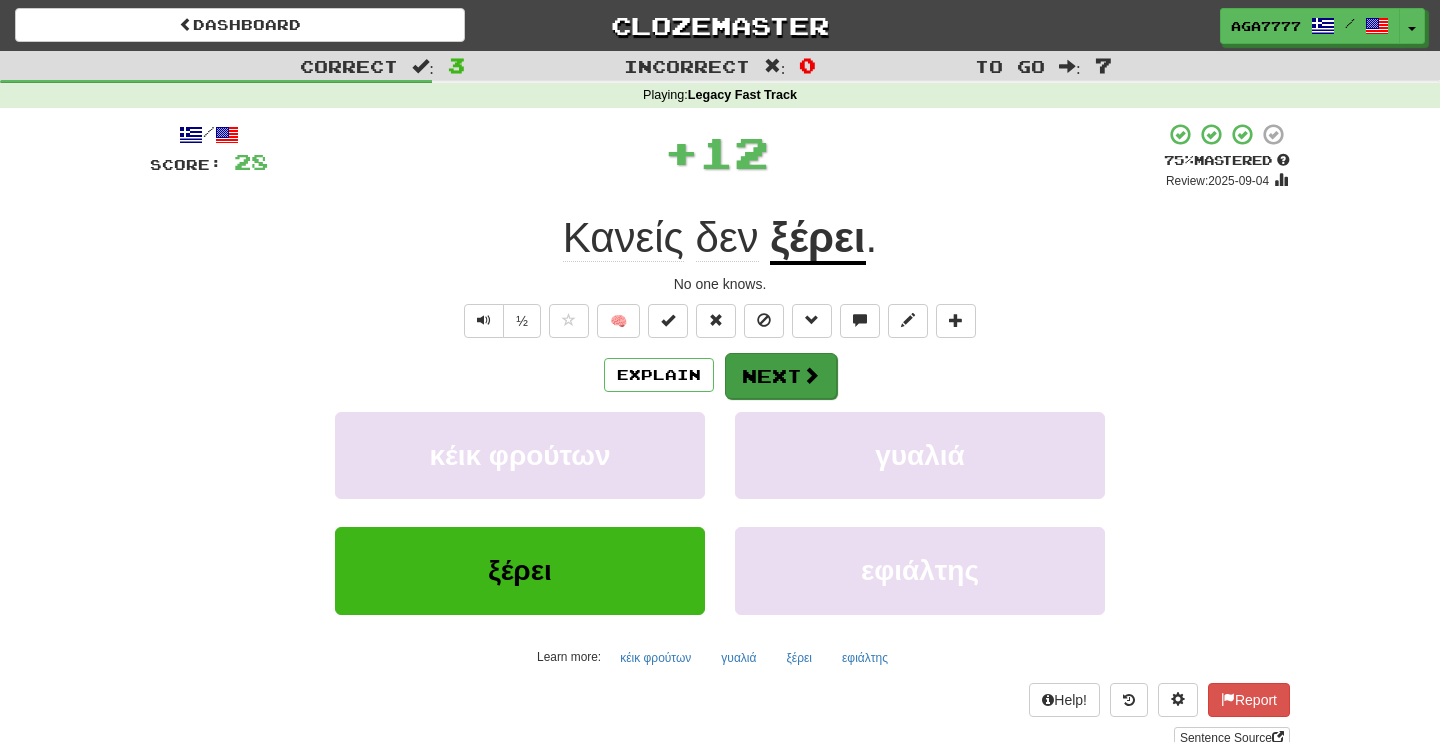 click on "Next" at bounding box center [781, 376] 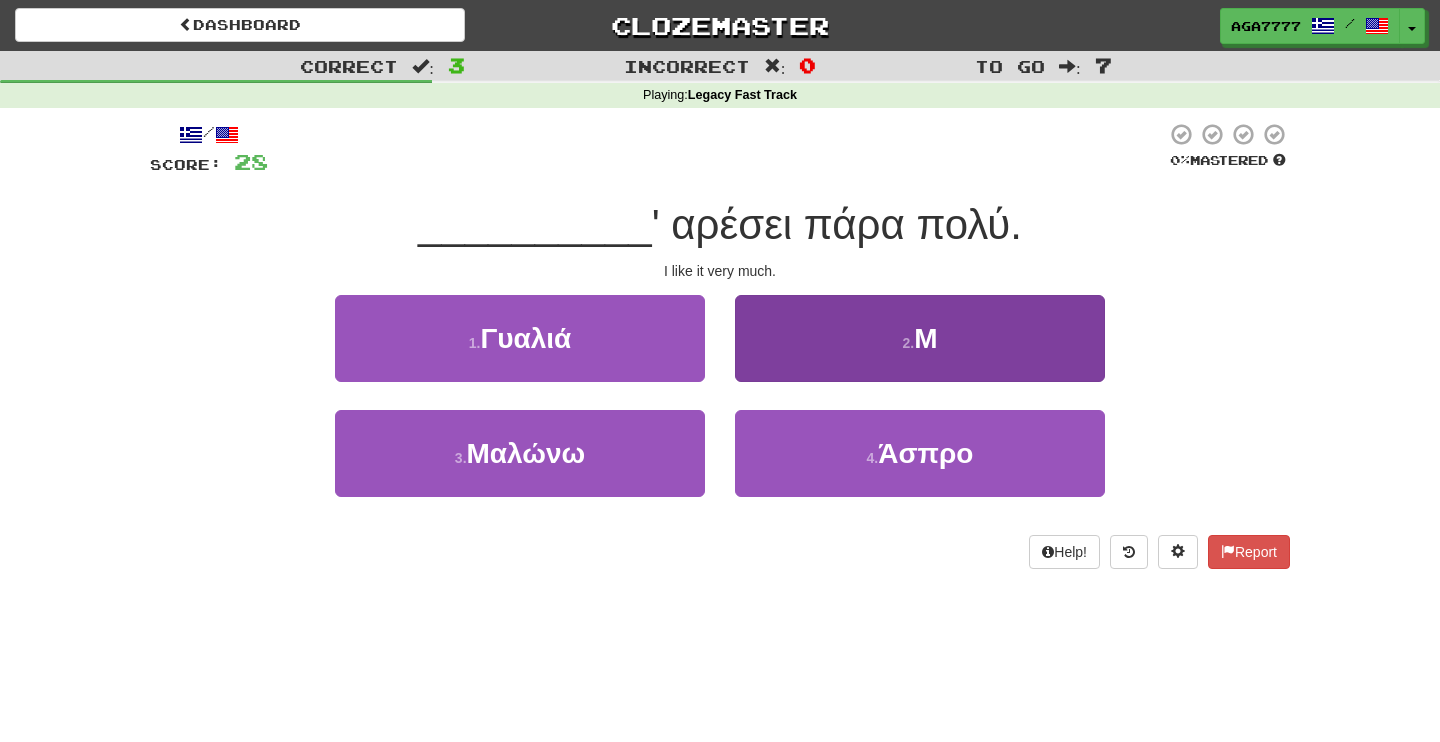 click on "2 .  Μ" at bounding box center (920, 338) 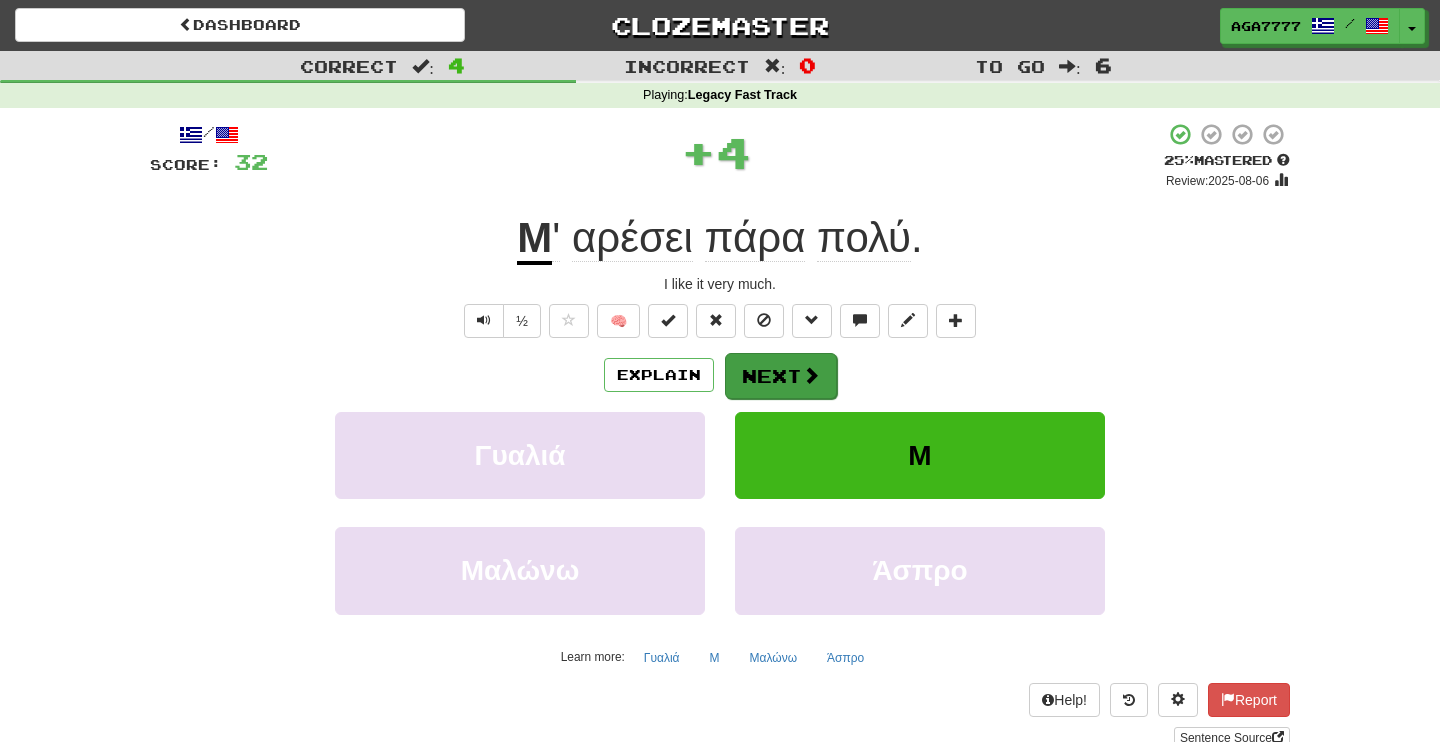 click on "Next" at bounding box center (781, 376) 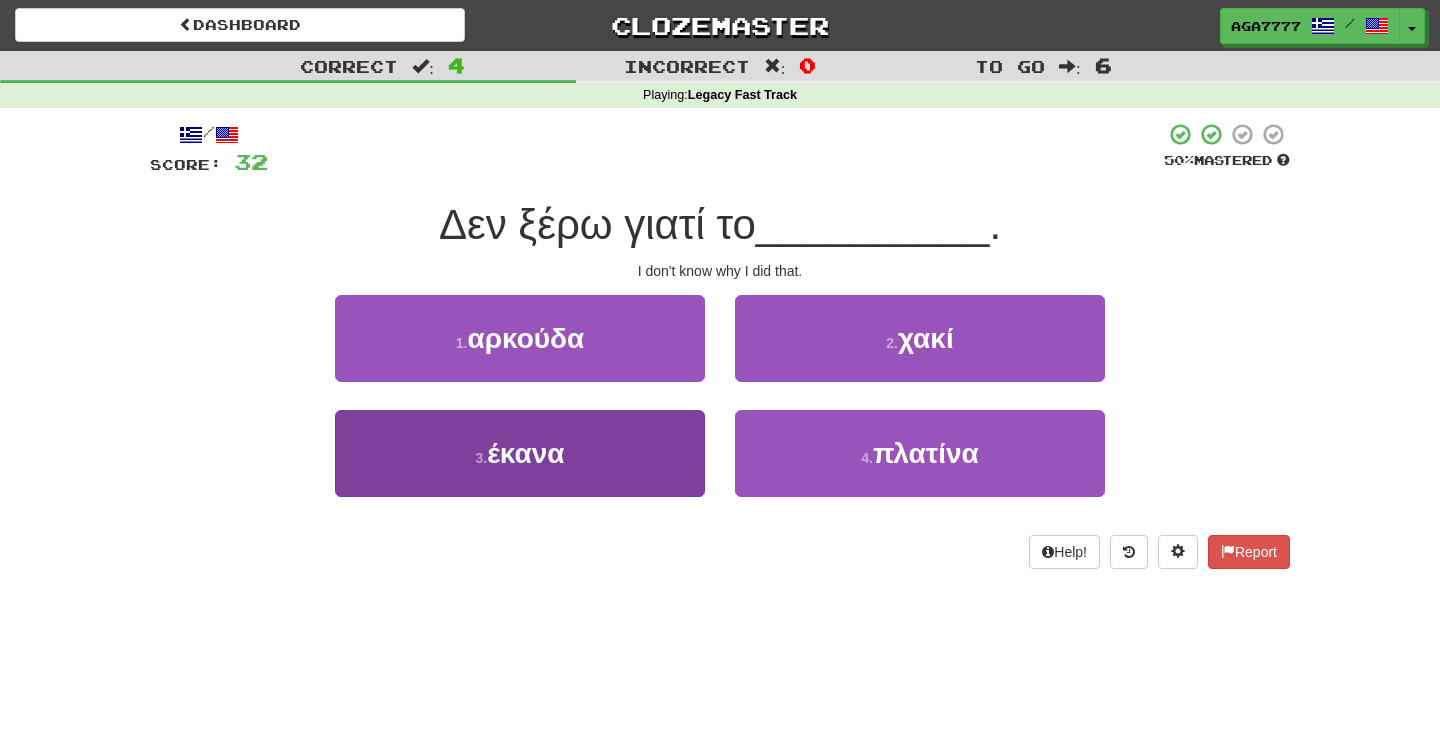 click on "3 .  έκανα" at bounding box center [520, 453] 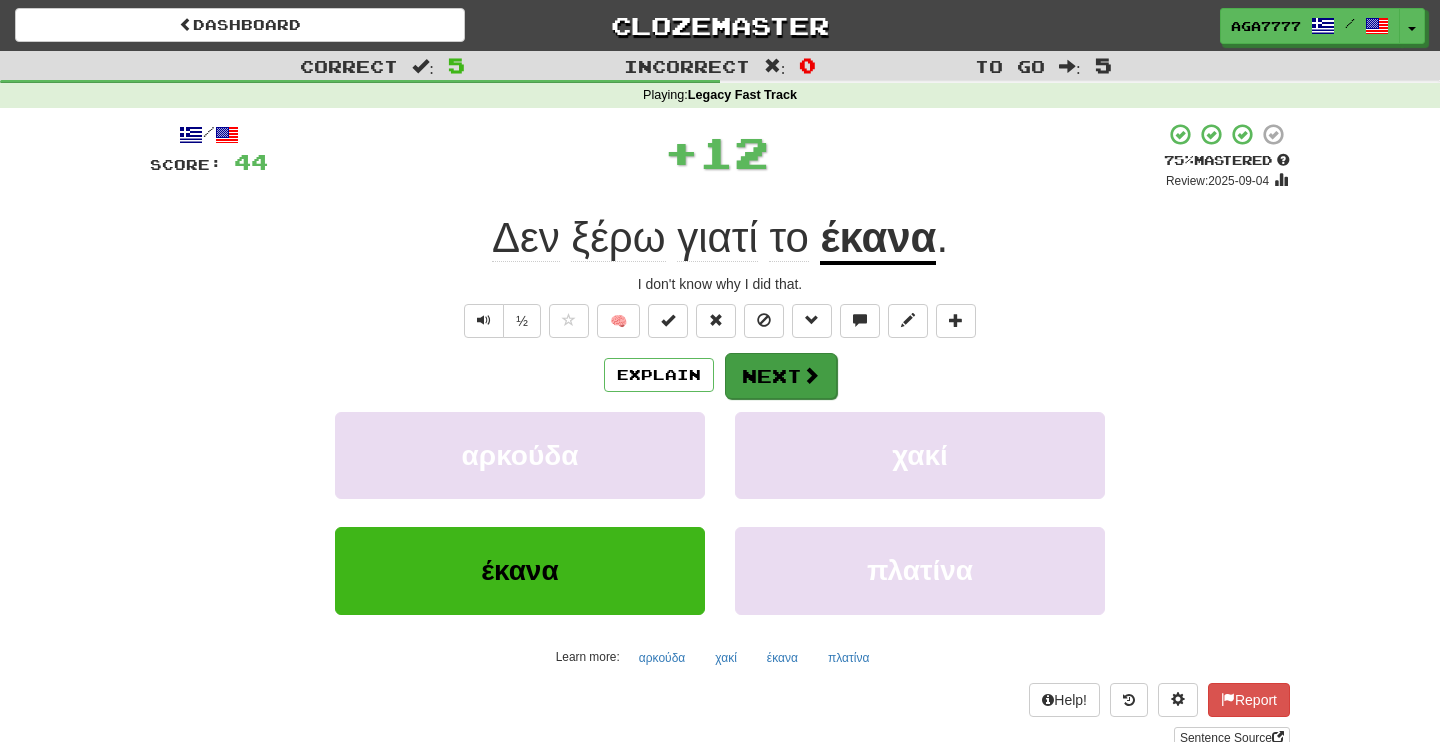 click on "Next" at bounding box center (781, 376) 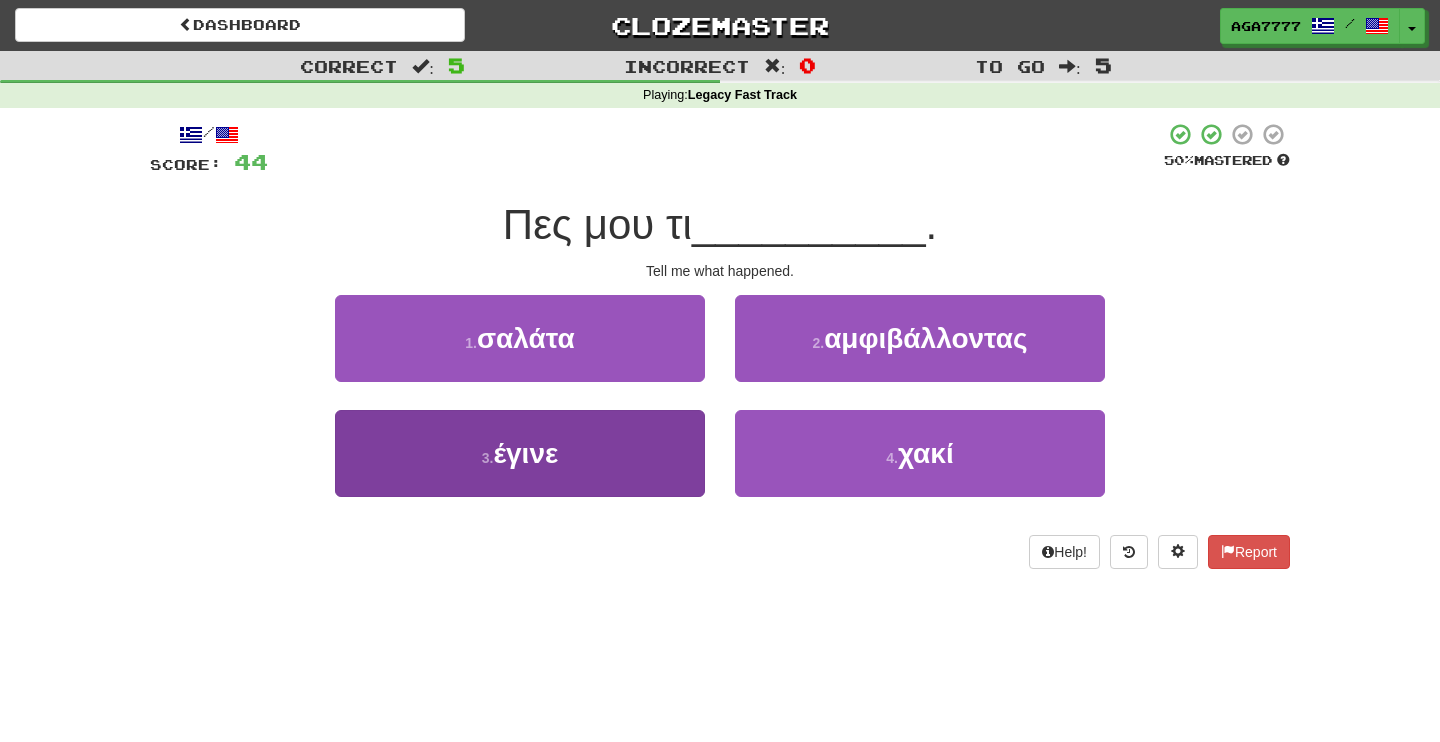 click on "3 .  έγινε" at bounding box center [520, 453] 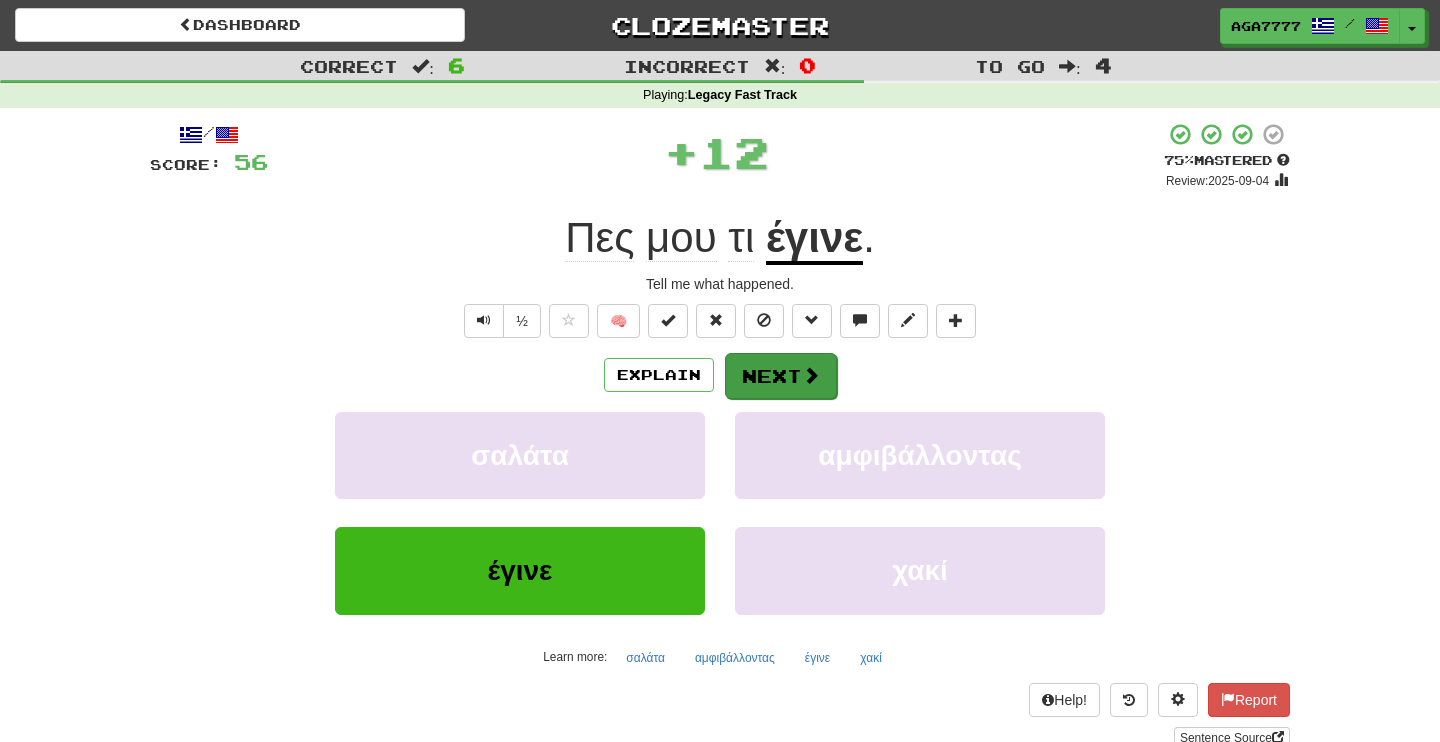click on "Next" at bounding box center (781, 376) 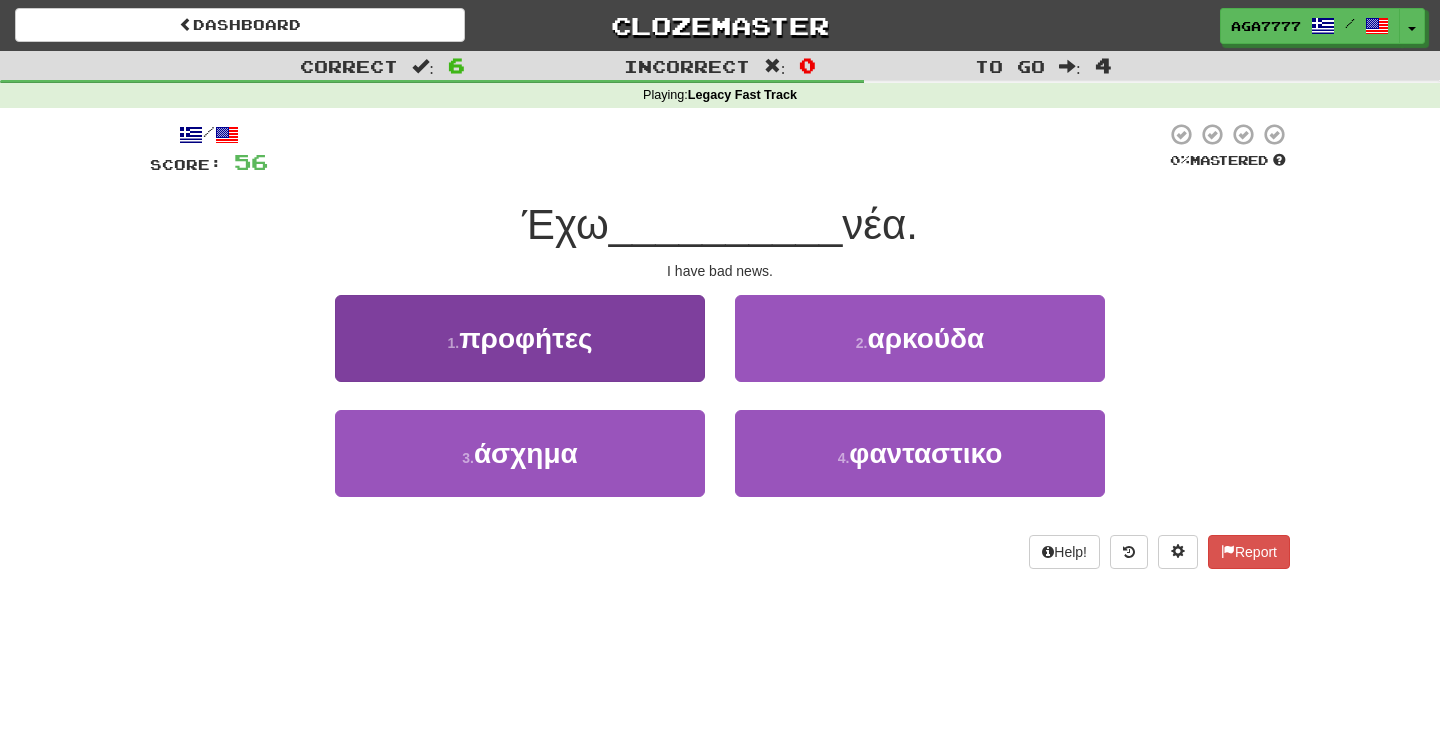 click on "1 .  προφήτες" at bounding box center [520, 338] 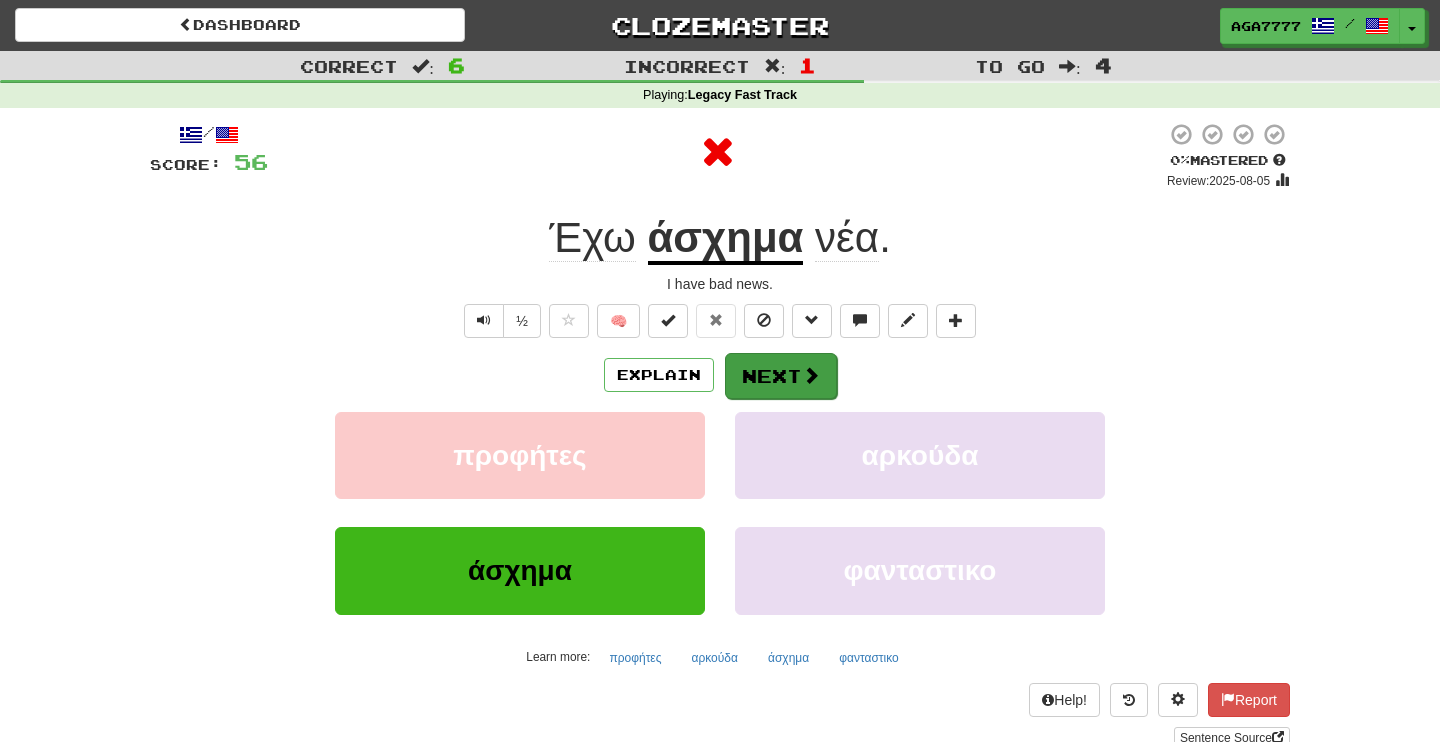 click on "Next" at bounding box center (781, 376) 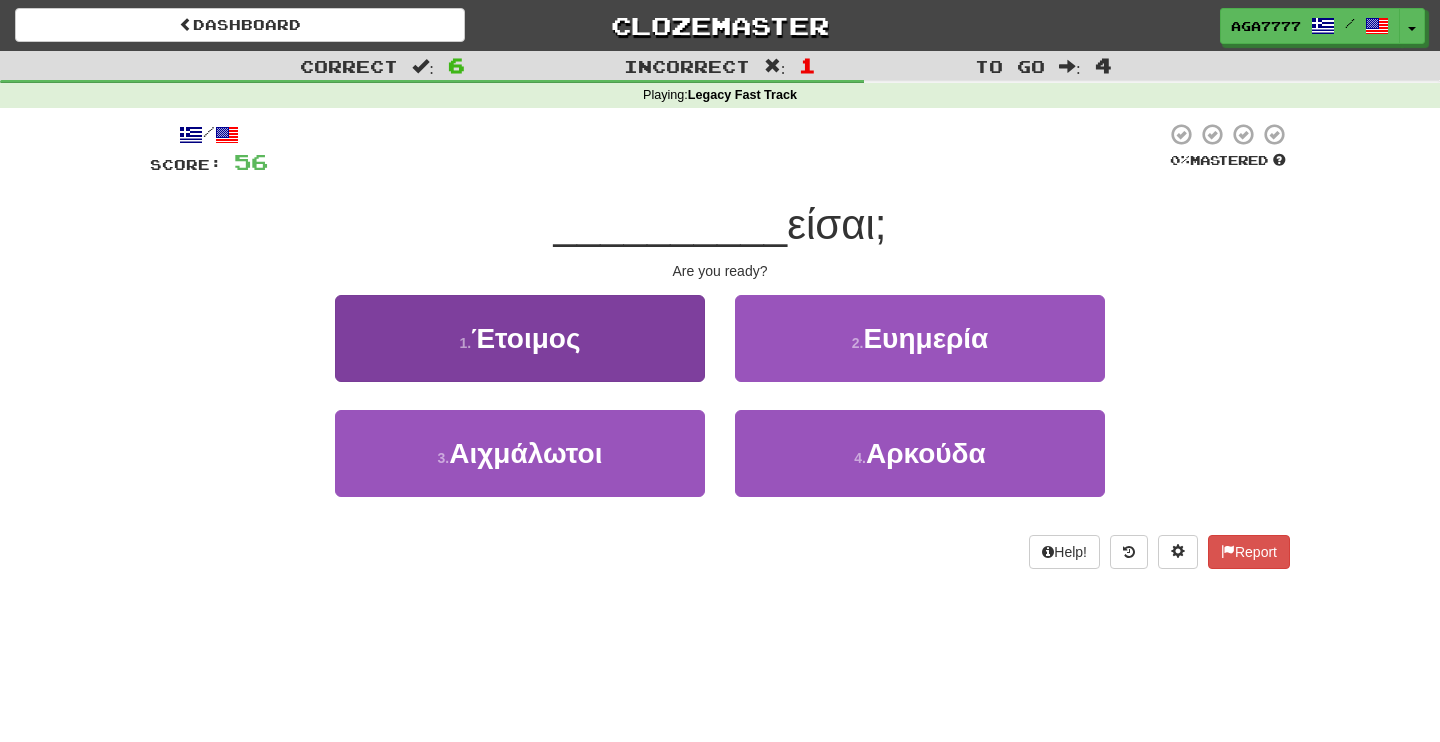 click on "1 .  Έτοιμος" at bounding box center (520, 338) 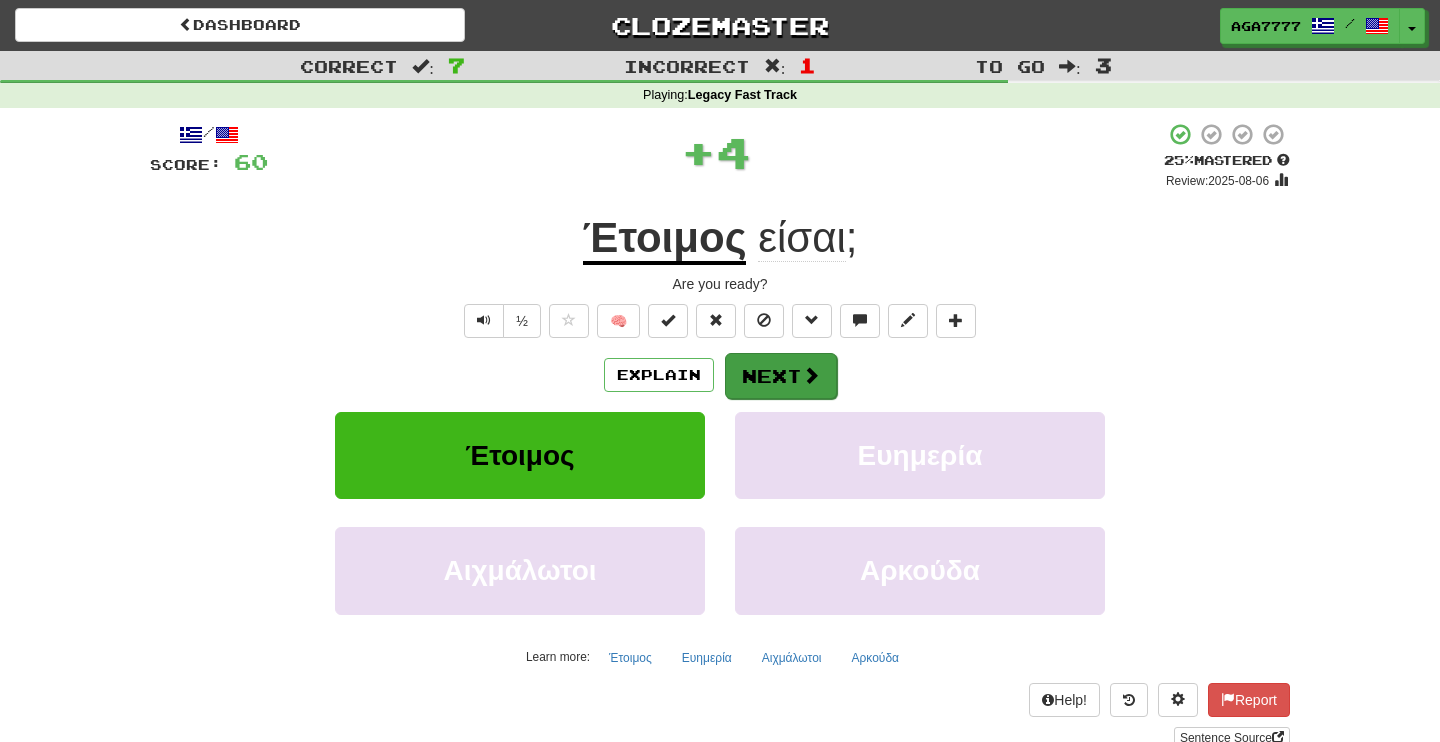 click on "Next" at bounding box center (781, 376) 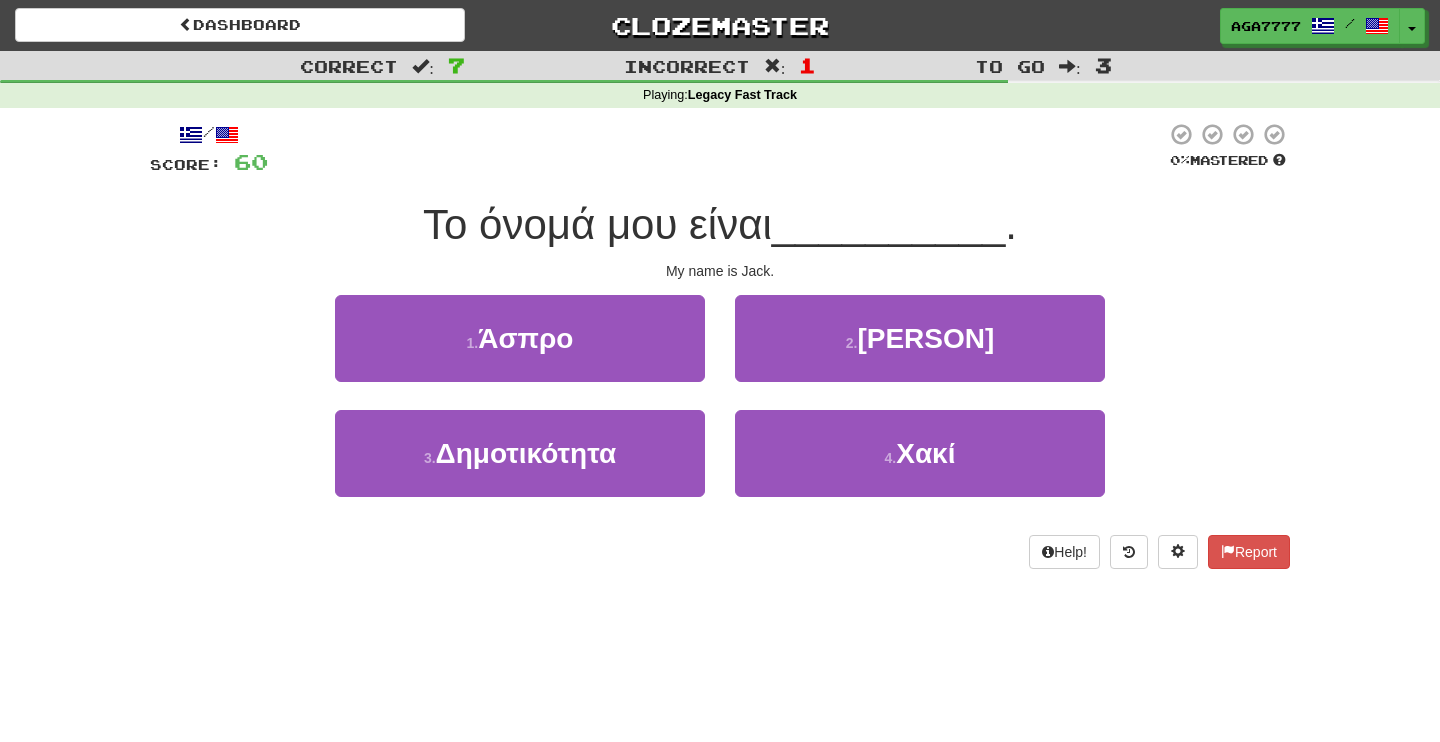 click on "2 .  Τζακ" at bounding box center [920, 352] 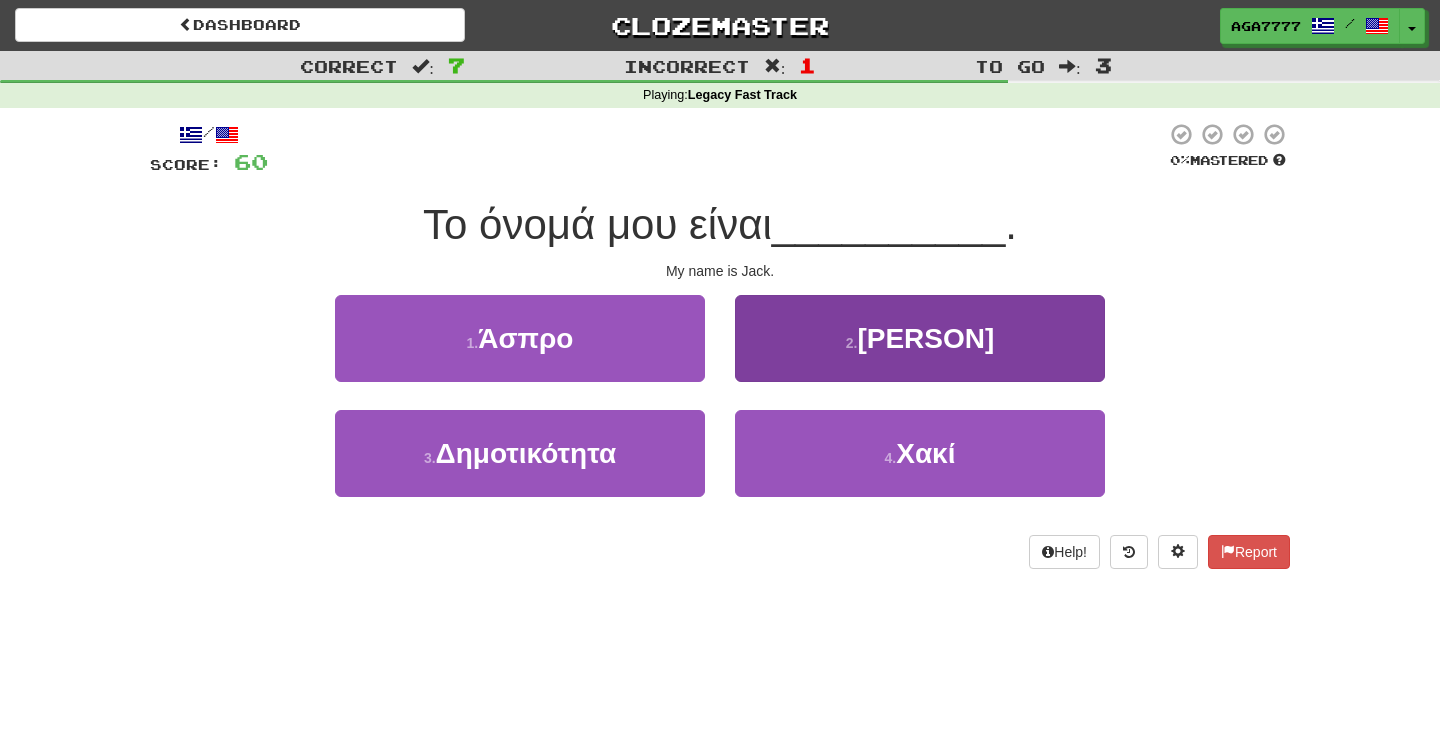 click on "2 .  Τζακ" at bounding box center (920, 338) 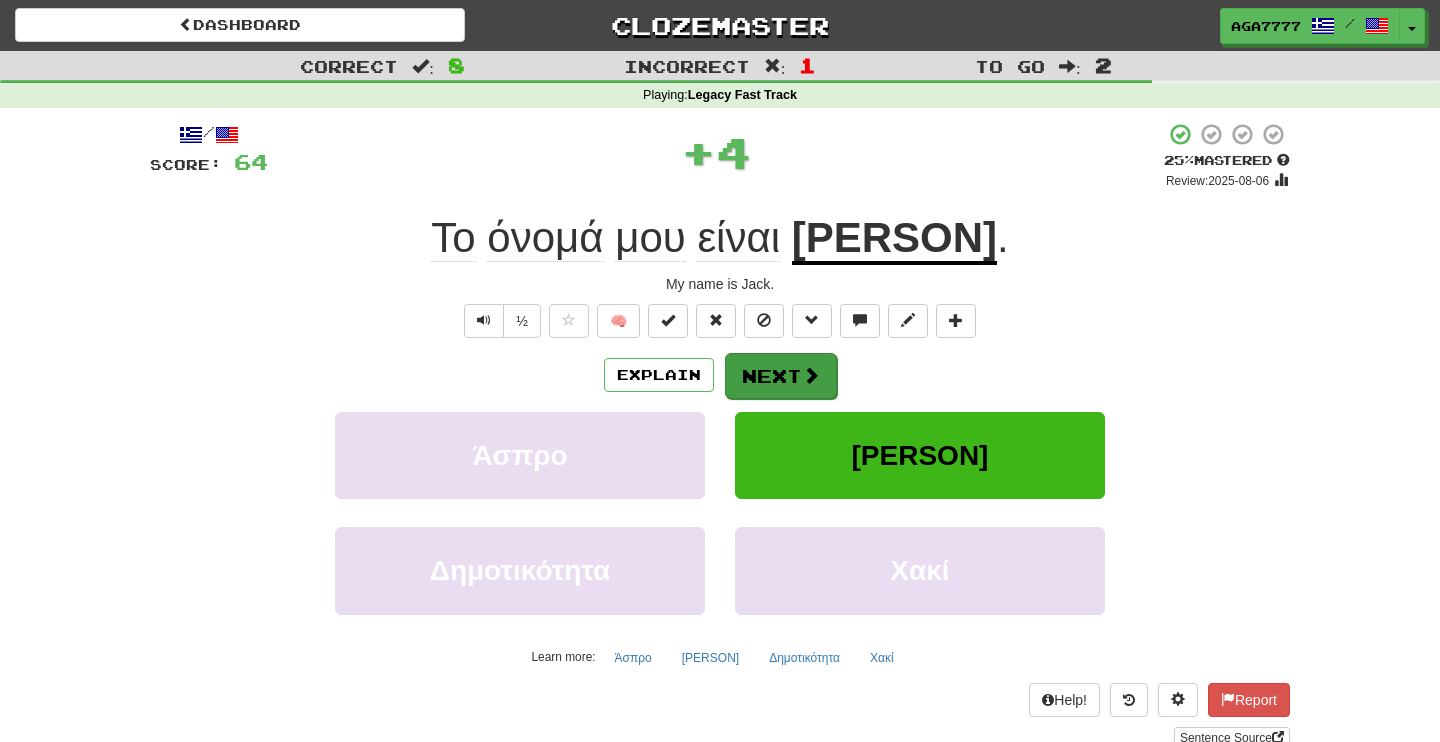 click on "Next" at bounding box center [781, 376] 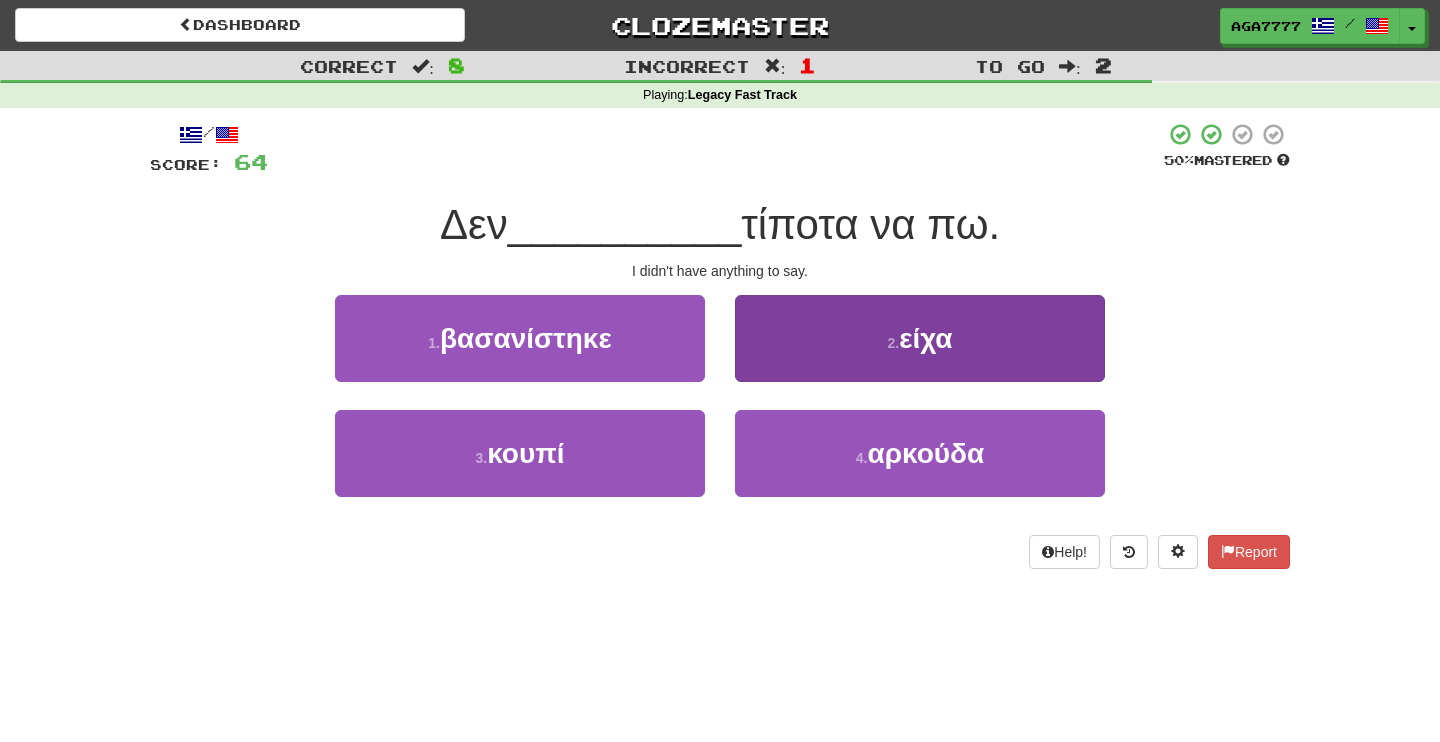click on "2 .  είχα" at bounding box center [920, 338] 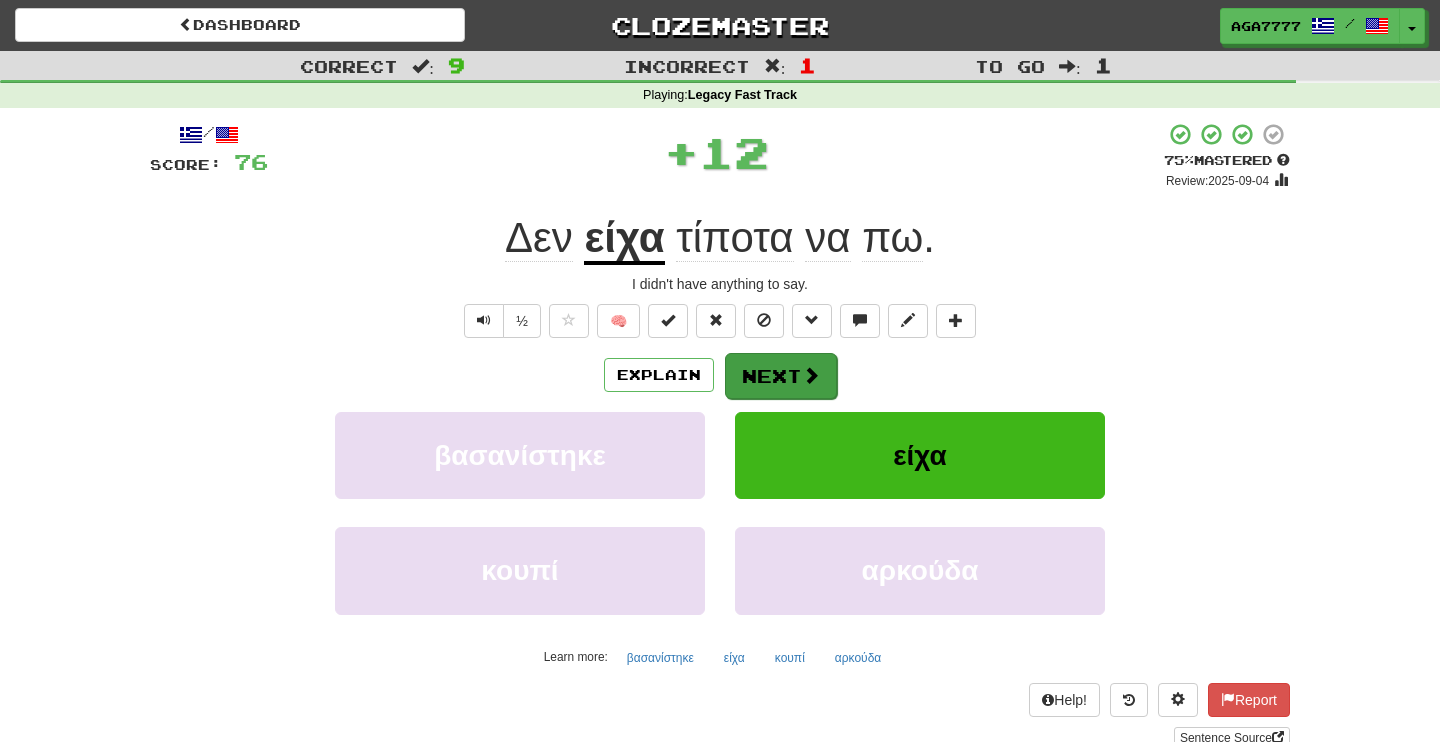 click on "Next" at bounding box center [781, 376] 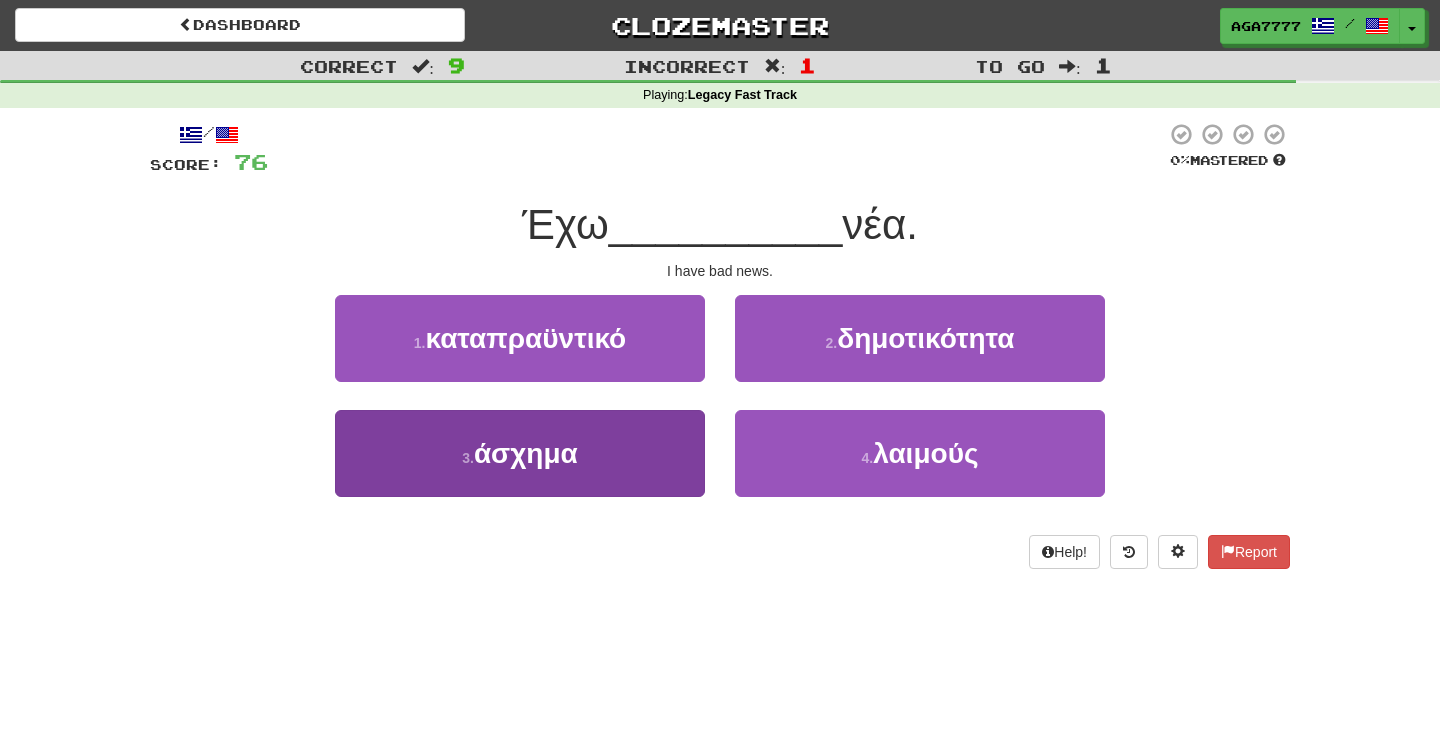 click on "3 .  άσχημα" at bounding box center (520, 453) 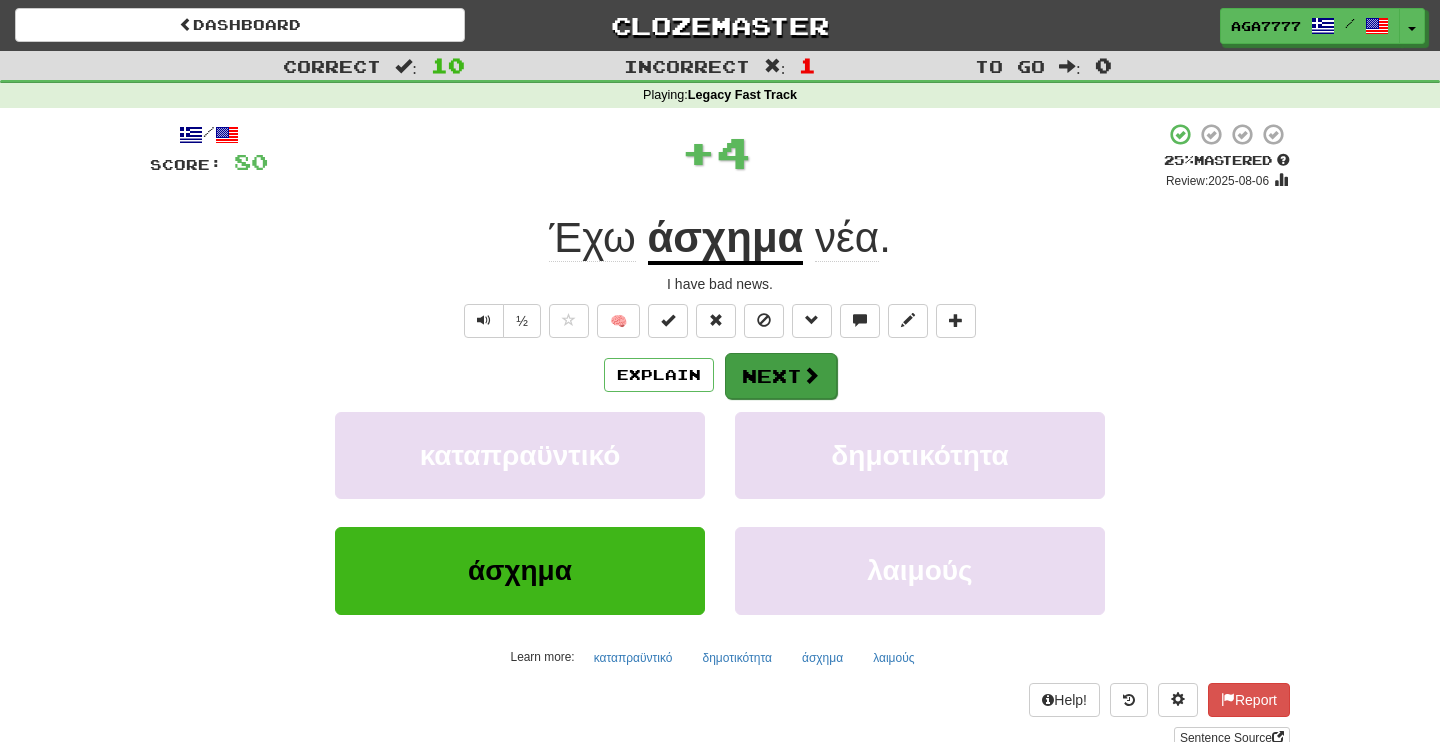 click on "Next" at bounding box center [781, 376] 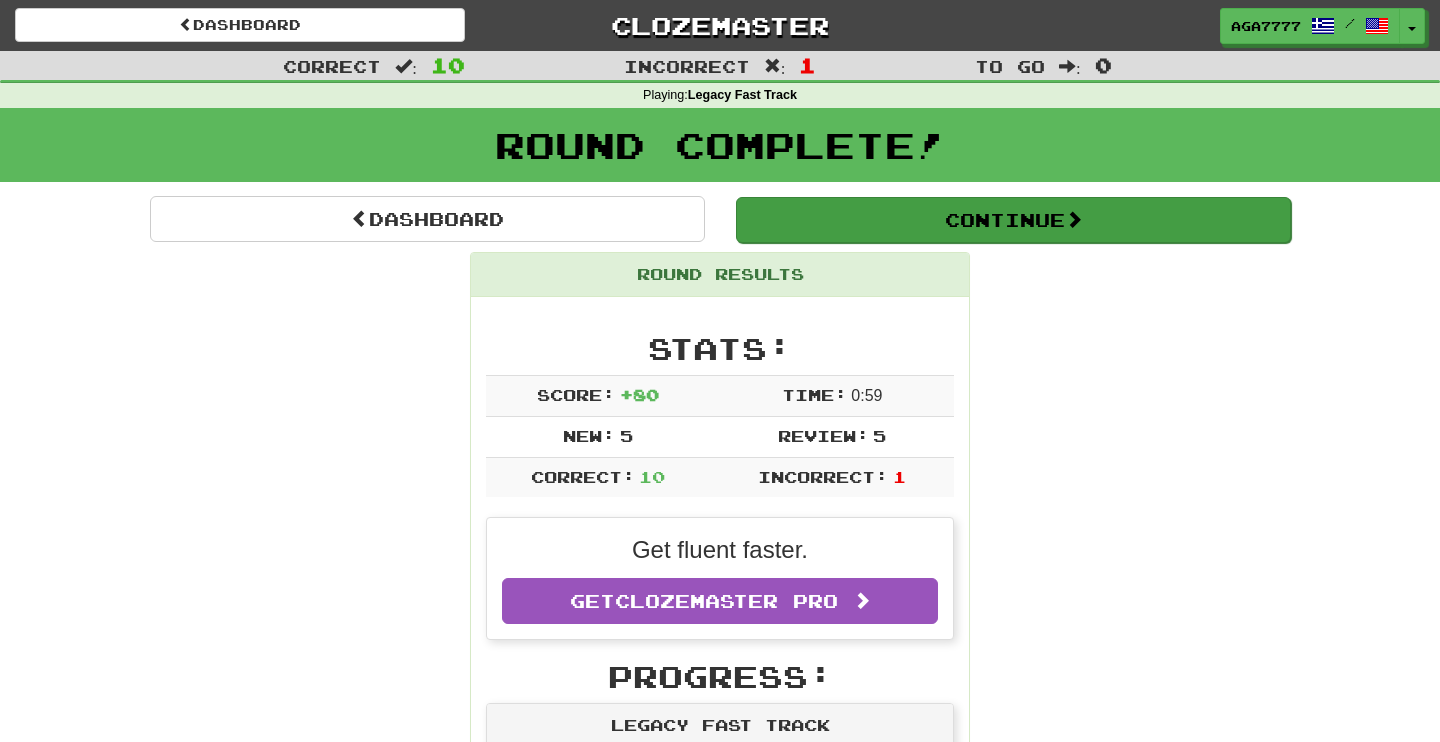 click on "Continue" at bounding box center [1013, 220] 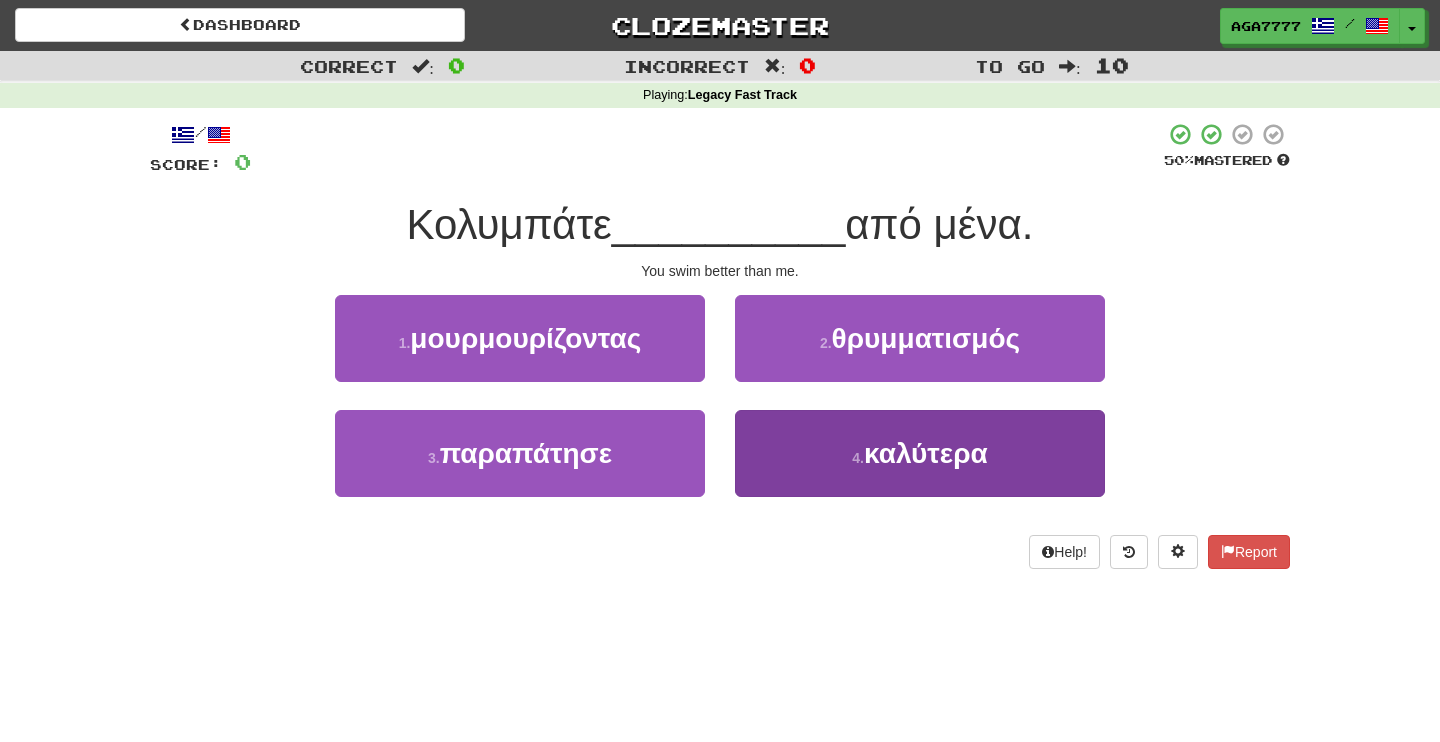 click on "4 .  καλύτερα" at bounding box center [920, 453] 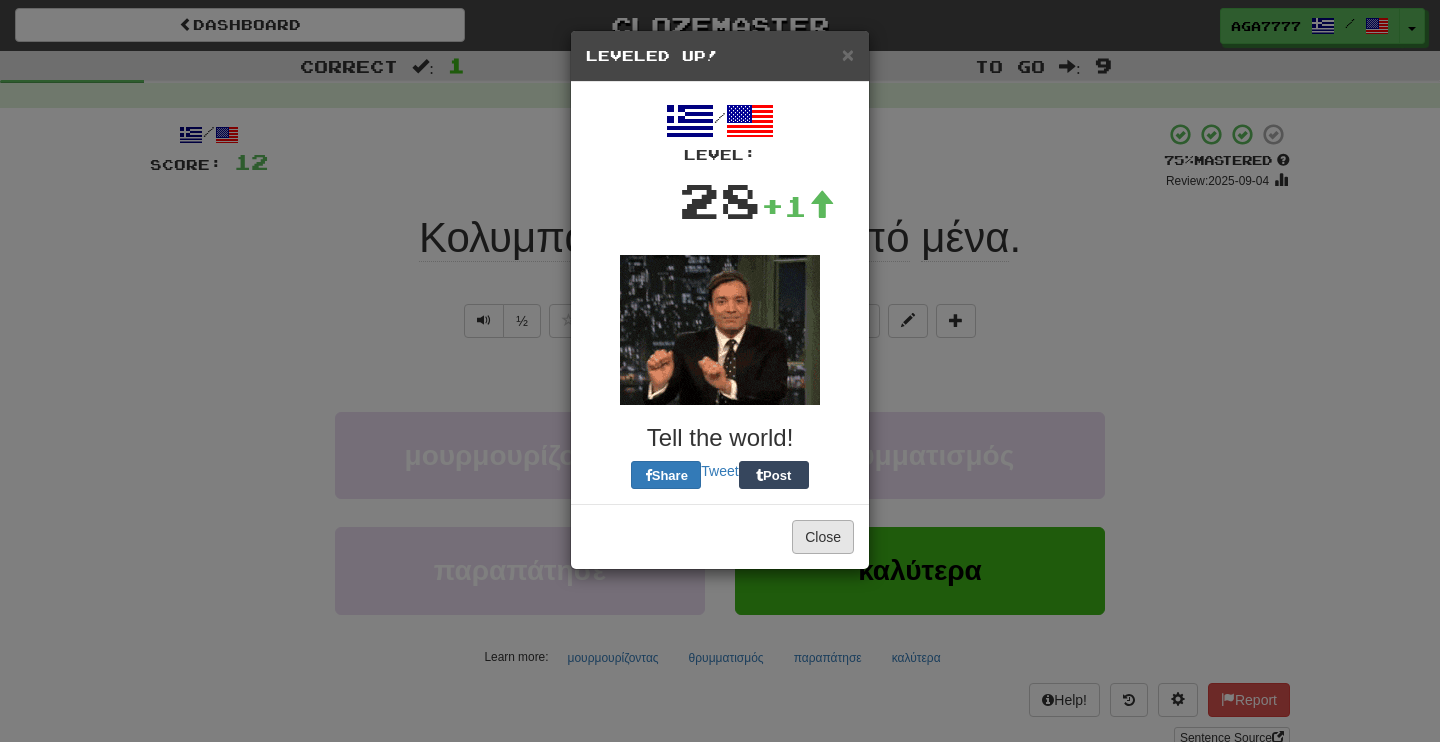 click on "Close" at bounding box center (823, 537) 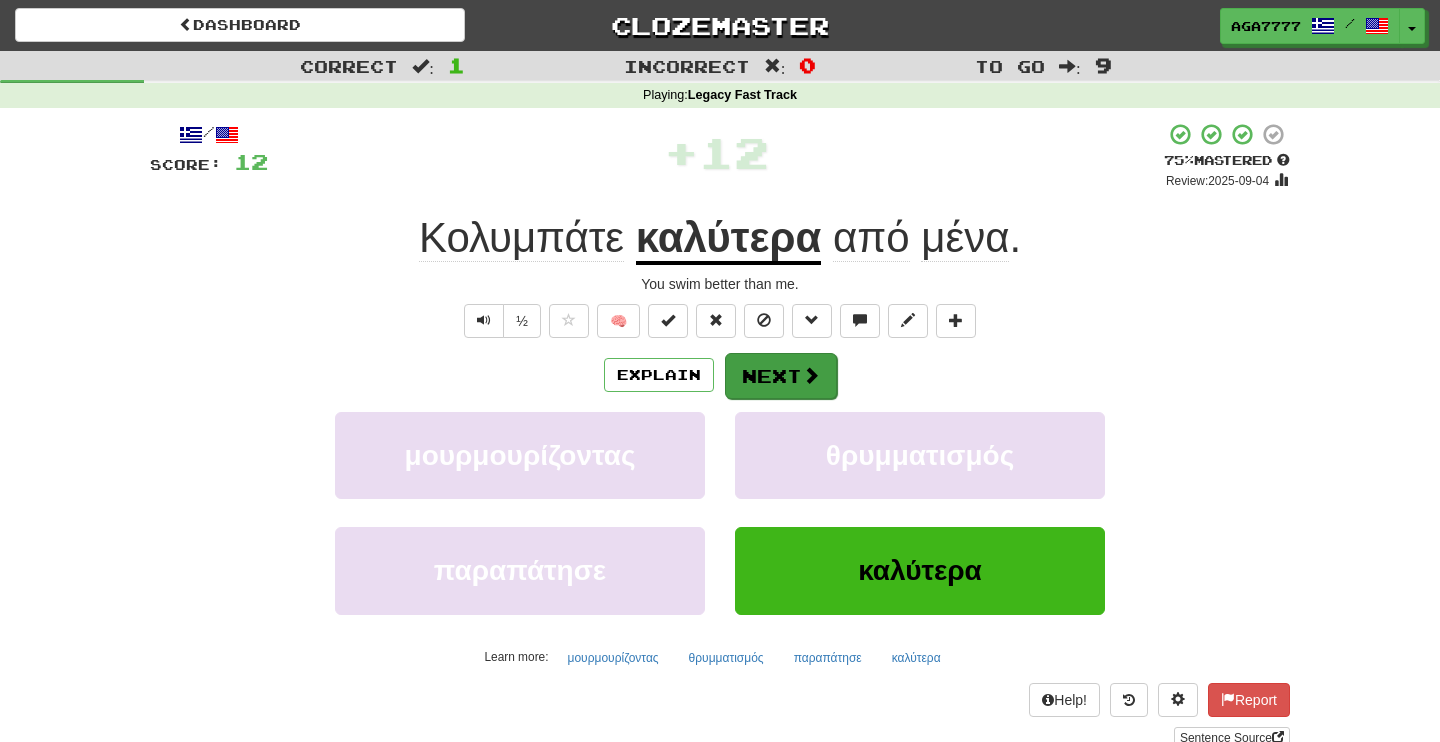 click on "Next" at bounding box center [781, 376] 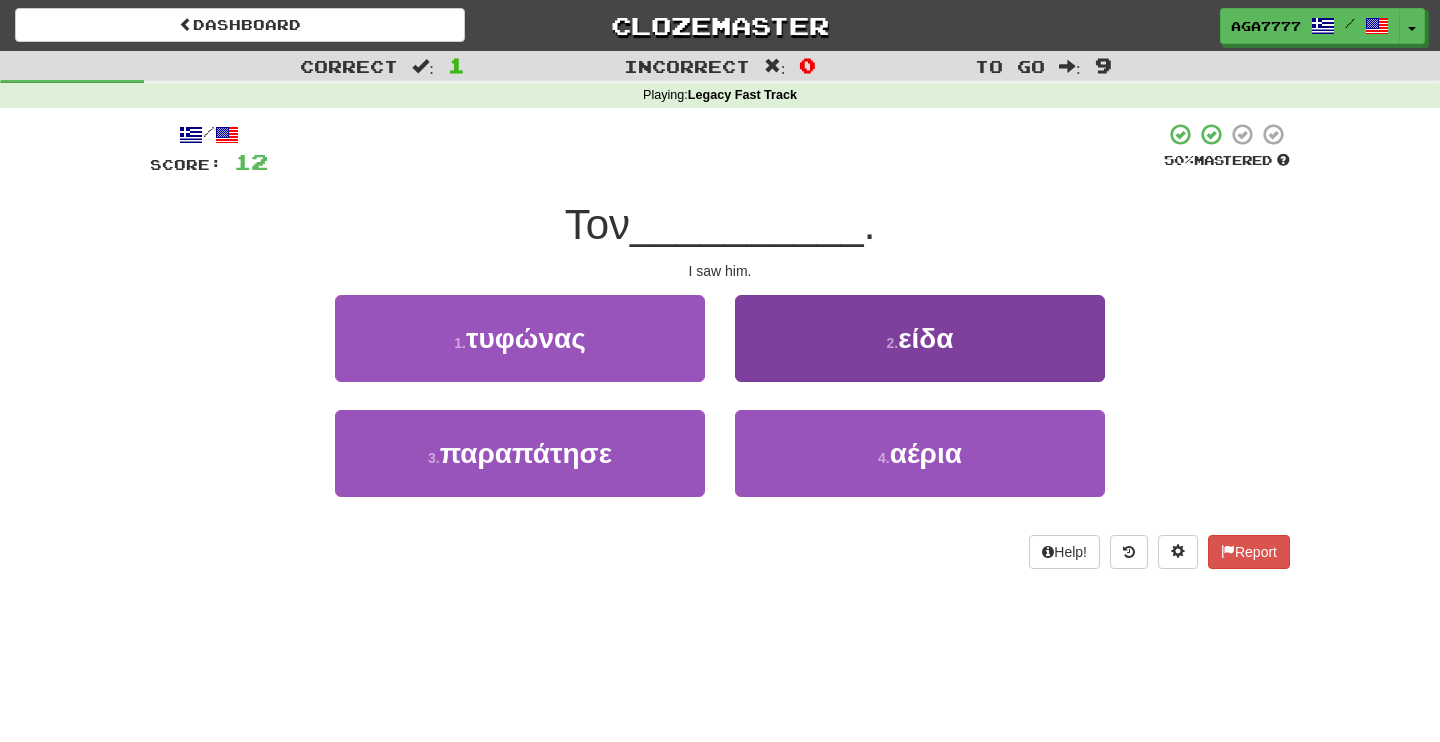 click on "2 .  είδα" at bounding box center [920, 338] 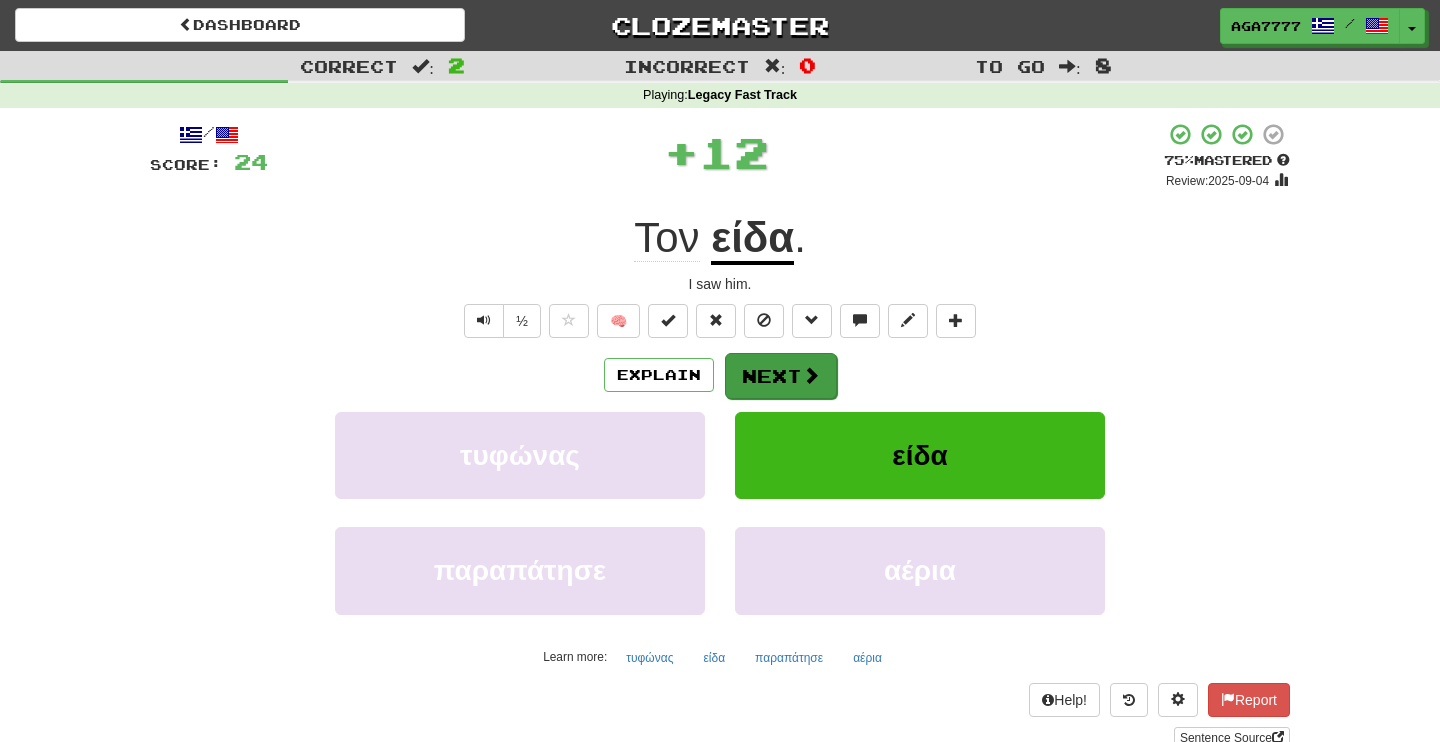 click on "Next" at bounding box center (781, 376) 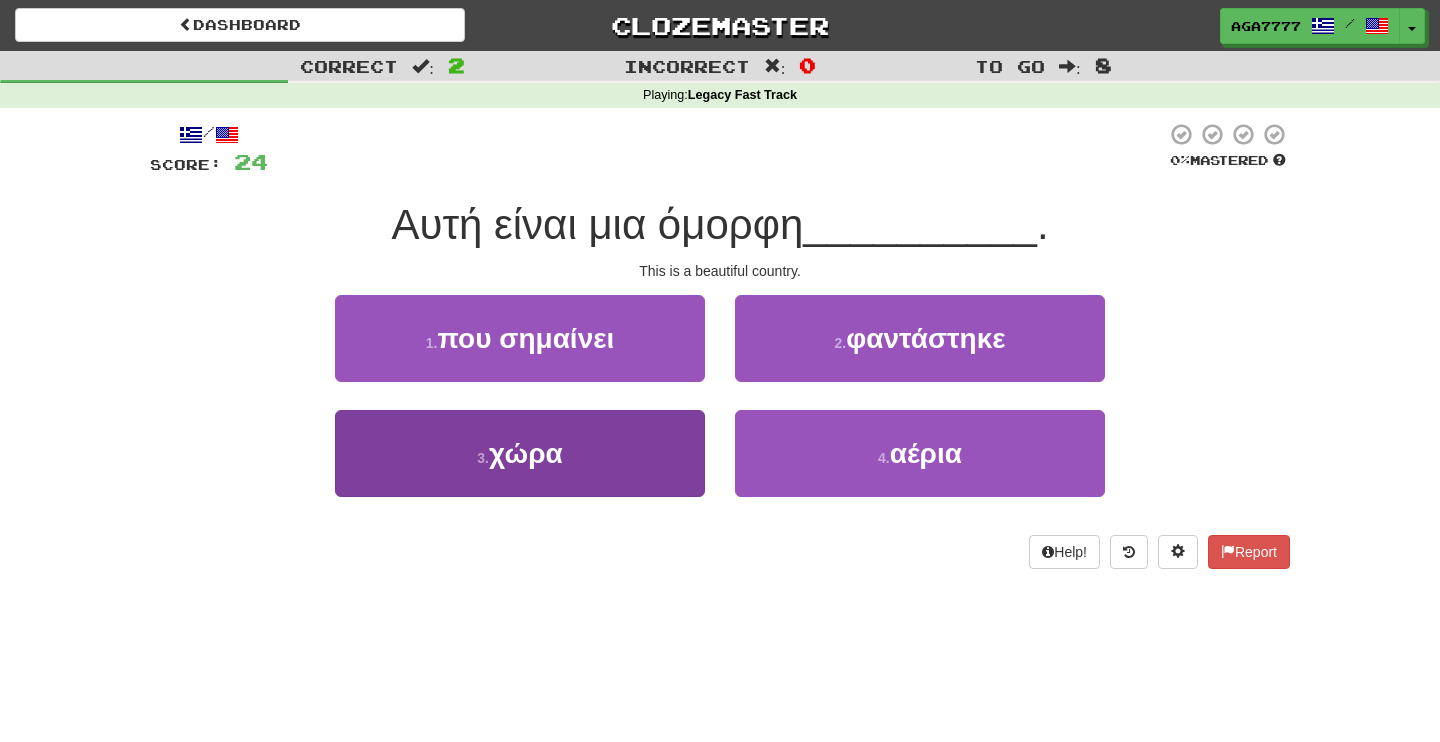 click on "3 .  χώρα" at bounding box center [520, 453] 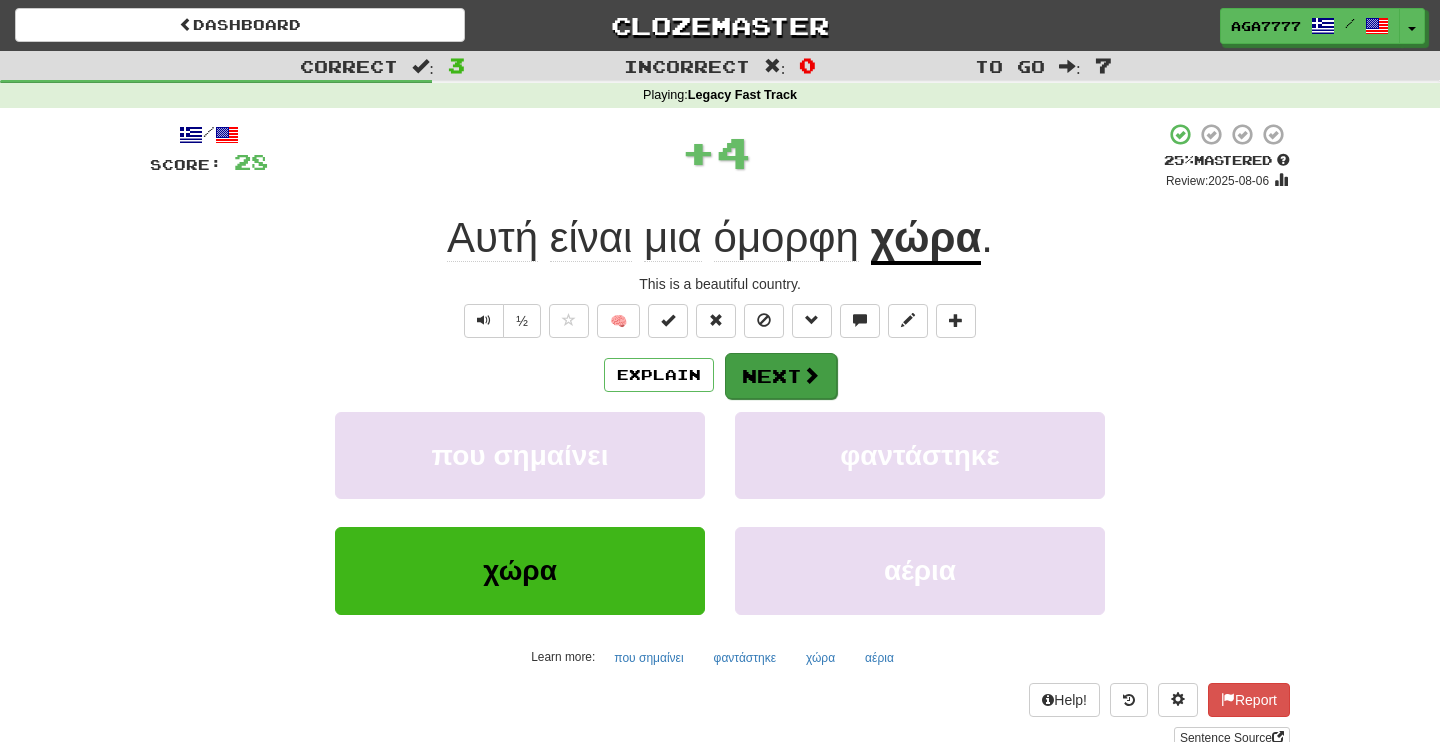 click on "Next" at bounding box center (781, 376) 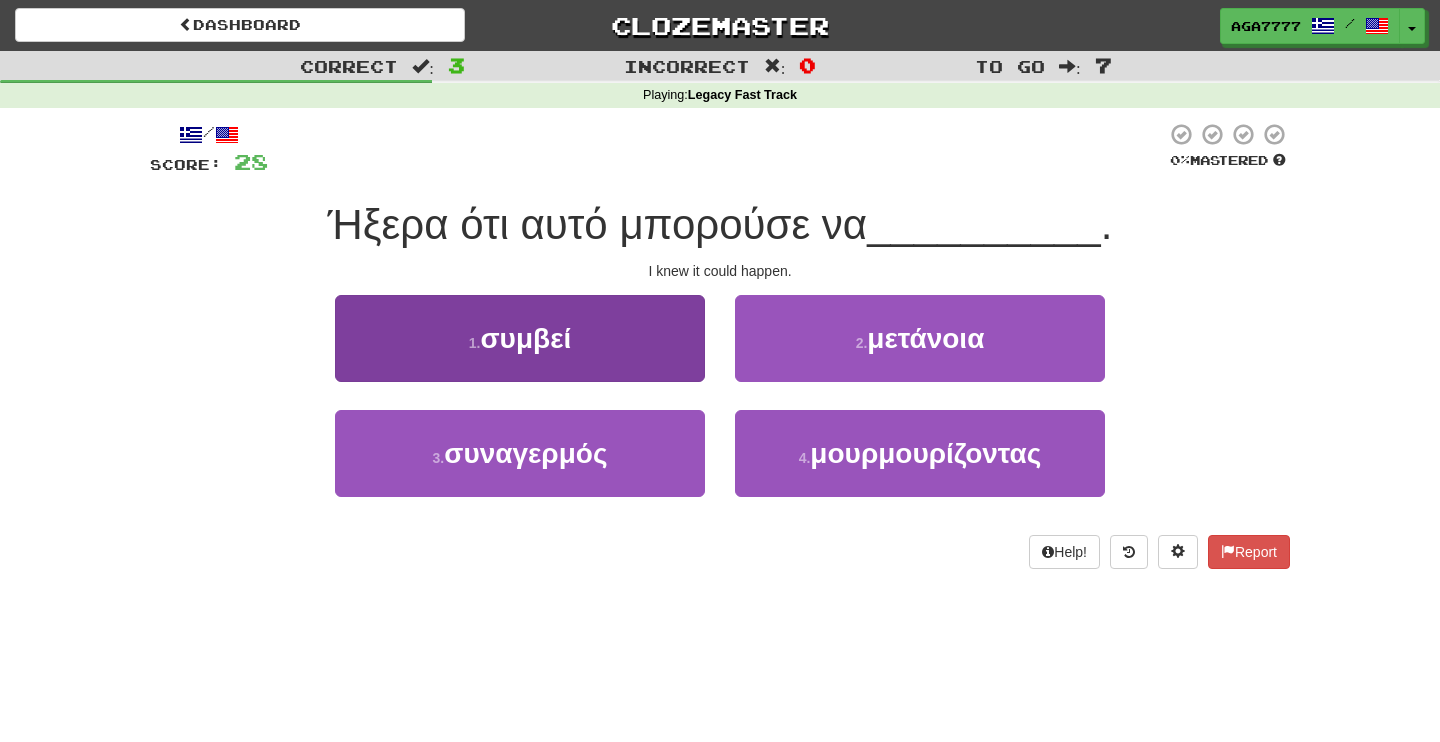 click on "1 .  συμβεί" at bounding box center [520, 338] 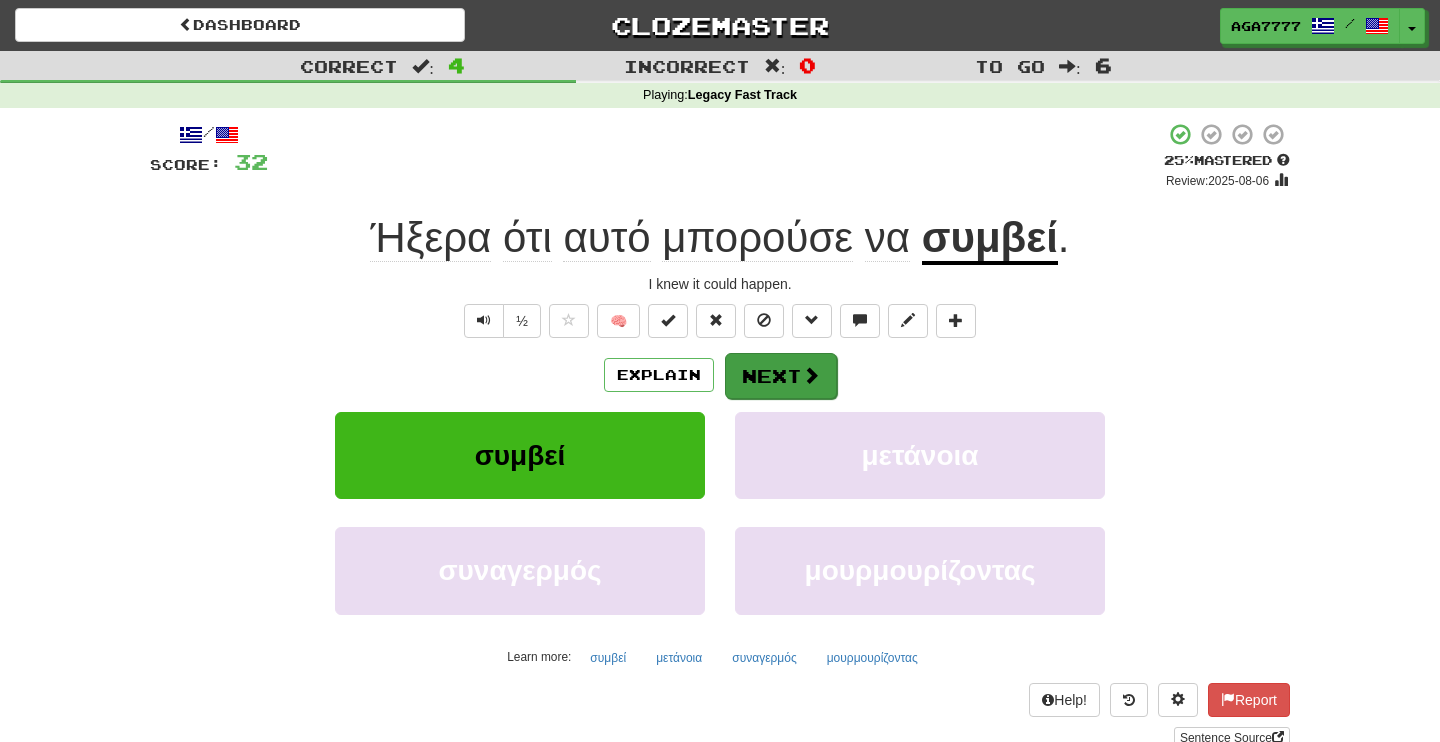 click on "Next" at bounding box center [781, 376] 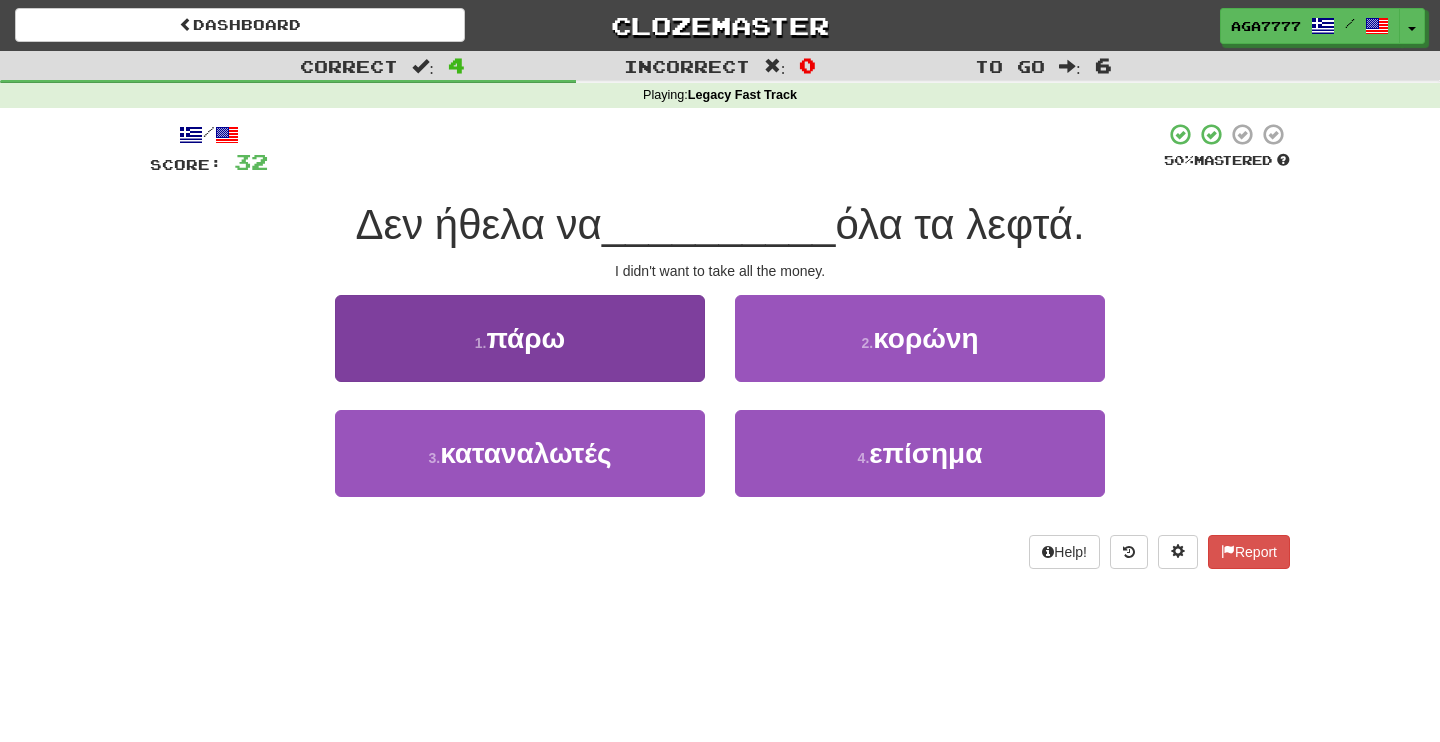 click on "1 .  πάρω" at bounding box center (520, 338) 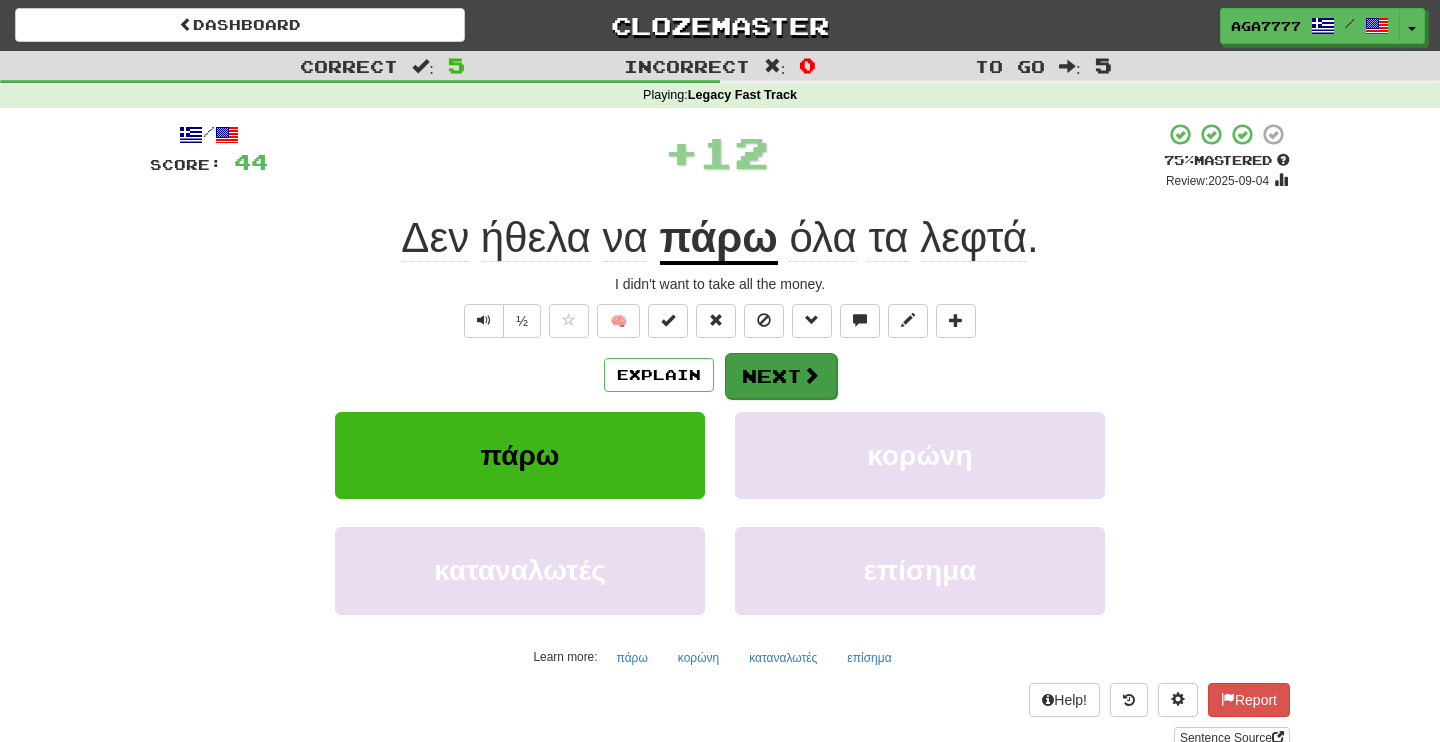 click on "Next" at bounding box center (781, 376) 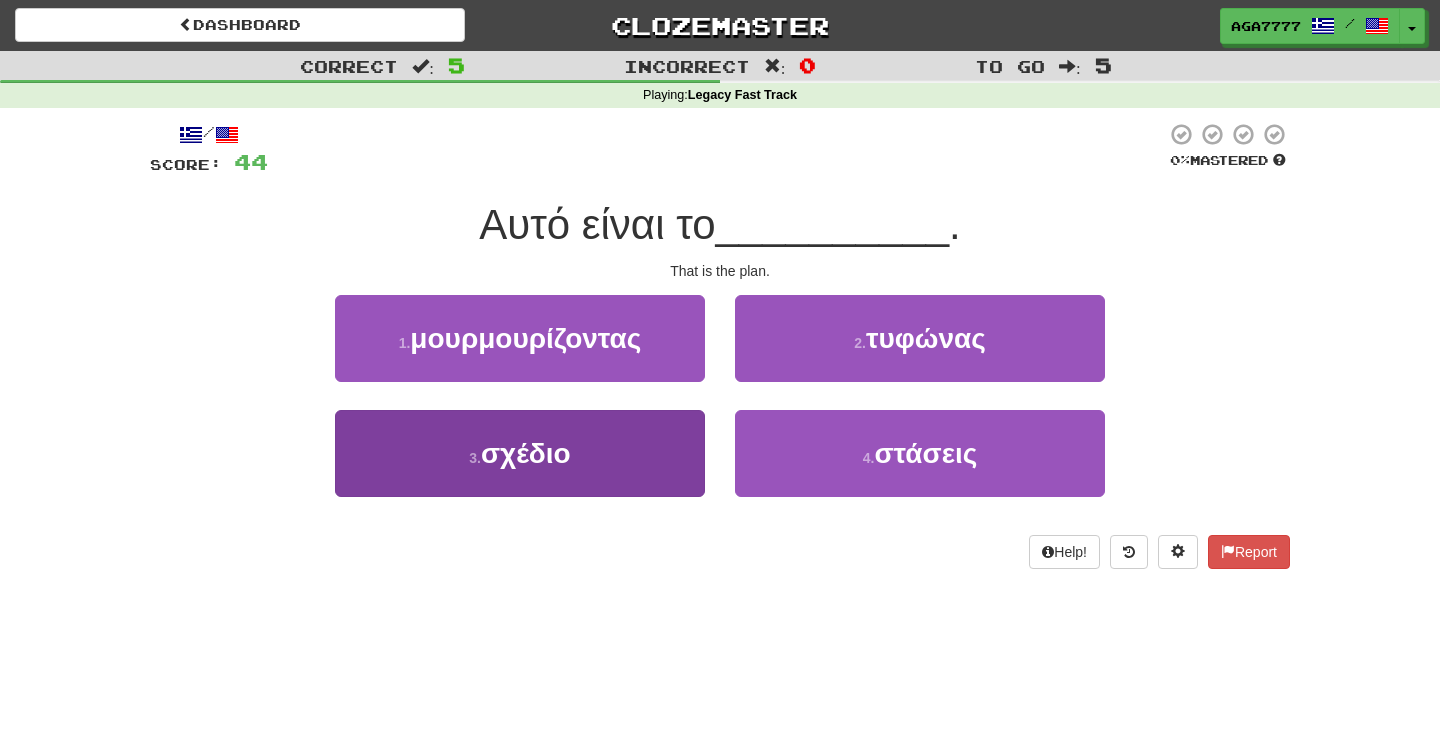 click on "3 .  σχέδιο" at bounding box center [520, 453] 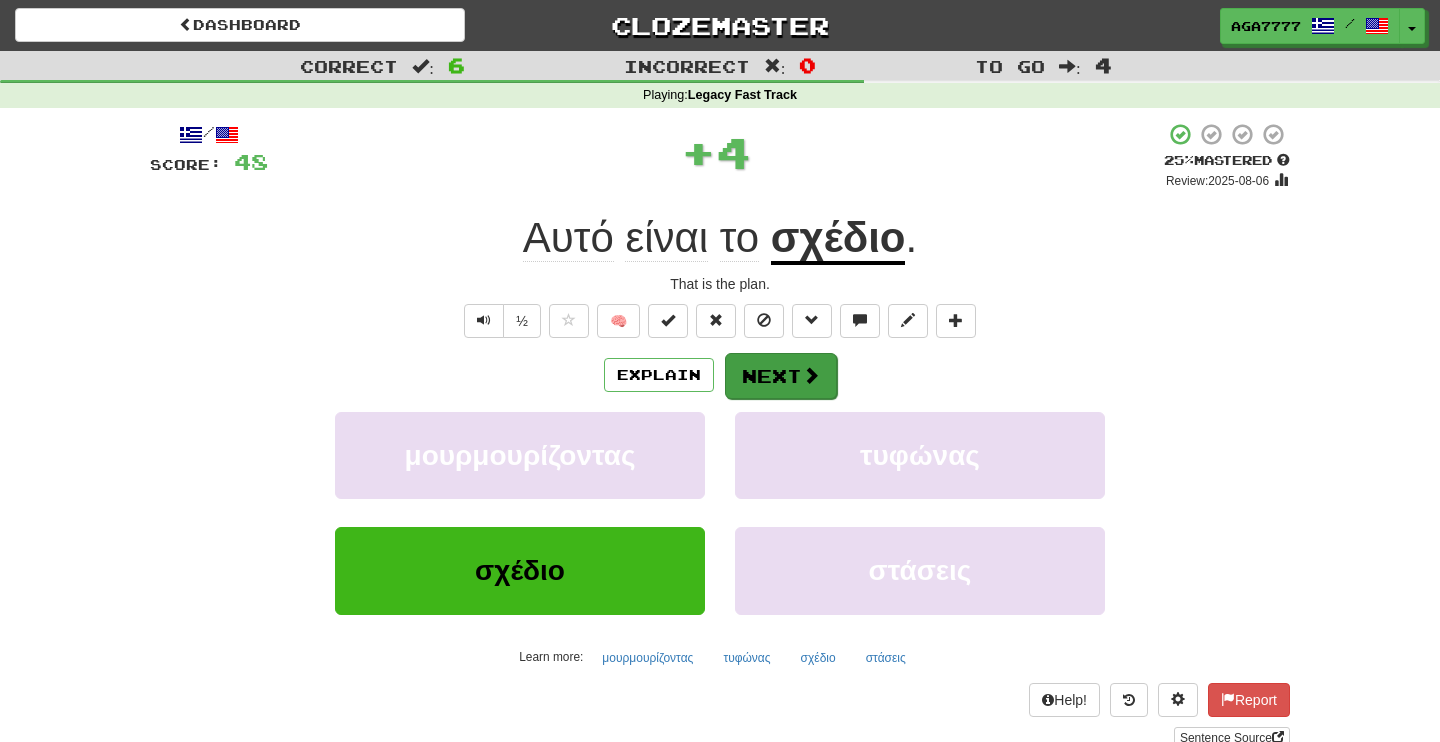 click on "Next" at bounding box center (781, 376) 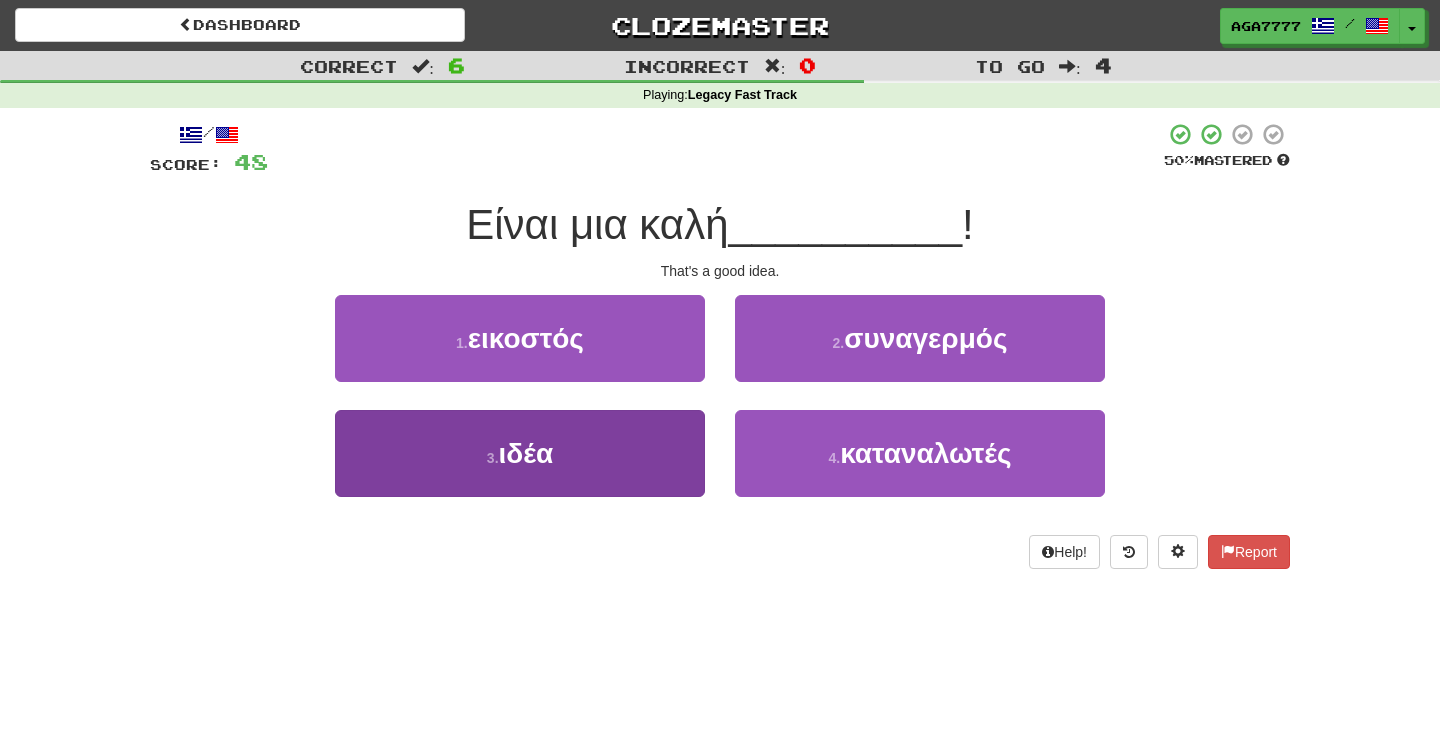 click on "3 .  ιδέα" at bounding box center [520, 453] 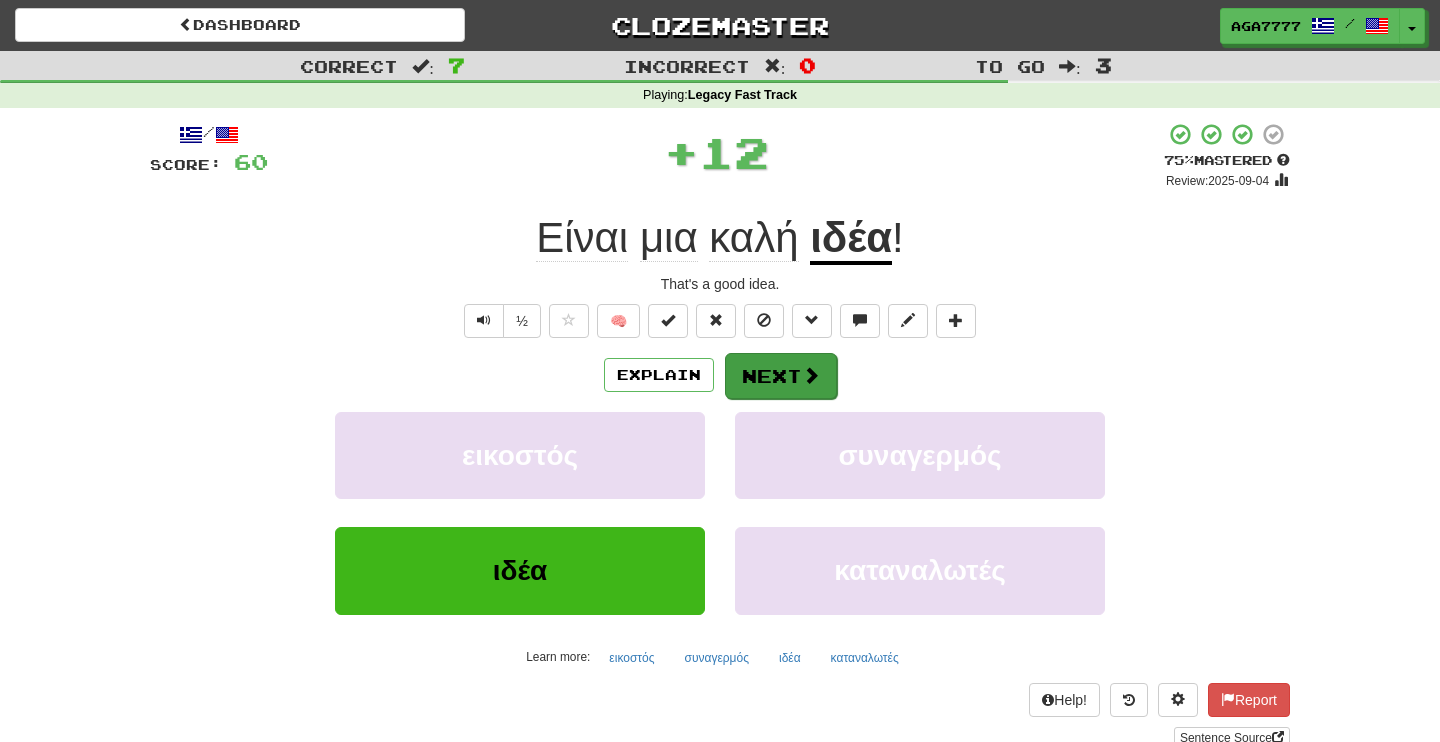 click on "Next" at bounding box center (781, 376) 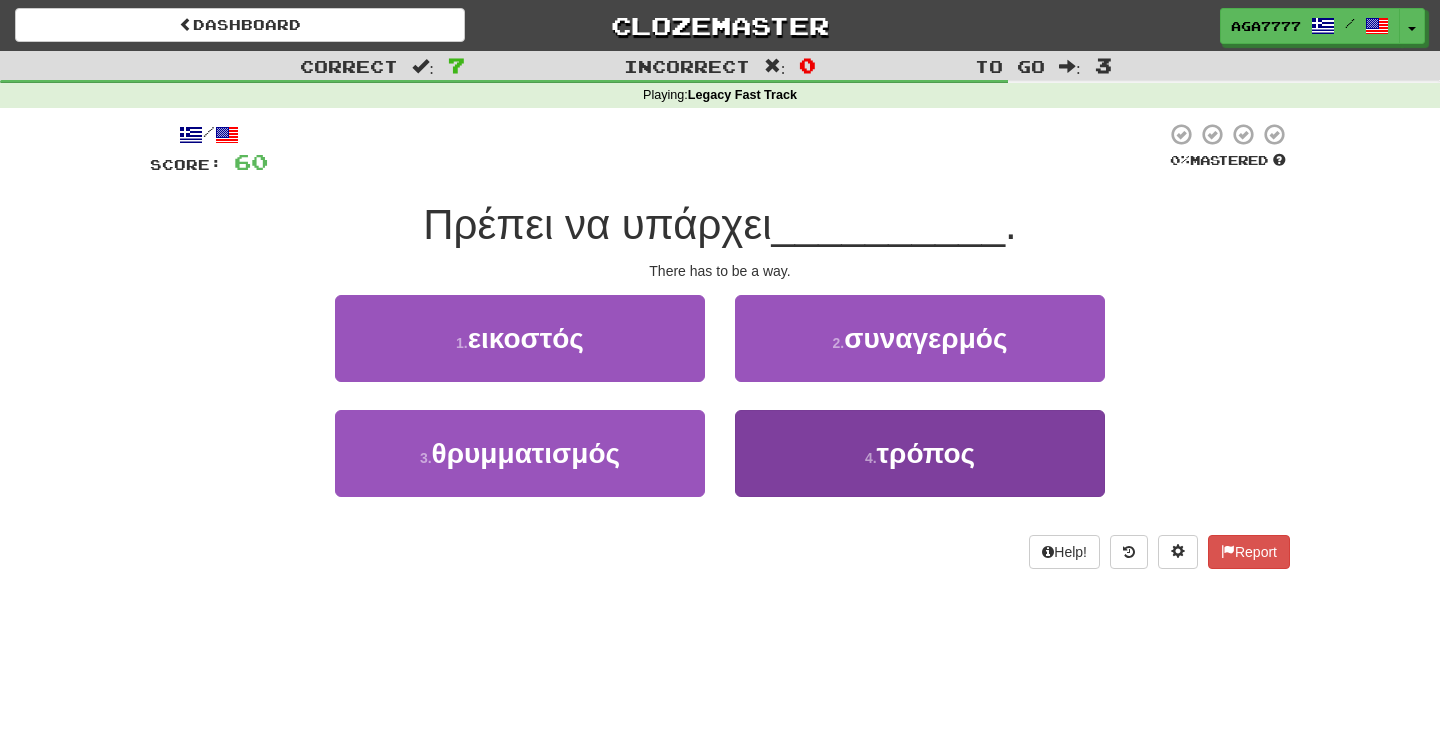 click on "4 .  τρόπος" at bounding box center (920, 453) 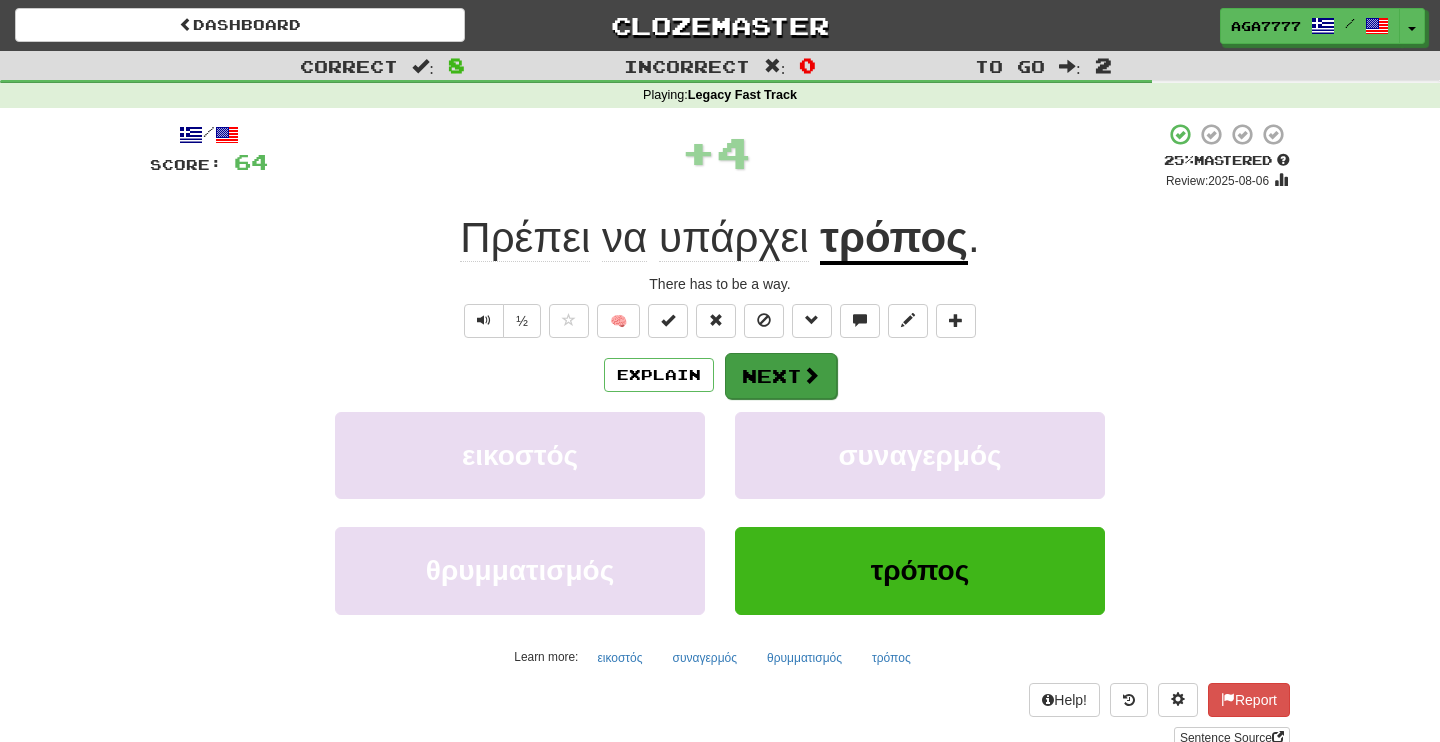 click on "Next" at bounding box center (781, 376) 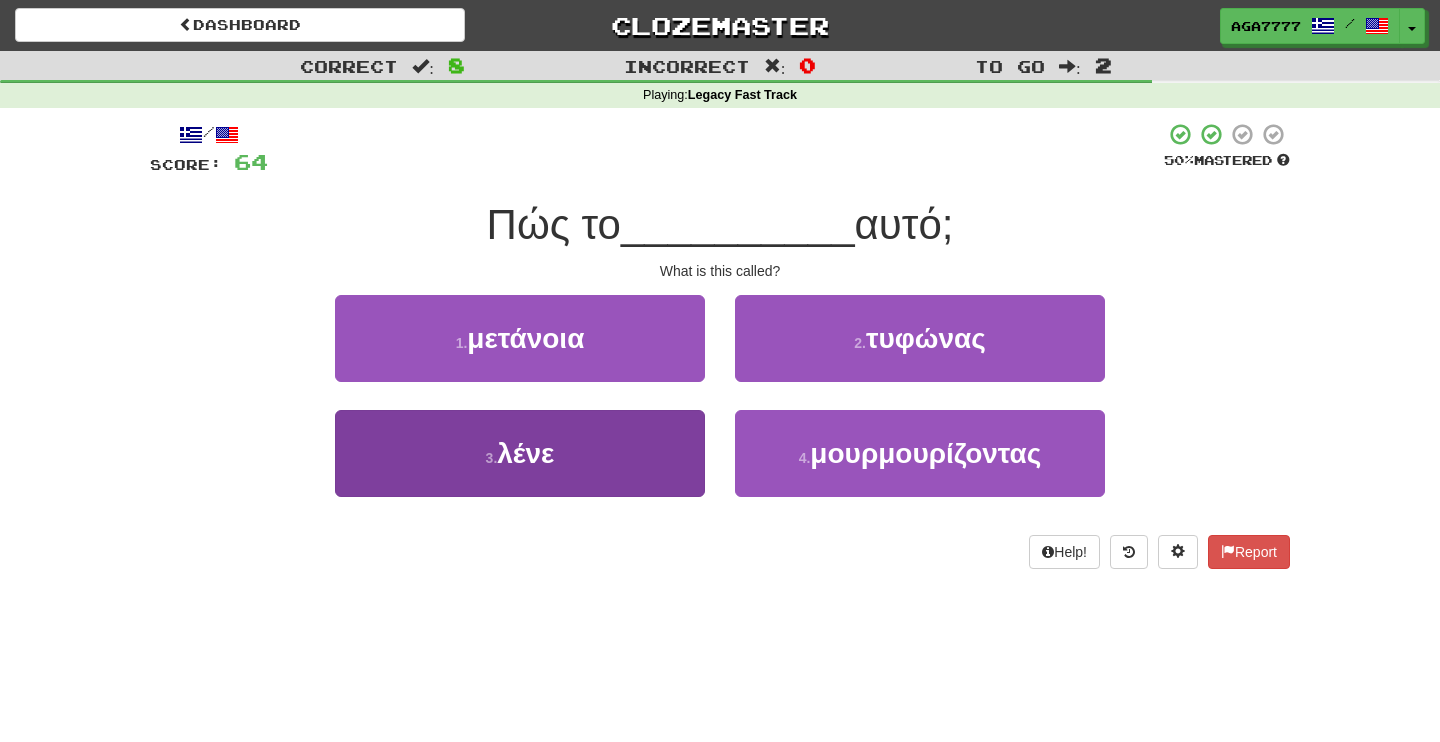 click on "3 .  λένε" at bounding box center (520, 453) 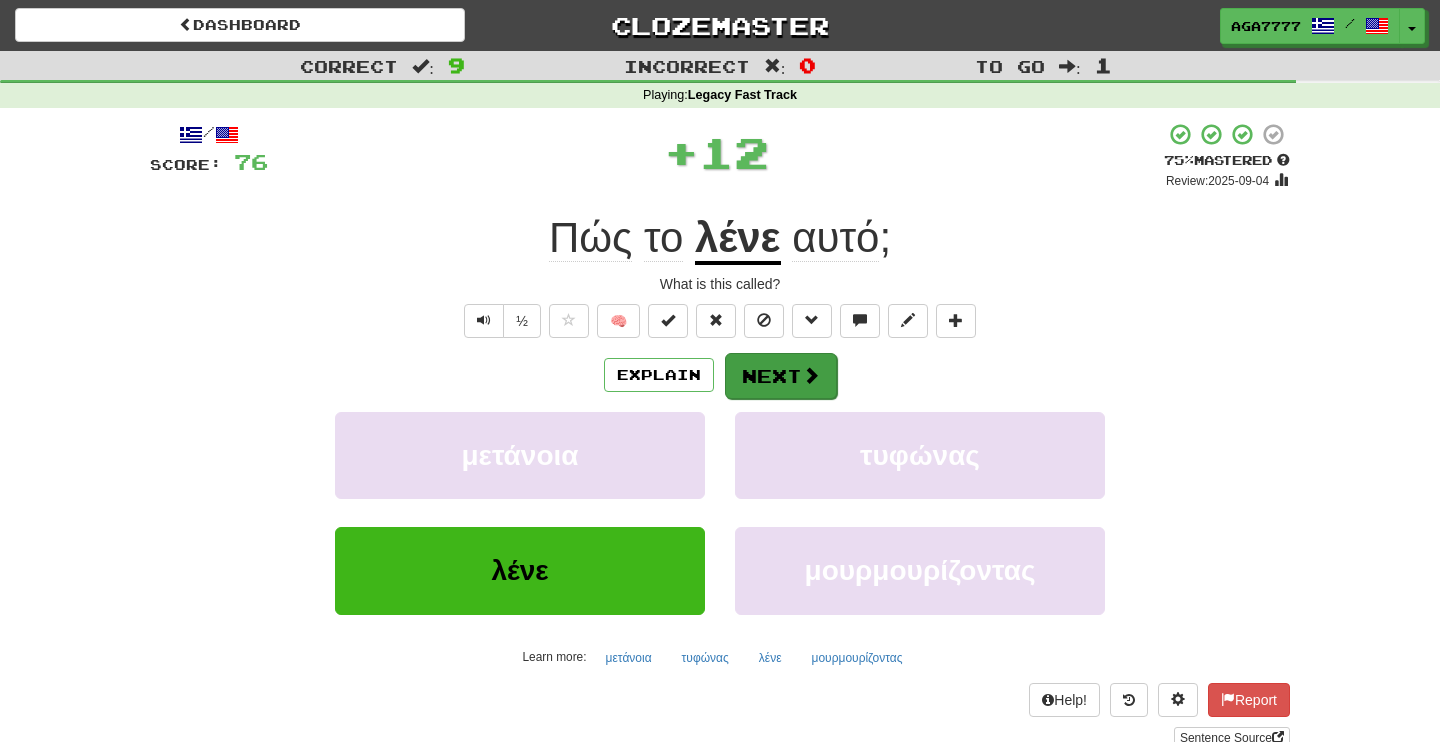 click on "Next" at bounding box center (781, 376) 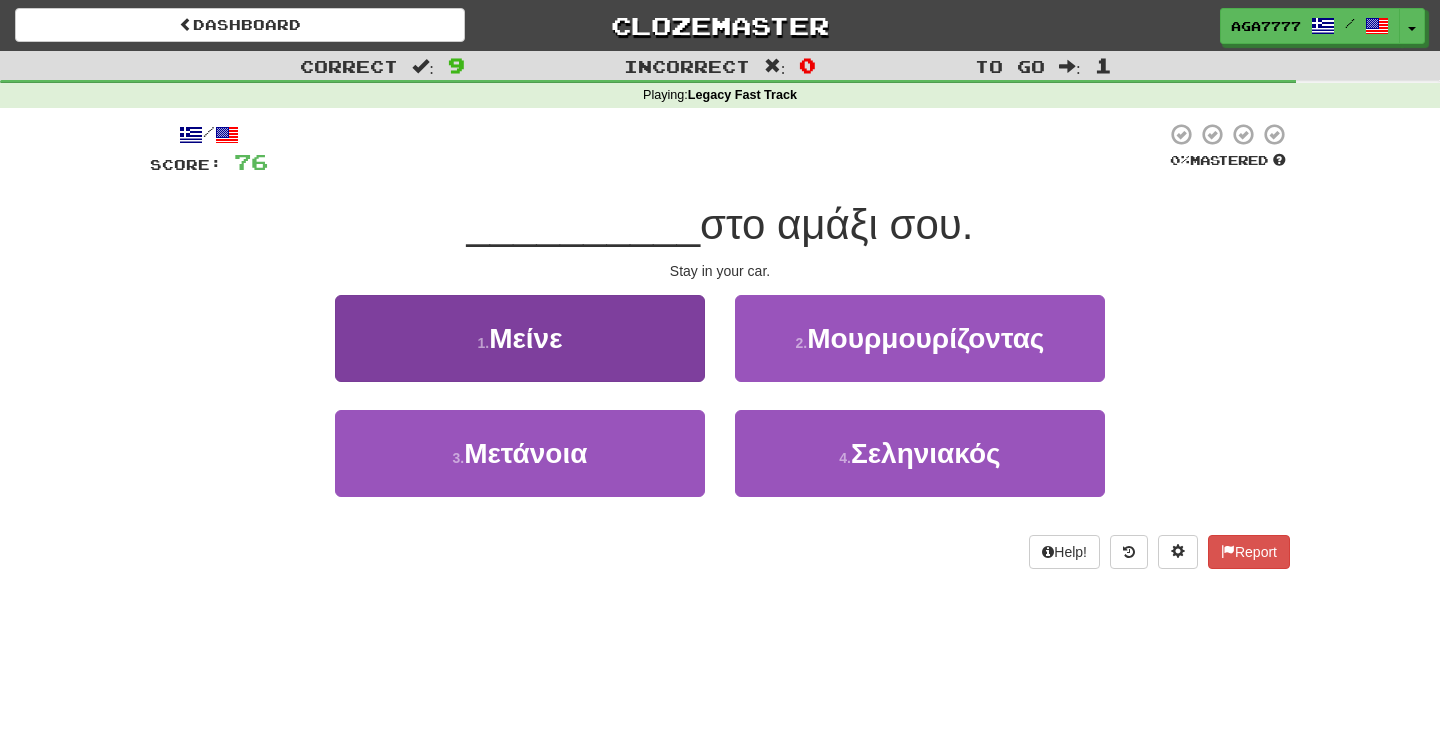 click on "1 .  Μείνε" at bounding box center [520, 338] 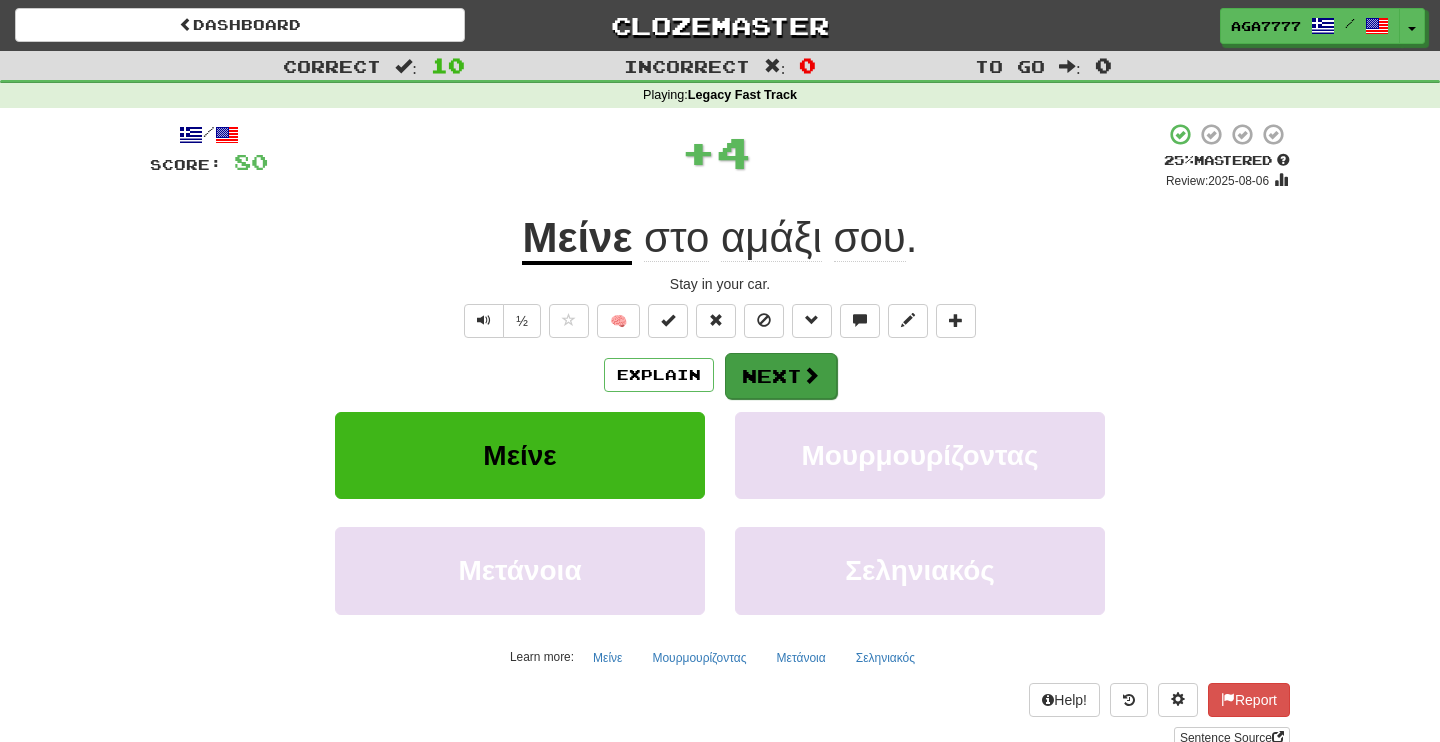 click on "Next" at bounding box center [781, 376] 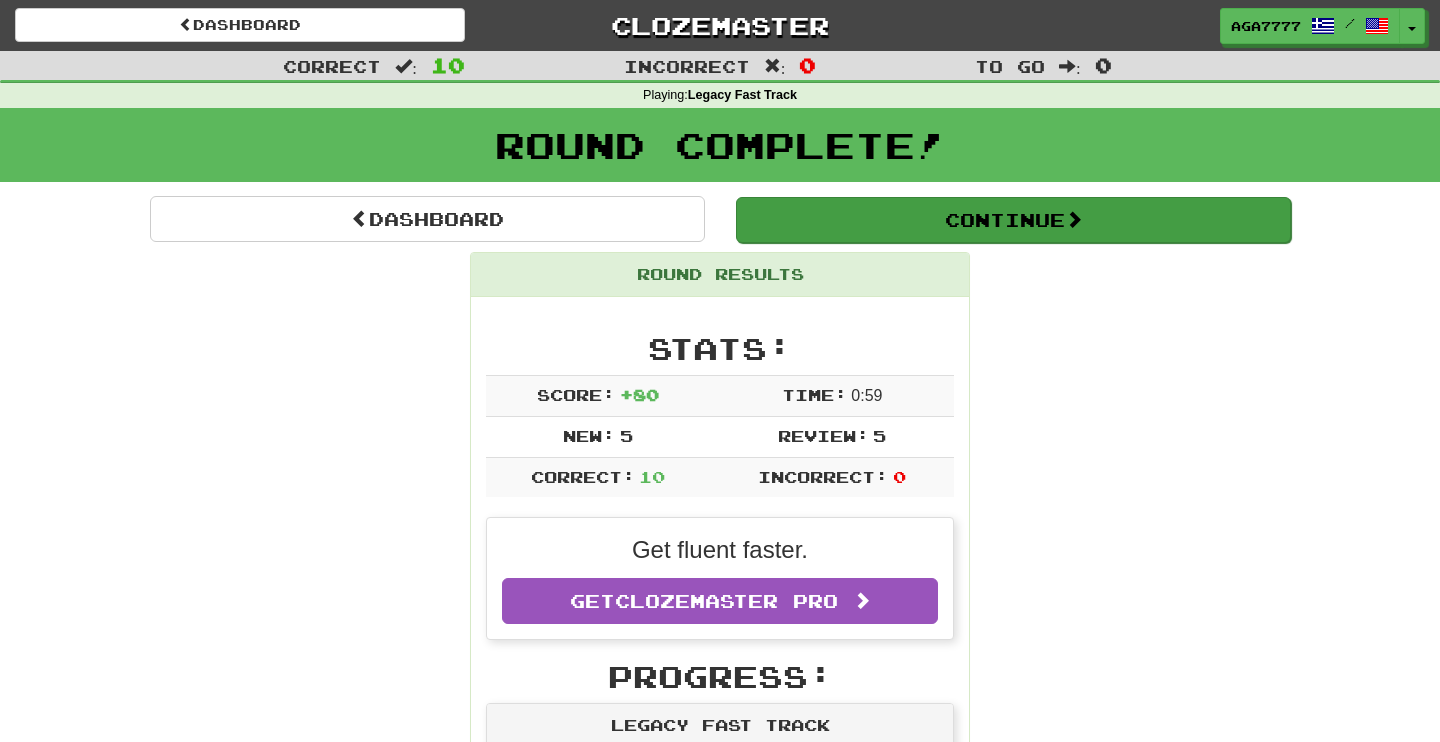 click on "Continue" at bounding box center [1013, 220] 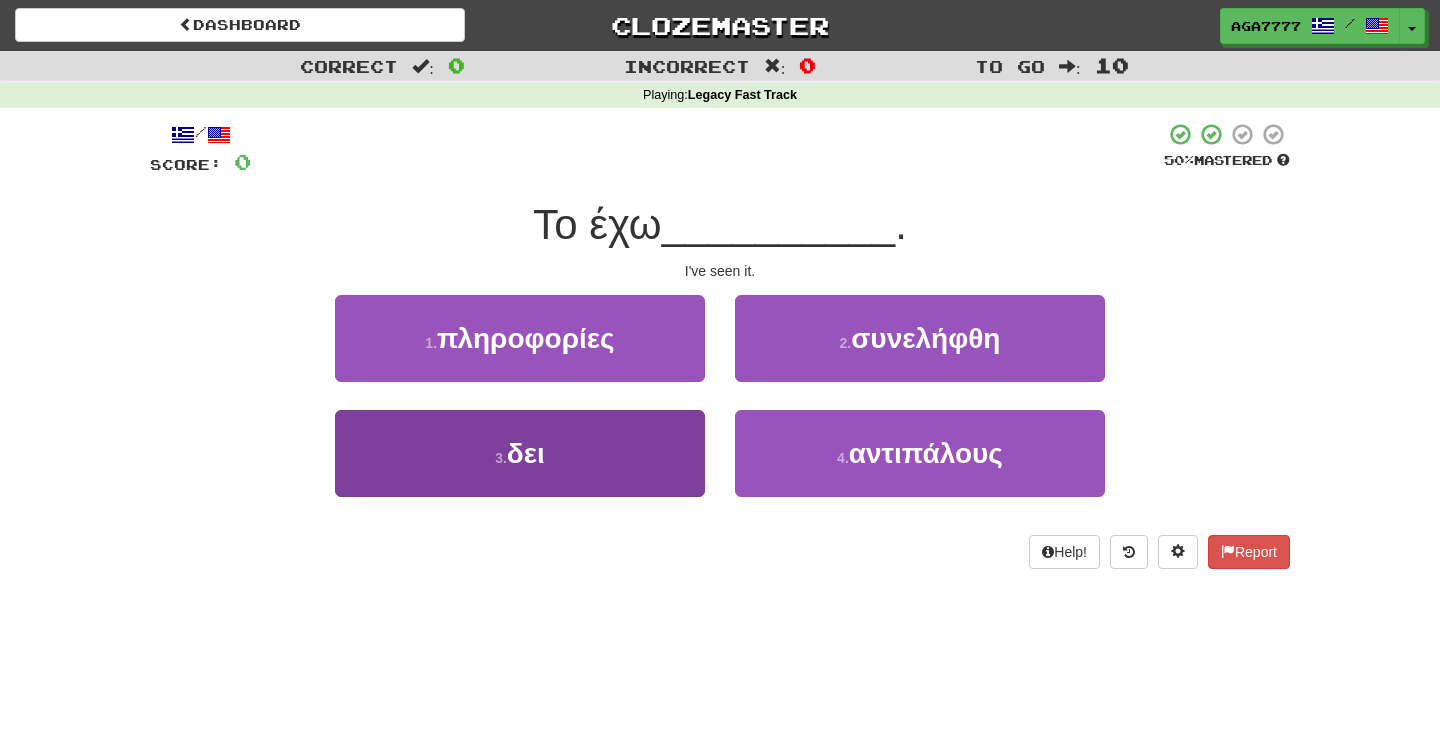 click on "3 .  δει" at bounding box center [520, 453] 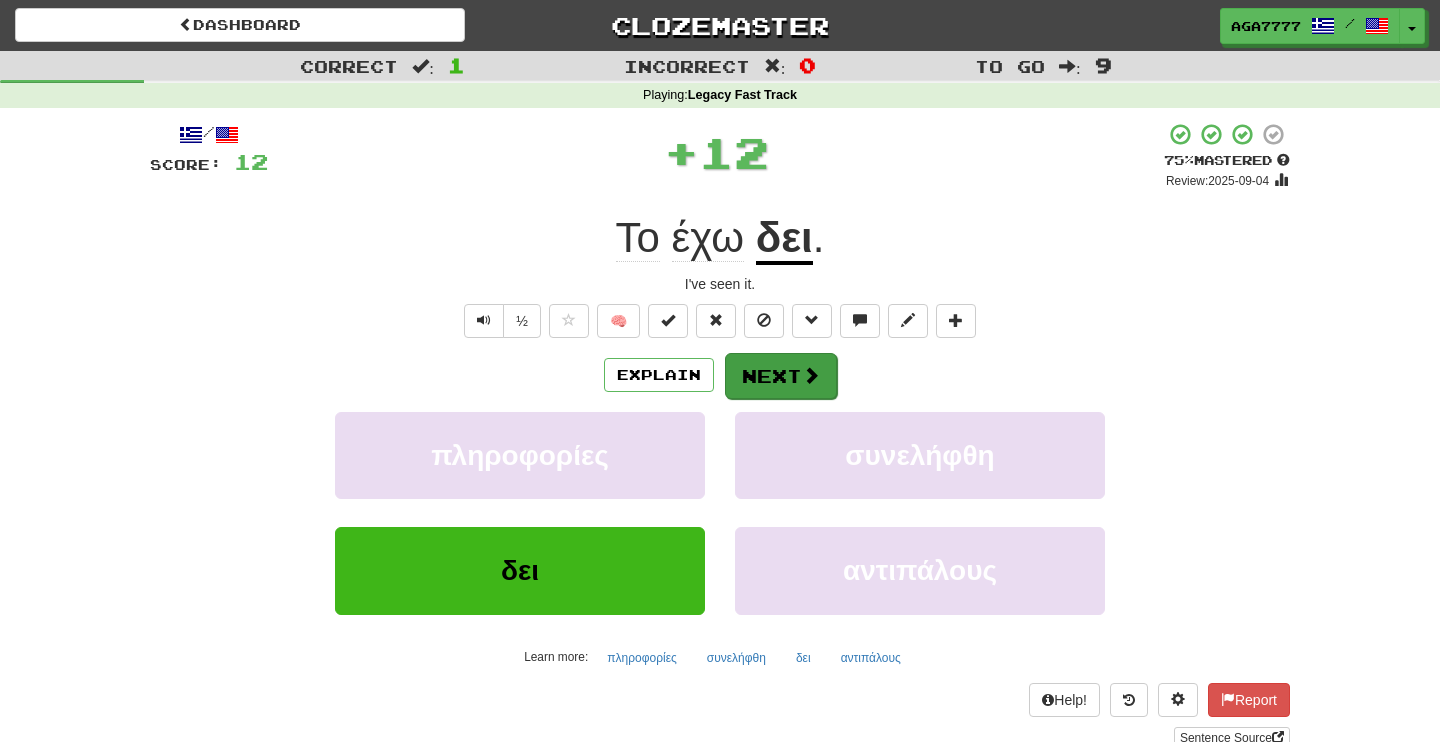 click on "Next" at bounding box center [781, 376] 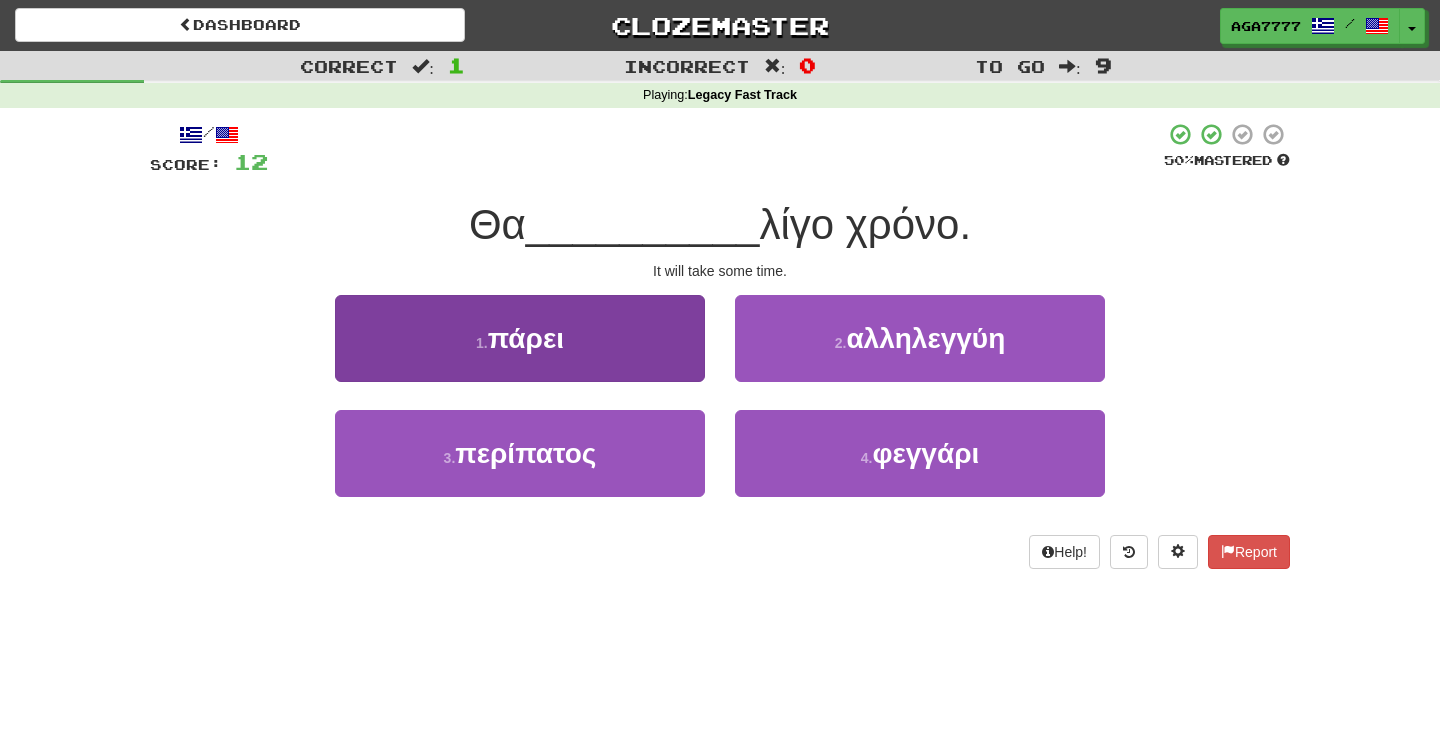 click on "1 .  πάρει" at bounding box center (520, 338) 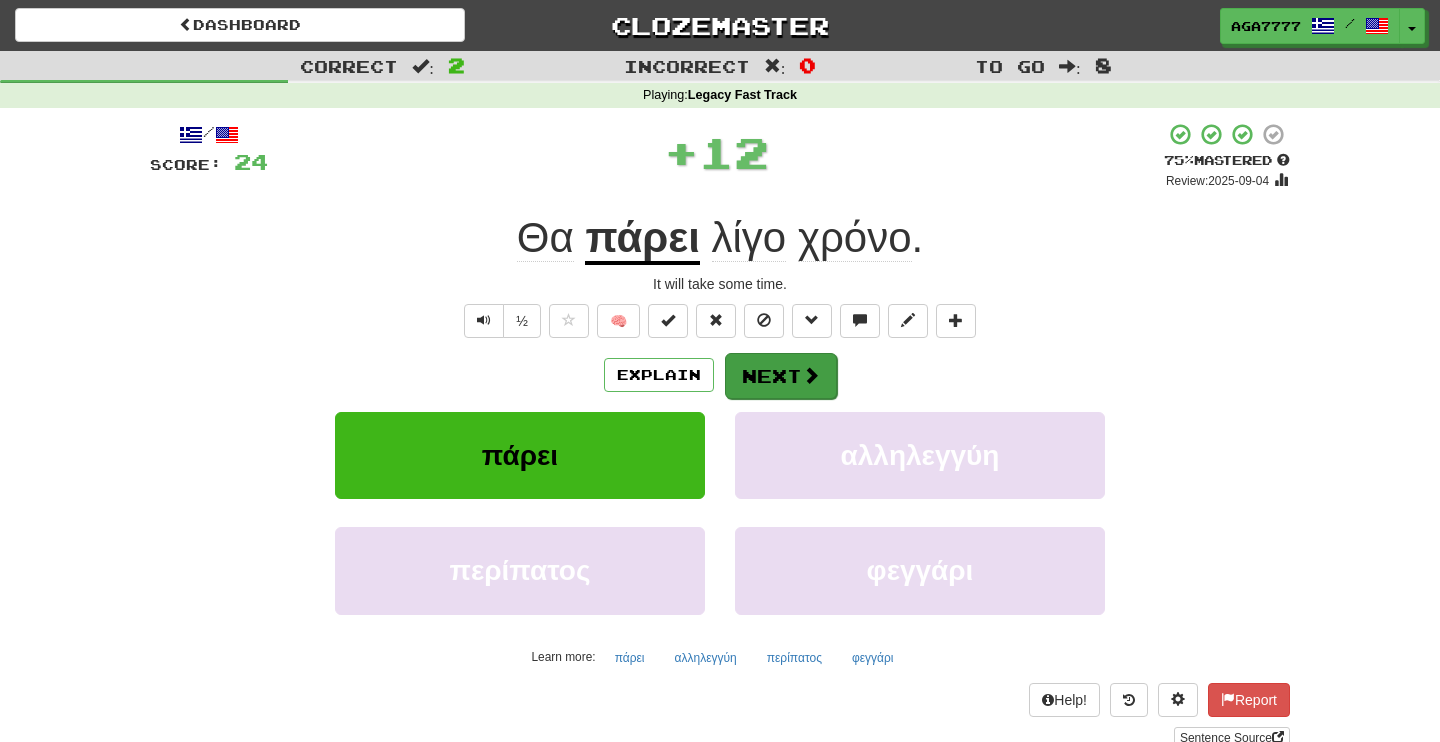 click on "Next" at bounding box center (781, 376) 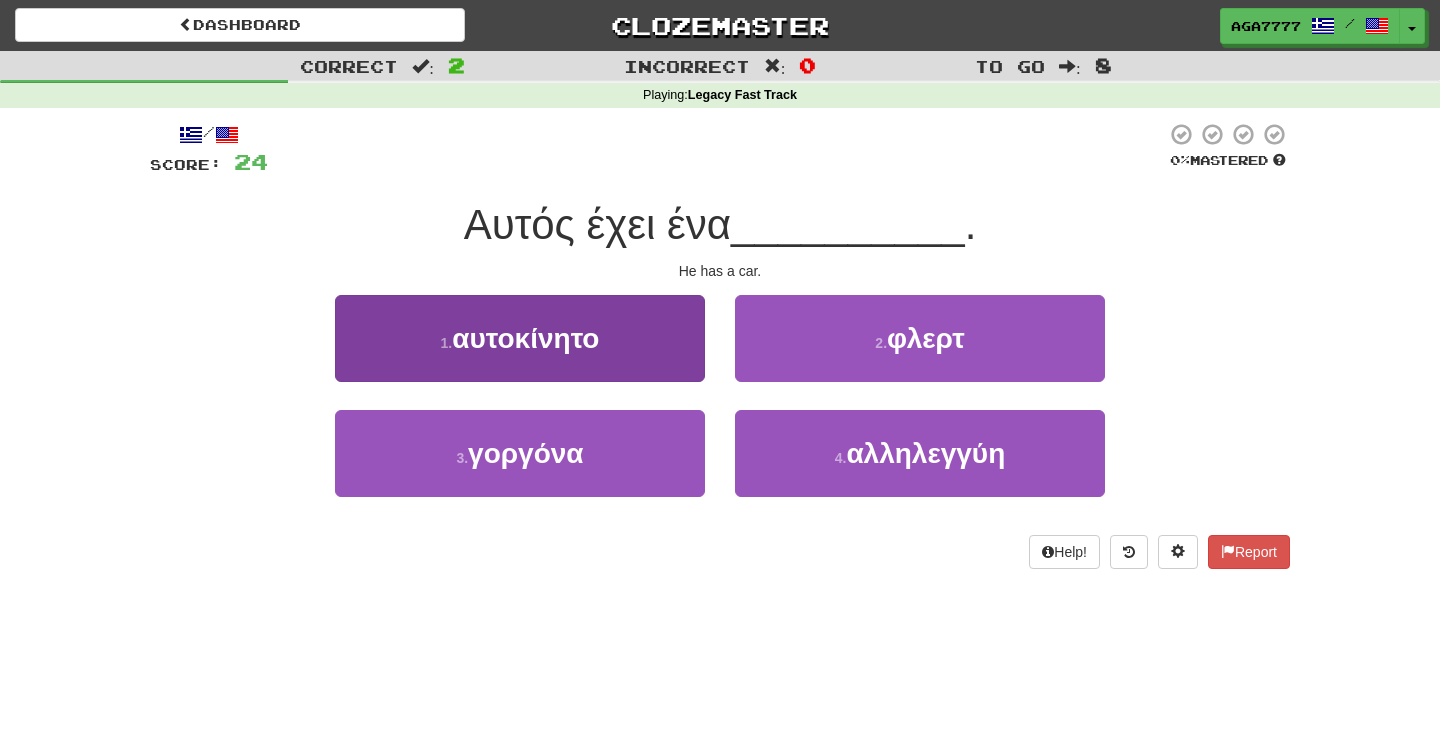 click on "1 .  αυτοκίνητο" at bounding box center [520, 338] 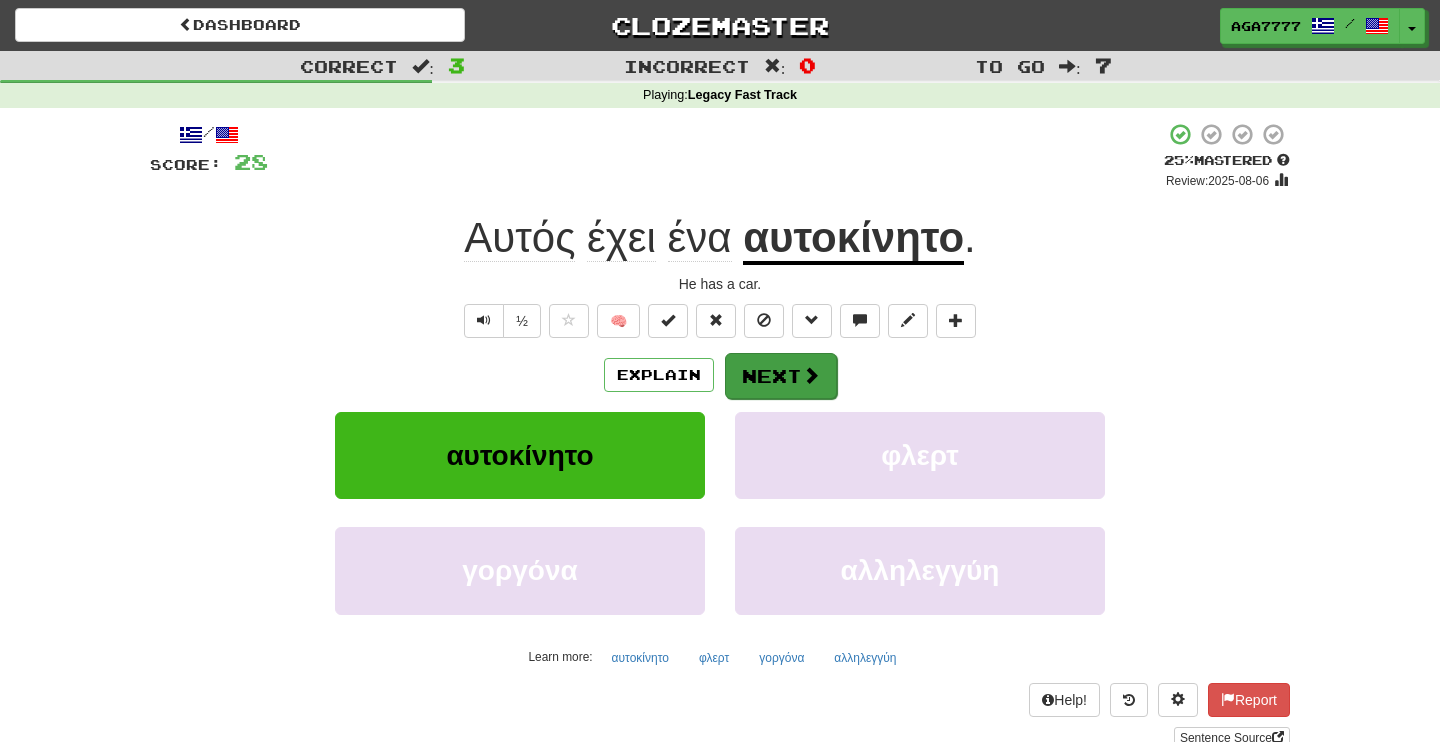 click on "Next" at bounding box center [781, 376] 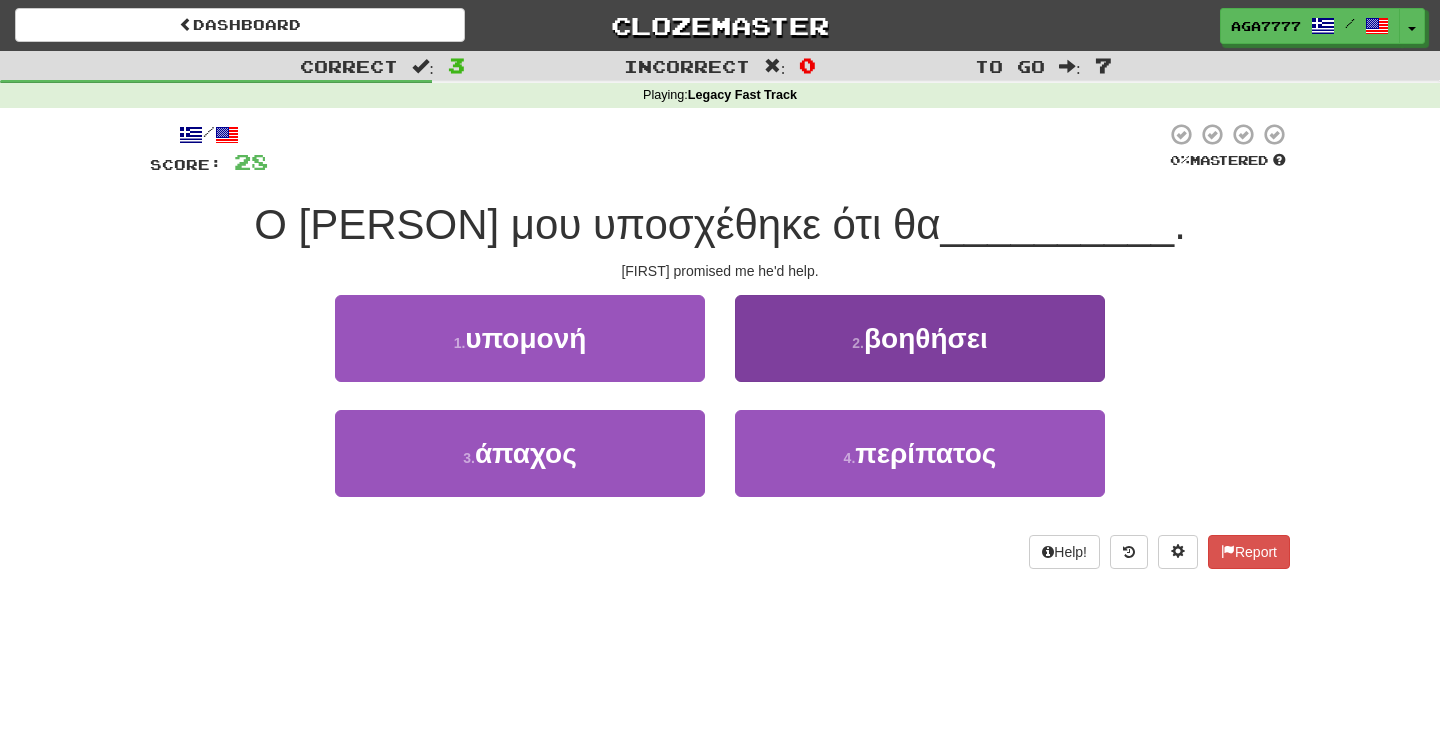 click on "2 .  βοηθήσει" at bounding box center [920, 338] 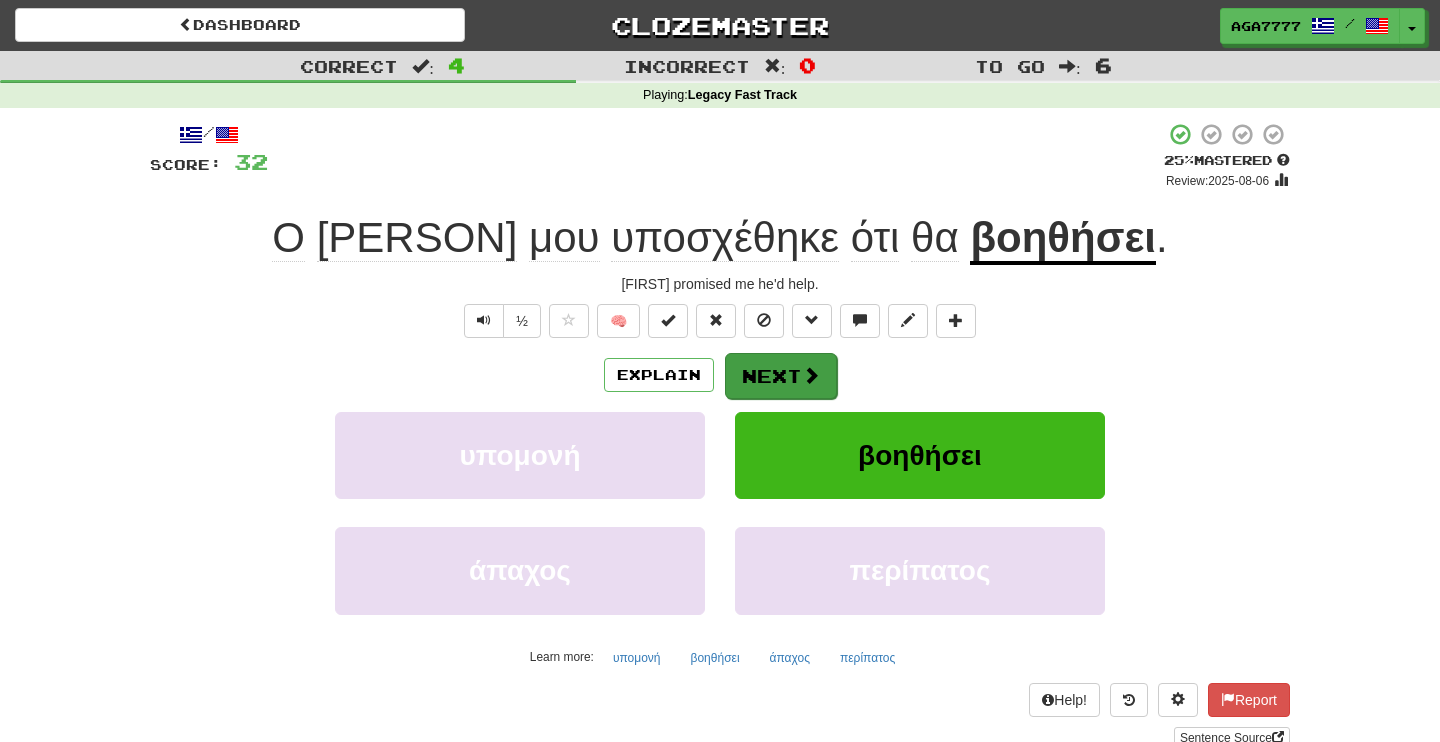 click on "Next" at bounding box center [781, 376] 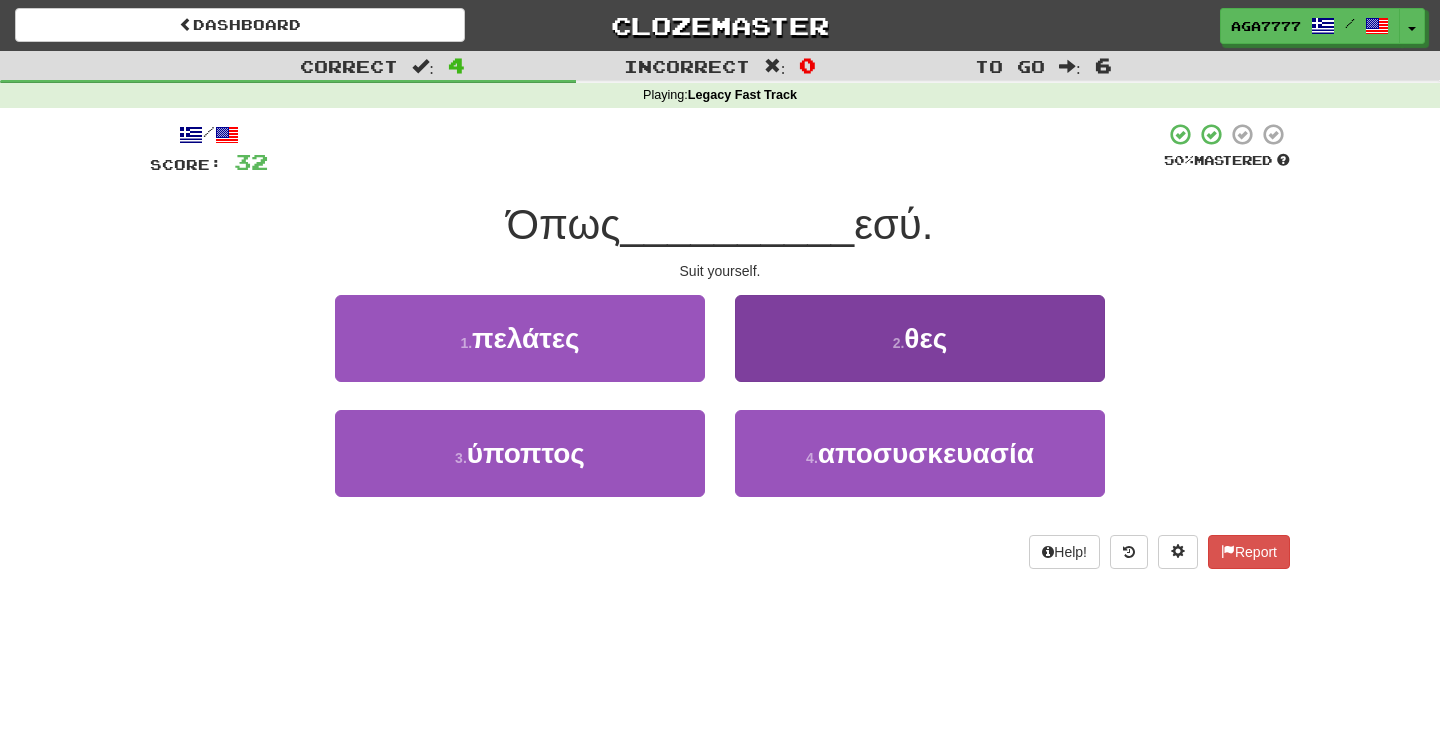 click on "2 .  θες" at bounding box center (920, 338) 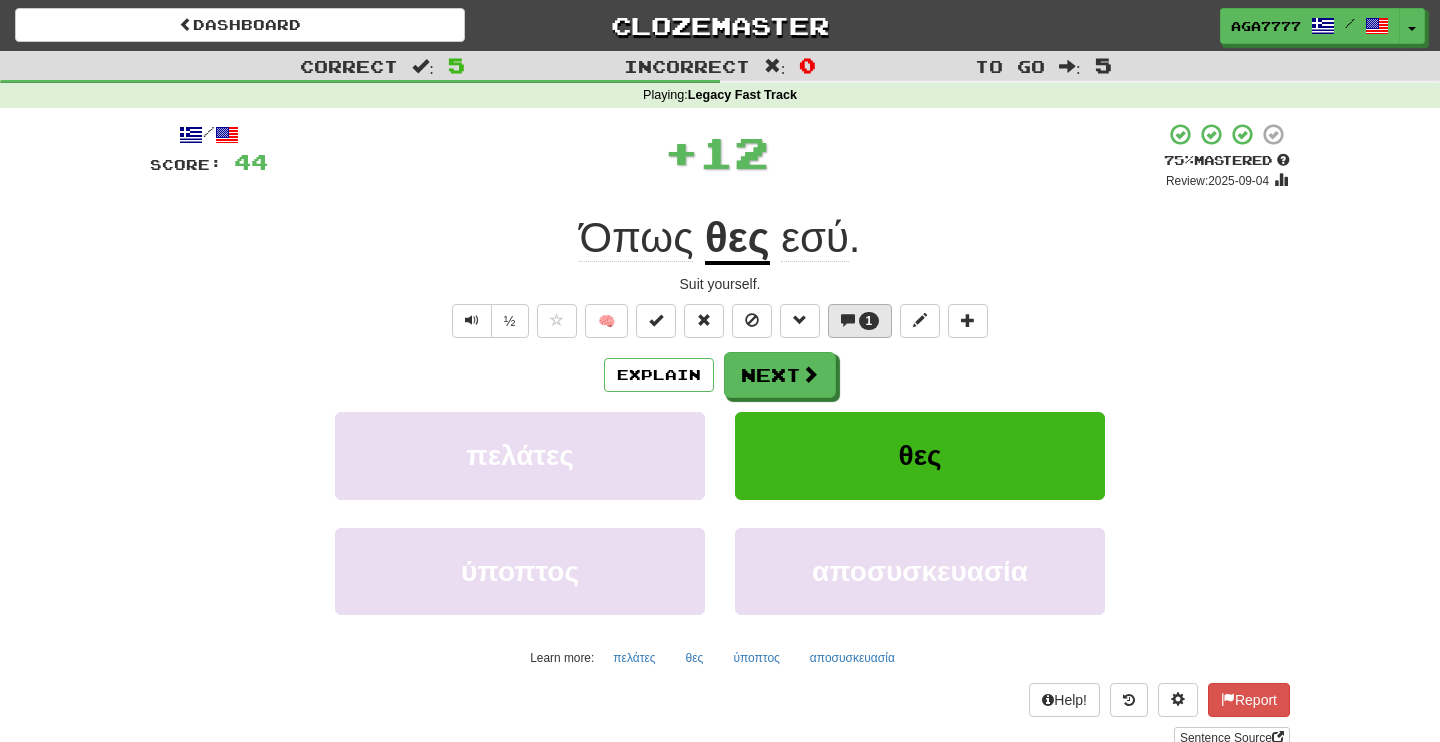 click on "1" at bounding box center (869, 321) 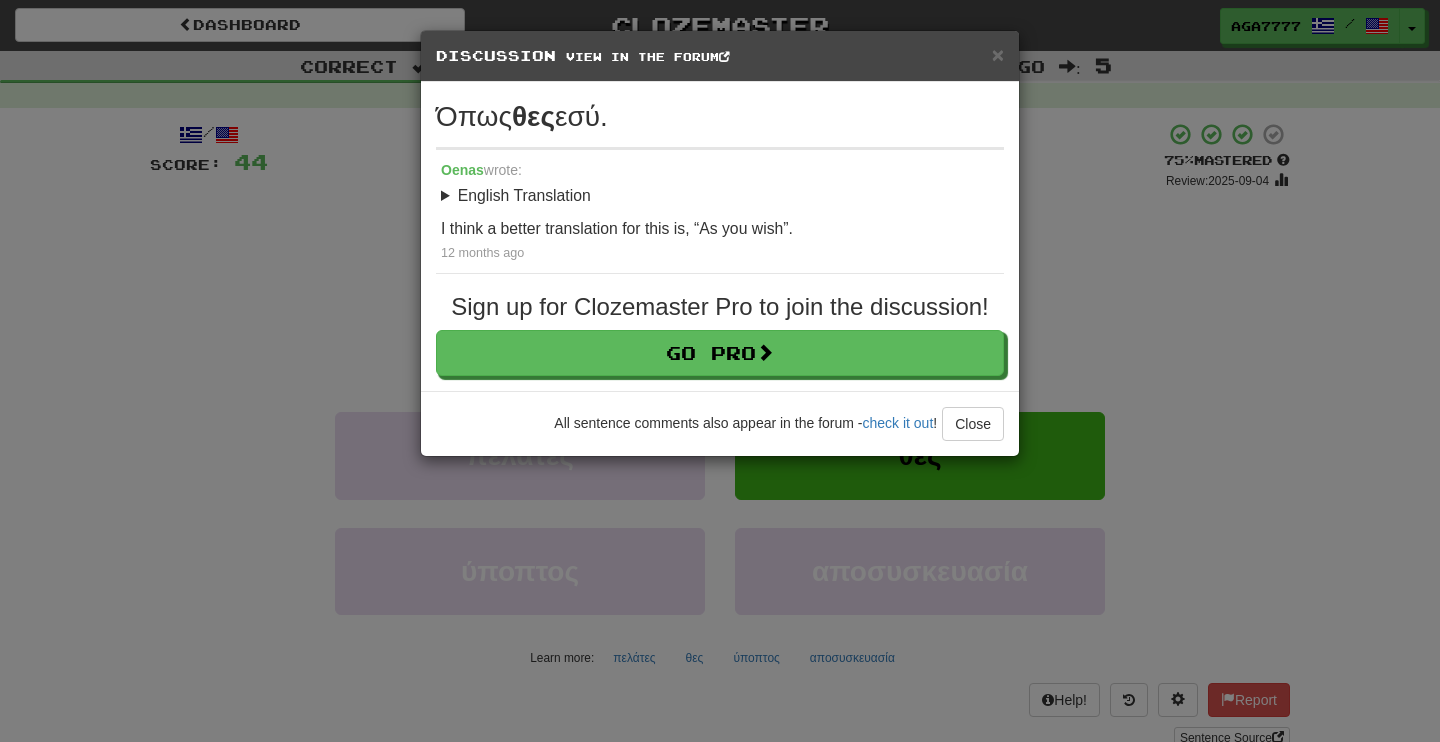 click on "× Discussion View in the forum" at bounding box center [720, 56] 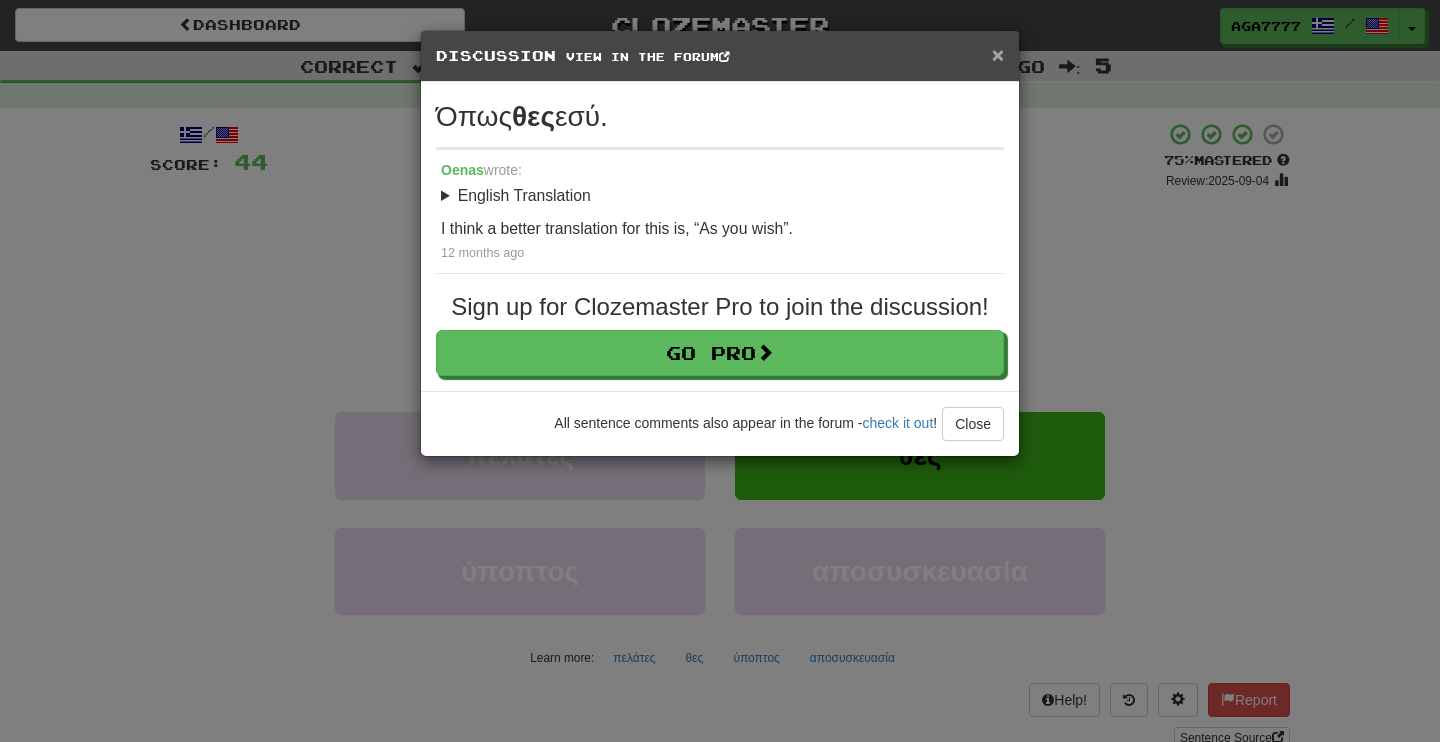 click on "×" at bounding box center (998, 54) 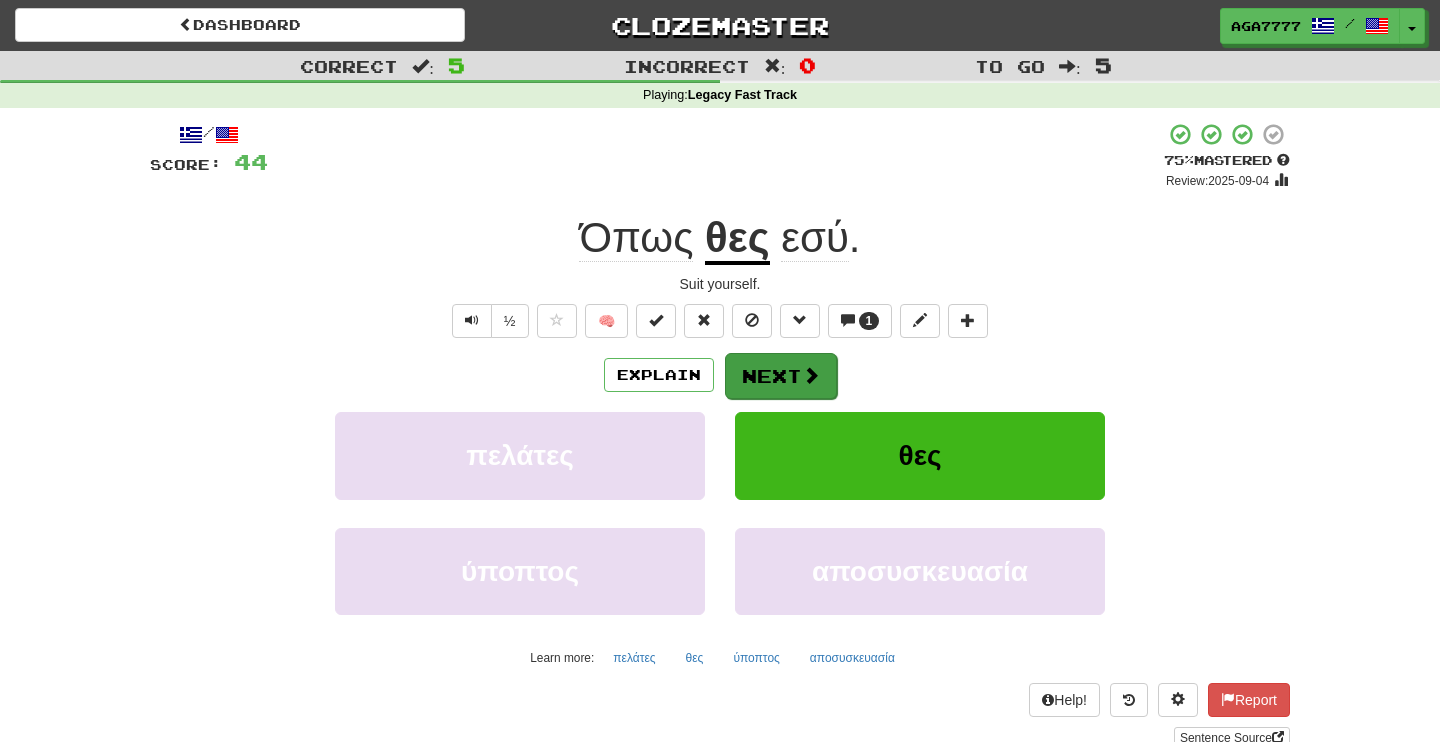 click on "Next" at bounding box center [781, 376] 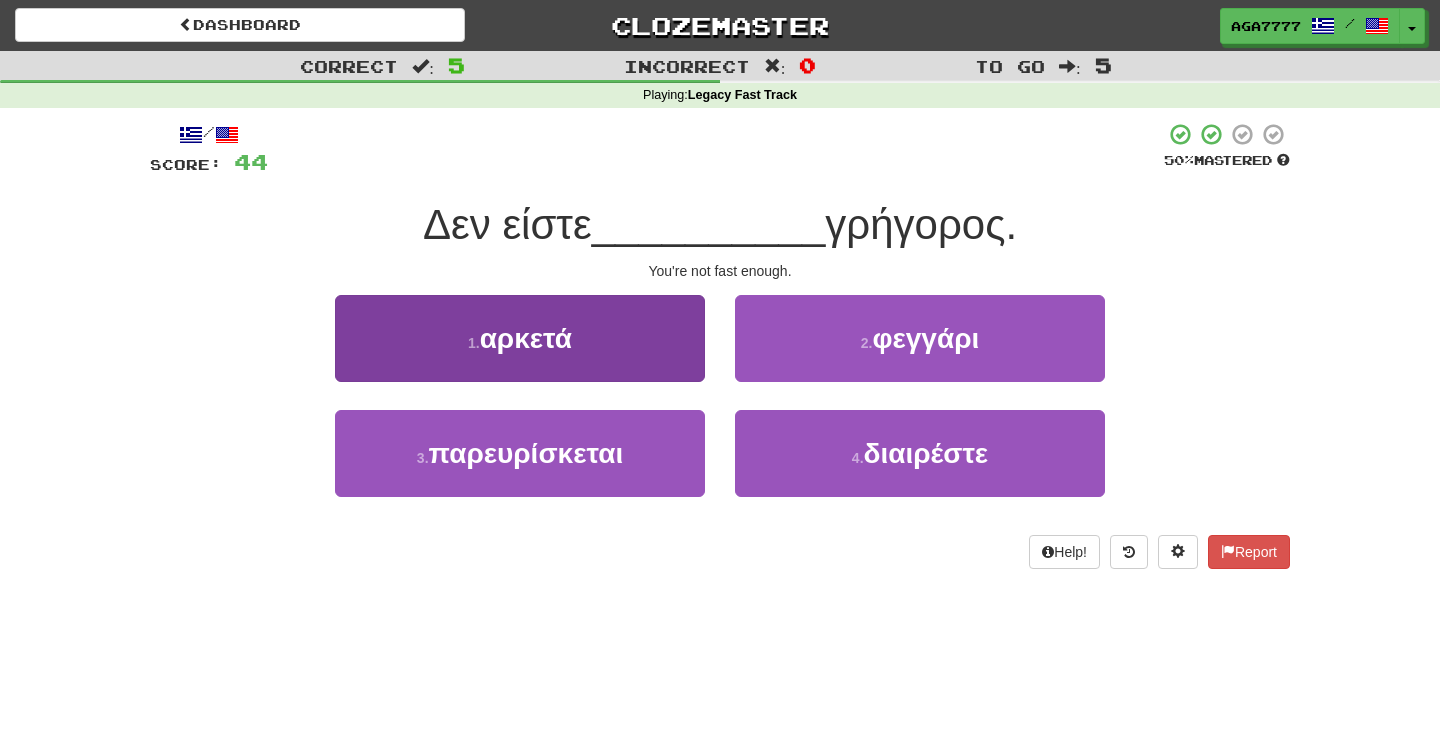 click on "1 .  αρκετά" at bounding box center [520, 338] 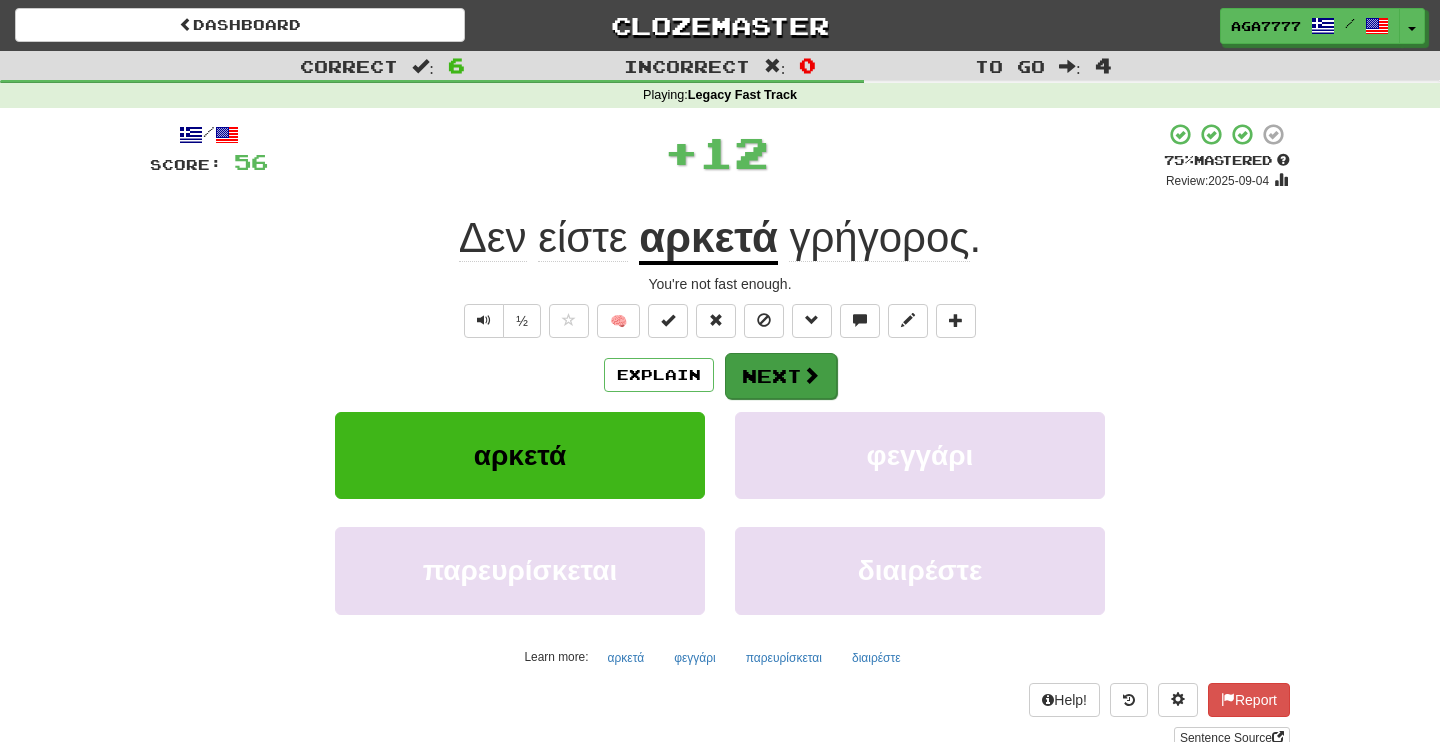 click on "Next" at bounding box center [781, 376] 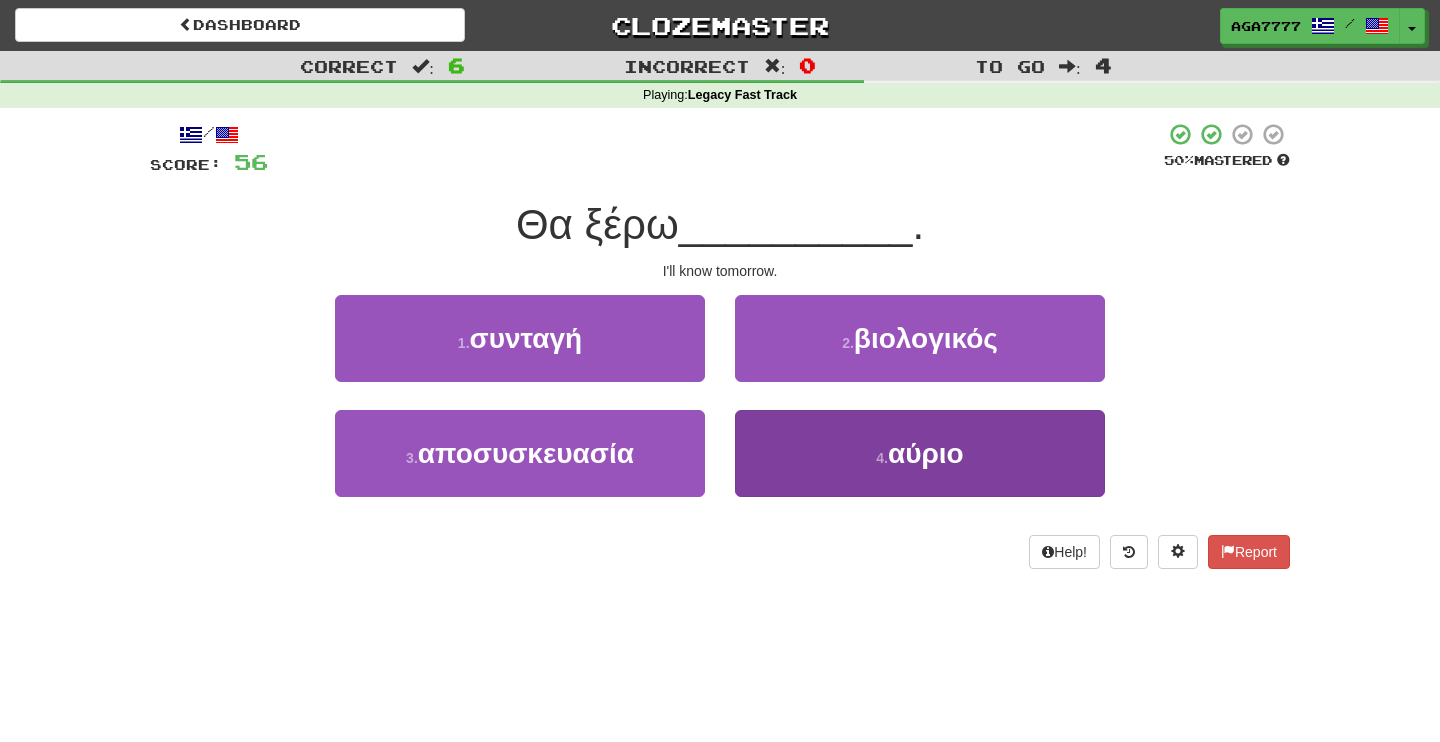 click on "4 .  αύριο" at bounding box center (920, 453) 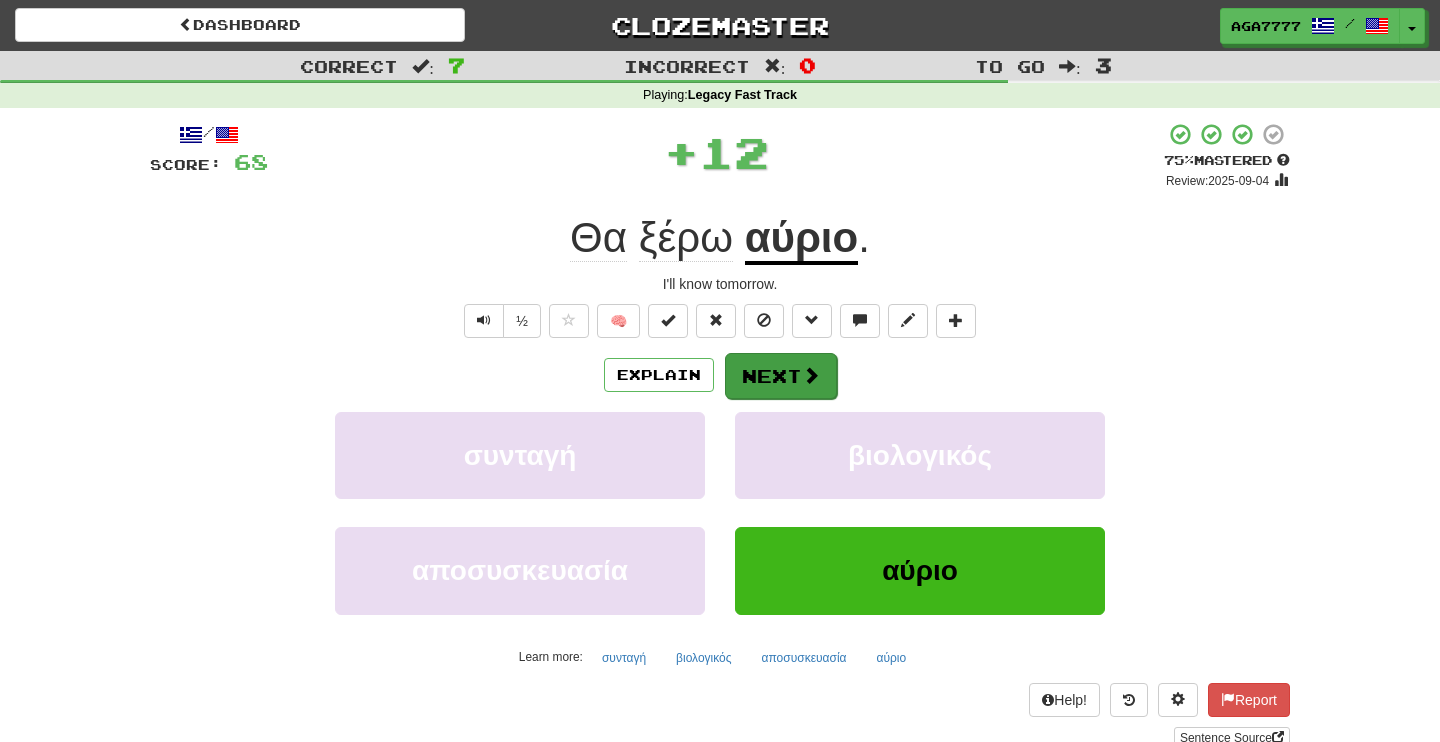 click on "Next" at bounding box center [781, 376] 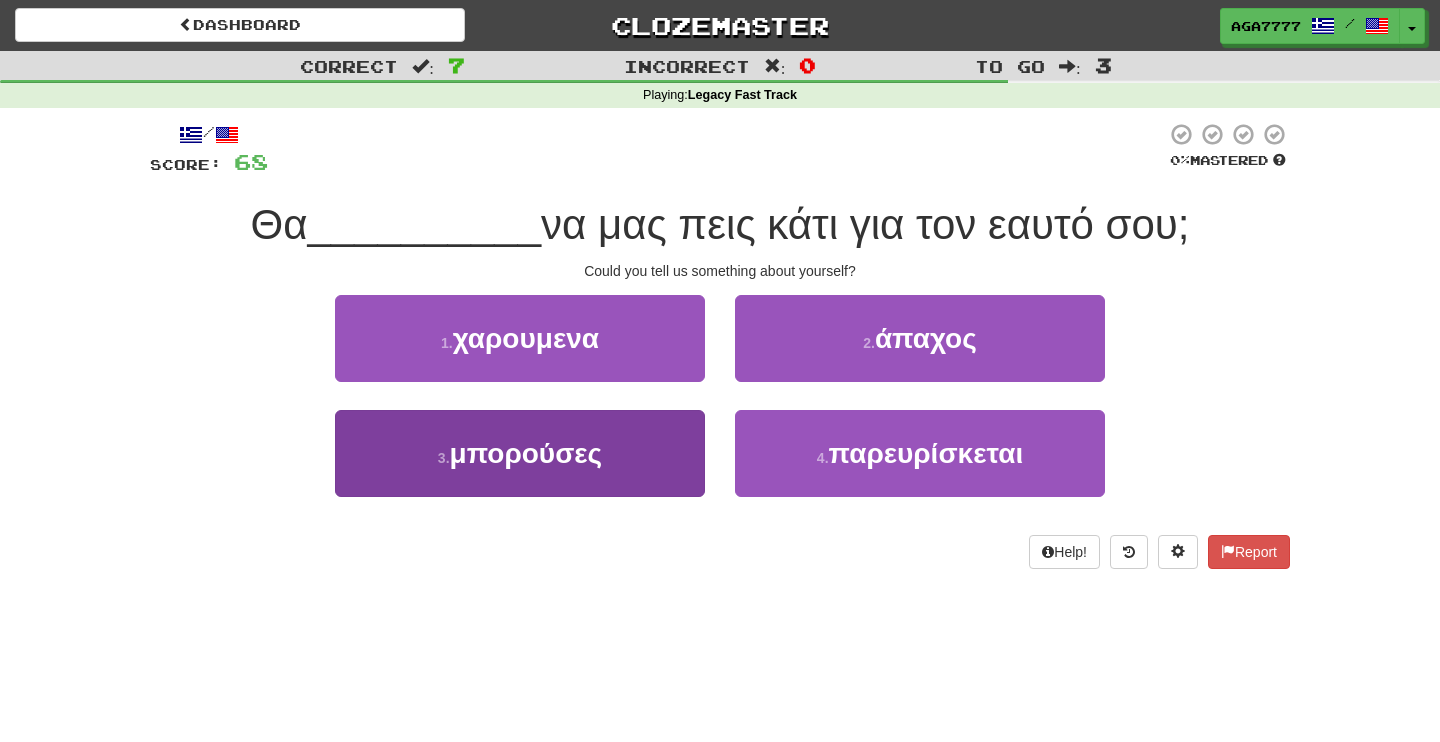 click on "3 .  μπορούσες" at bounding box center (520, 453) 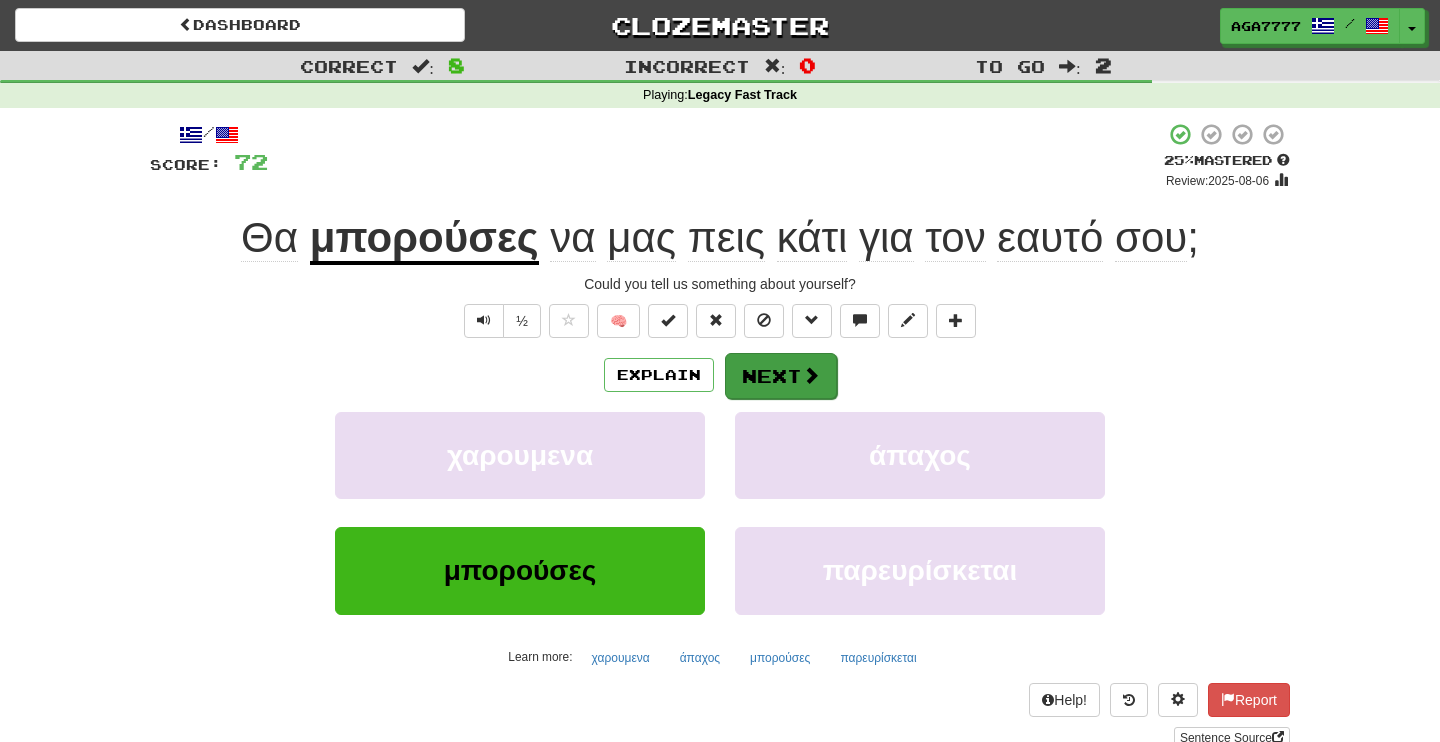 click on "Next" at bounding box center [781, 376] 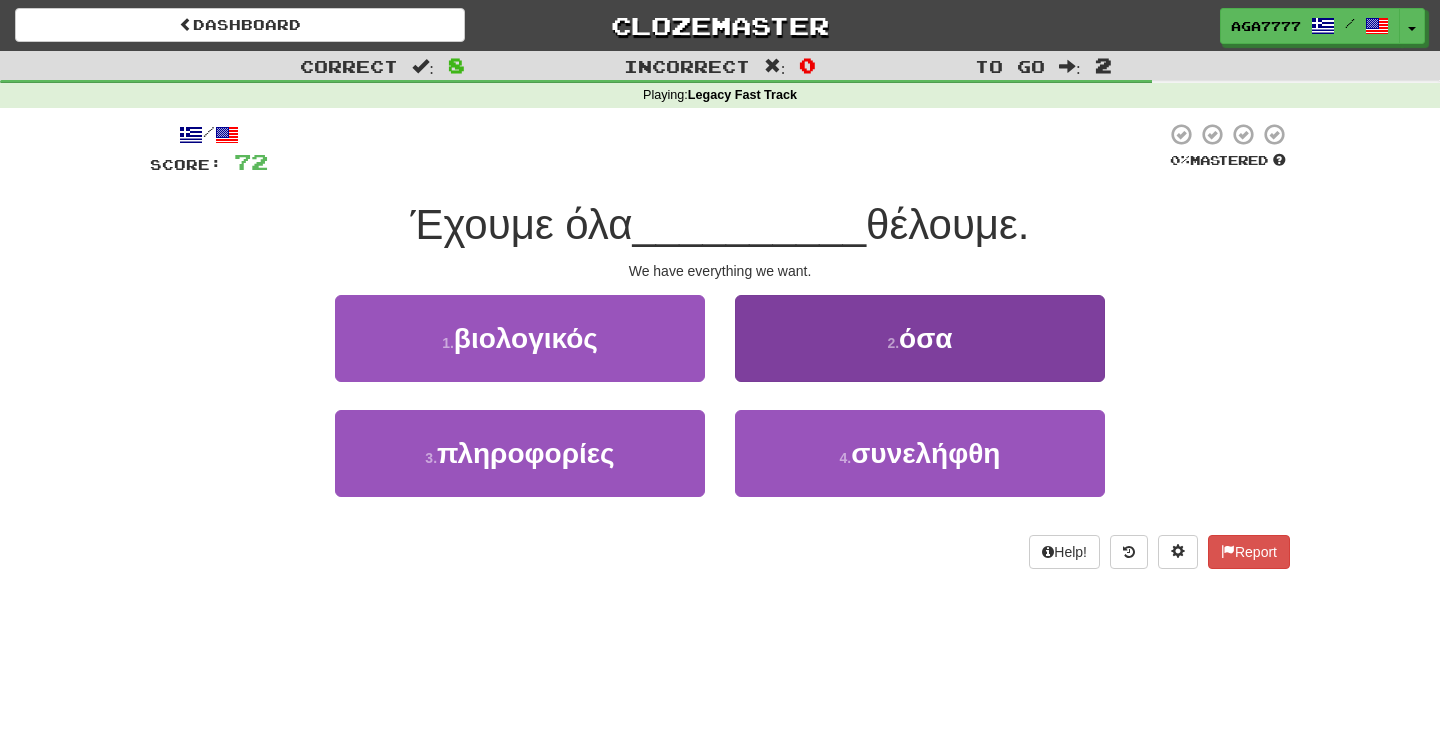 click on "2 .  όσα" at bounding box center (920, 338) 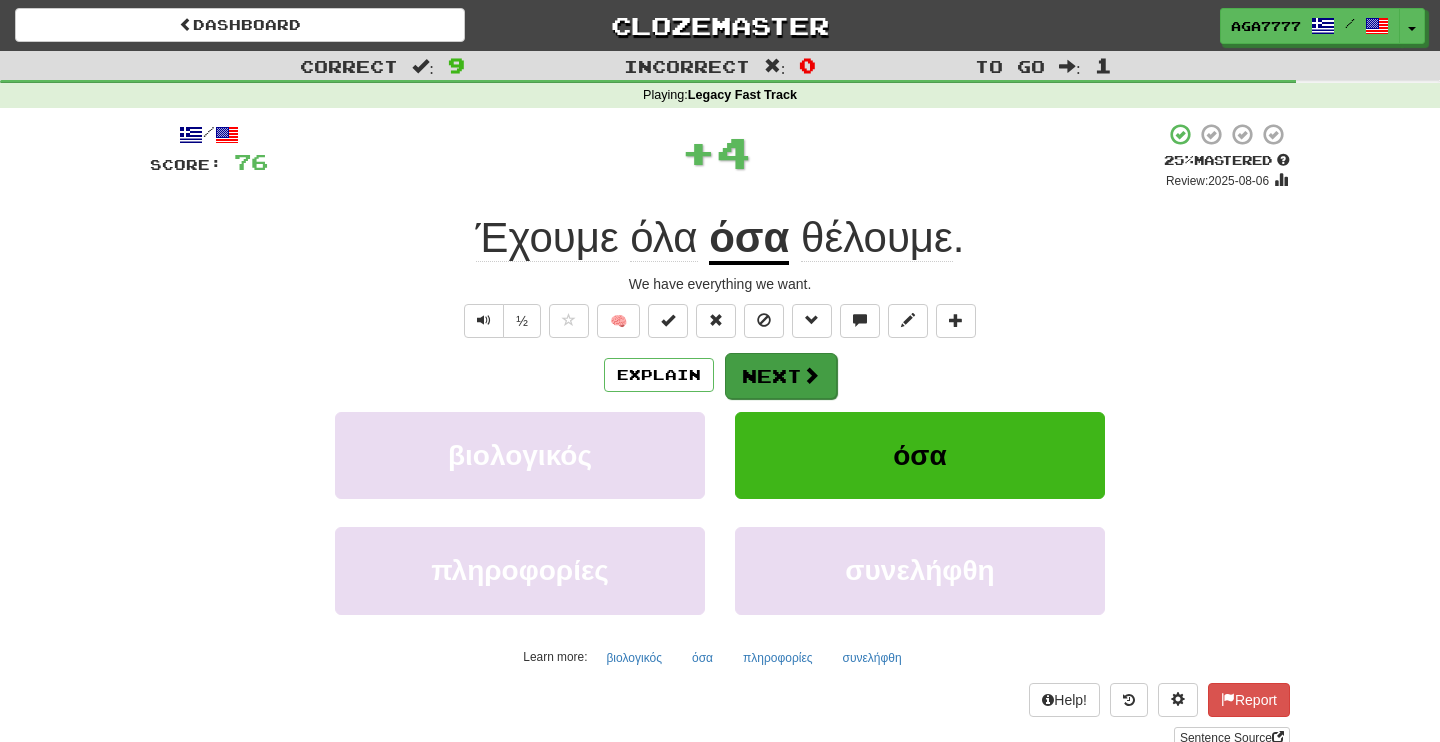 click on "Next" at bounding box center (781, 376) 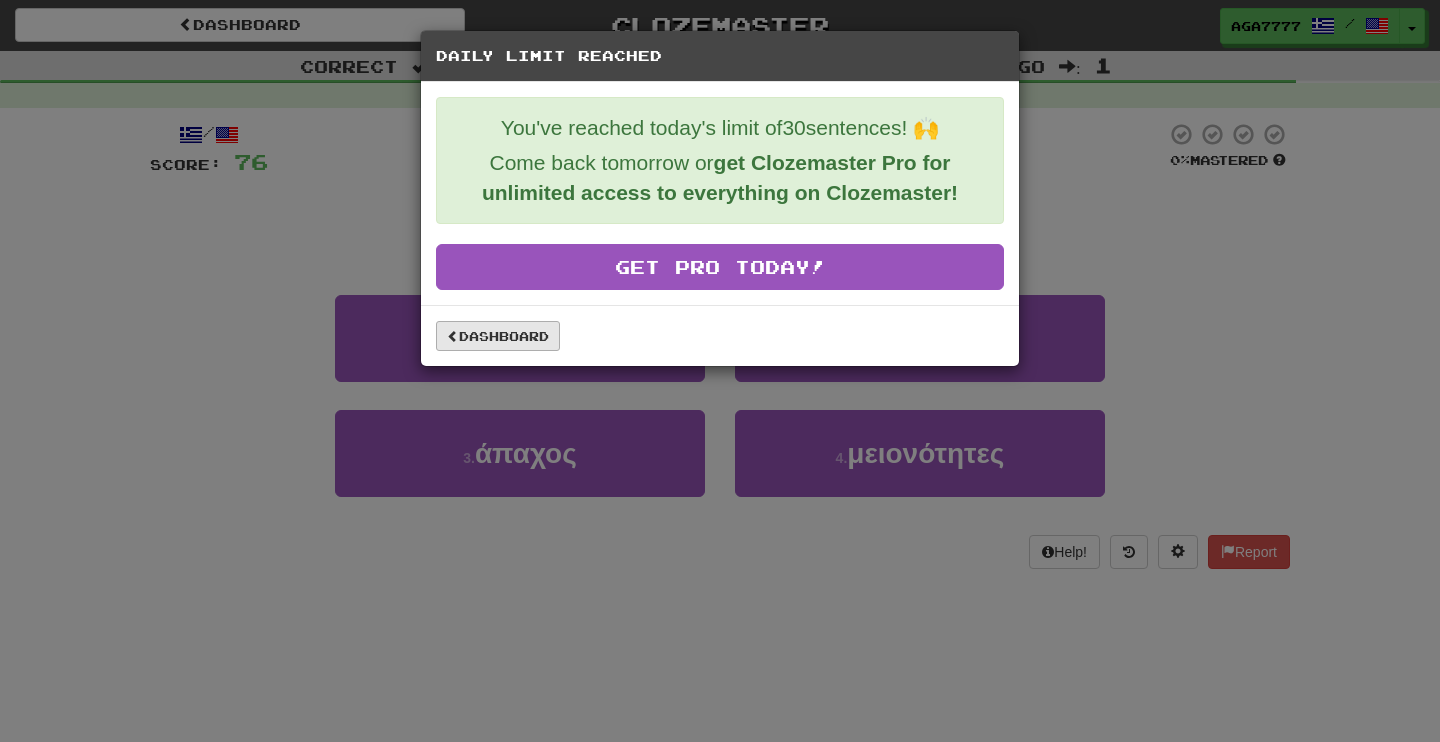 click on "Dashboard" at bounding box center [498, 336] 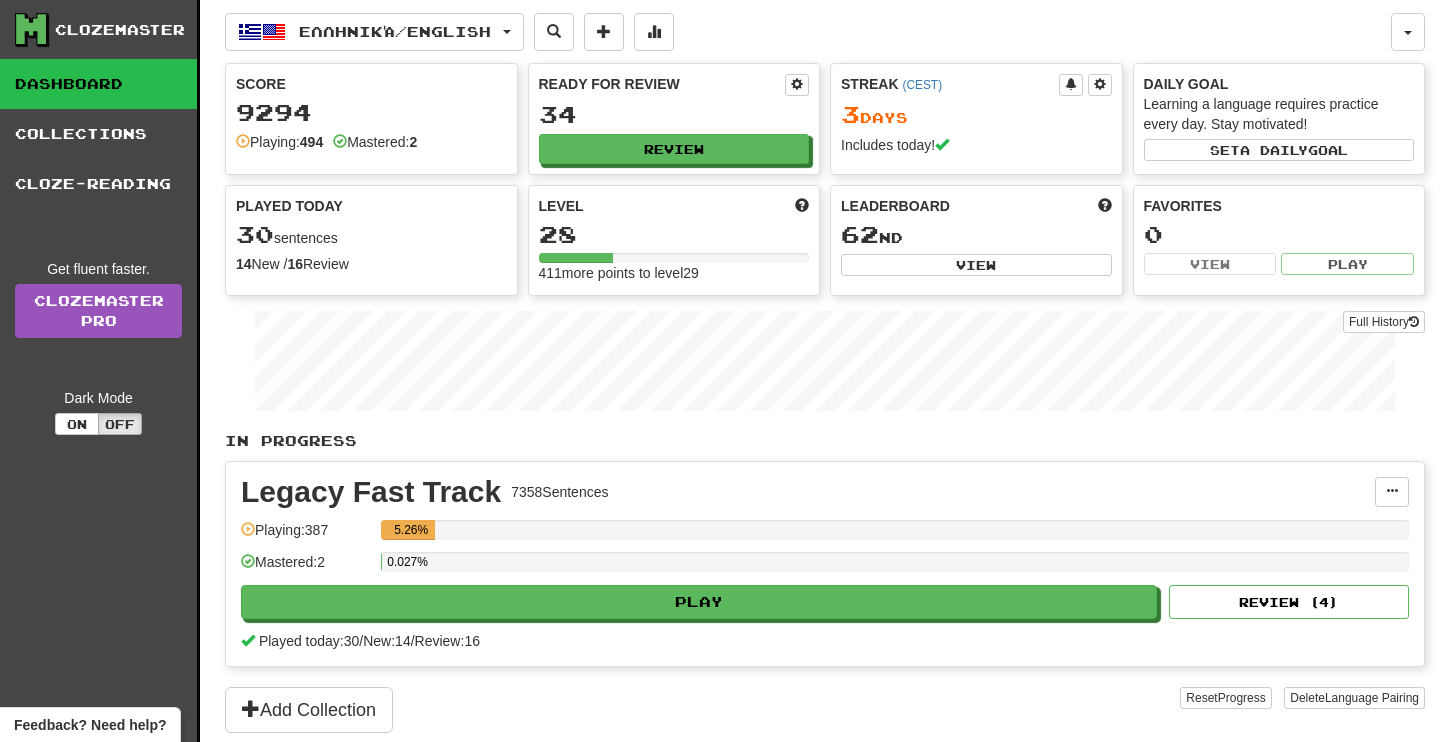 scroll, scrollTop: 0, scrollLeft: 0, axis: both 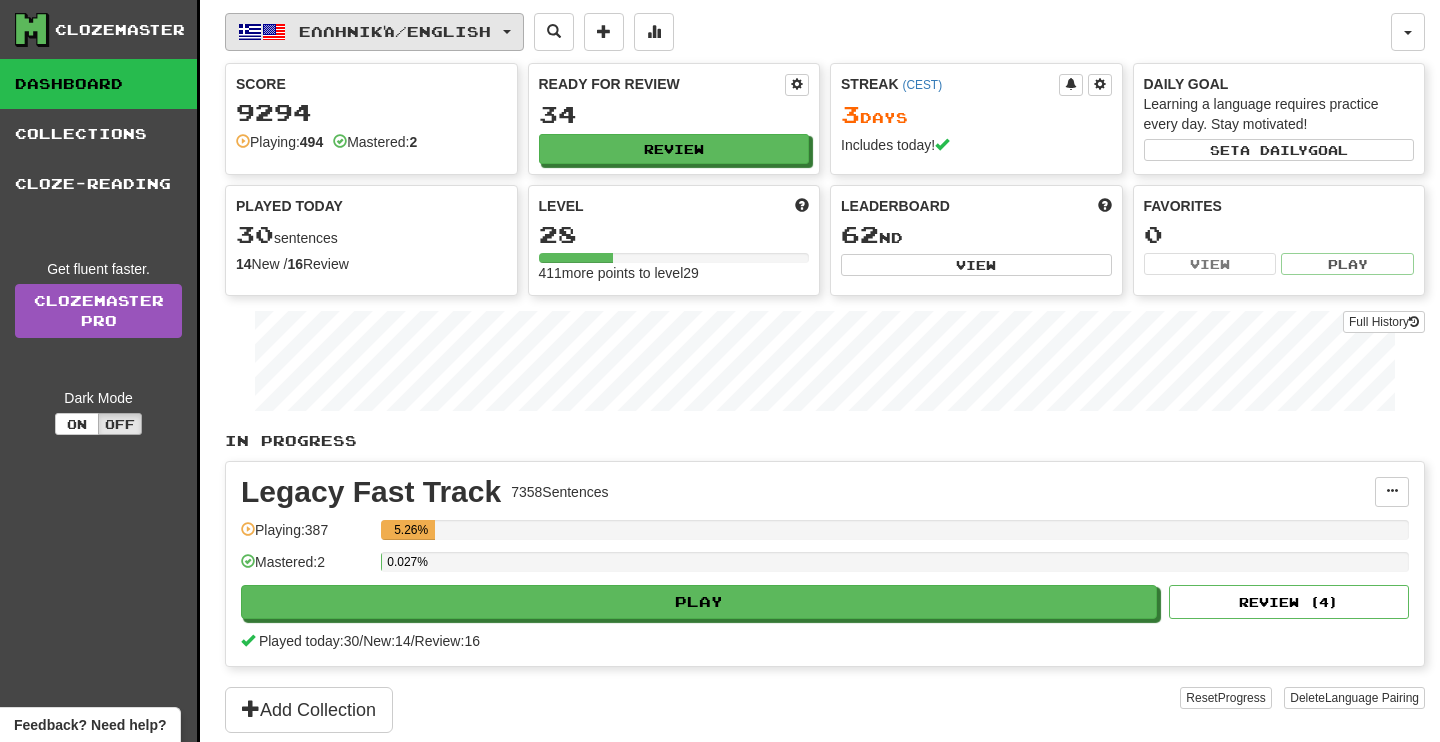 click on "Ελληνικά  /  English" at bounding box center (395, 31) 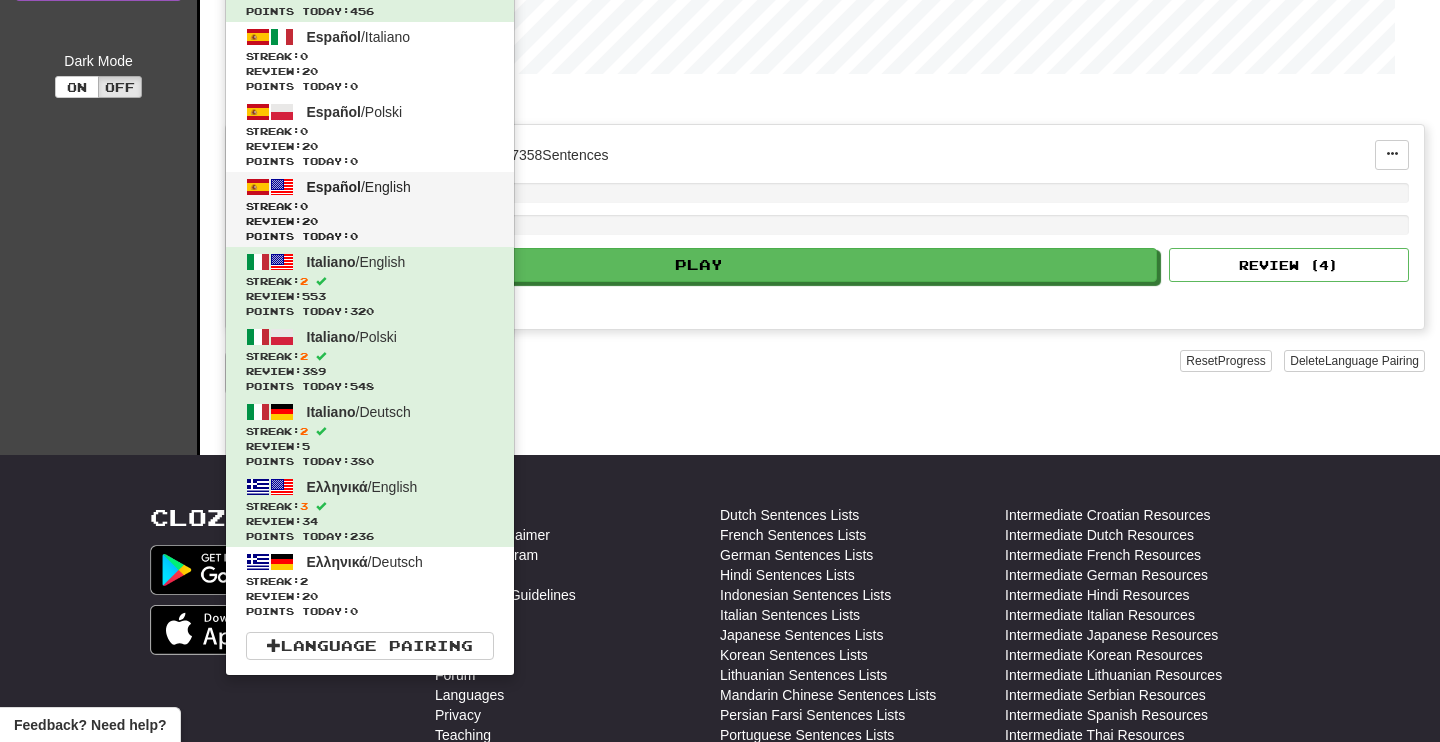 scroll, scrollTop: 337, scrollLeft: 0, axis: vertical 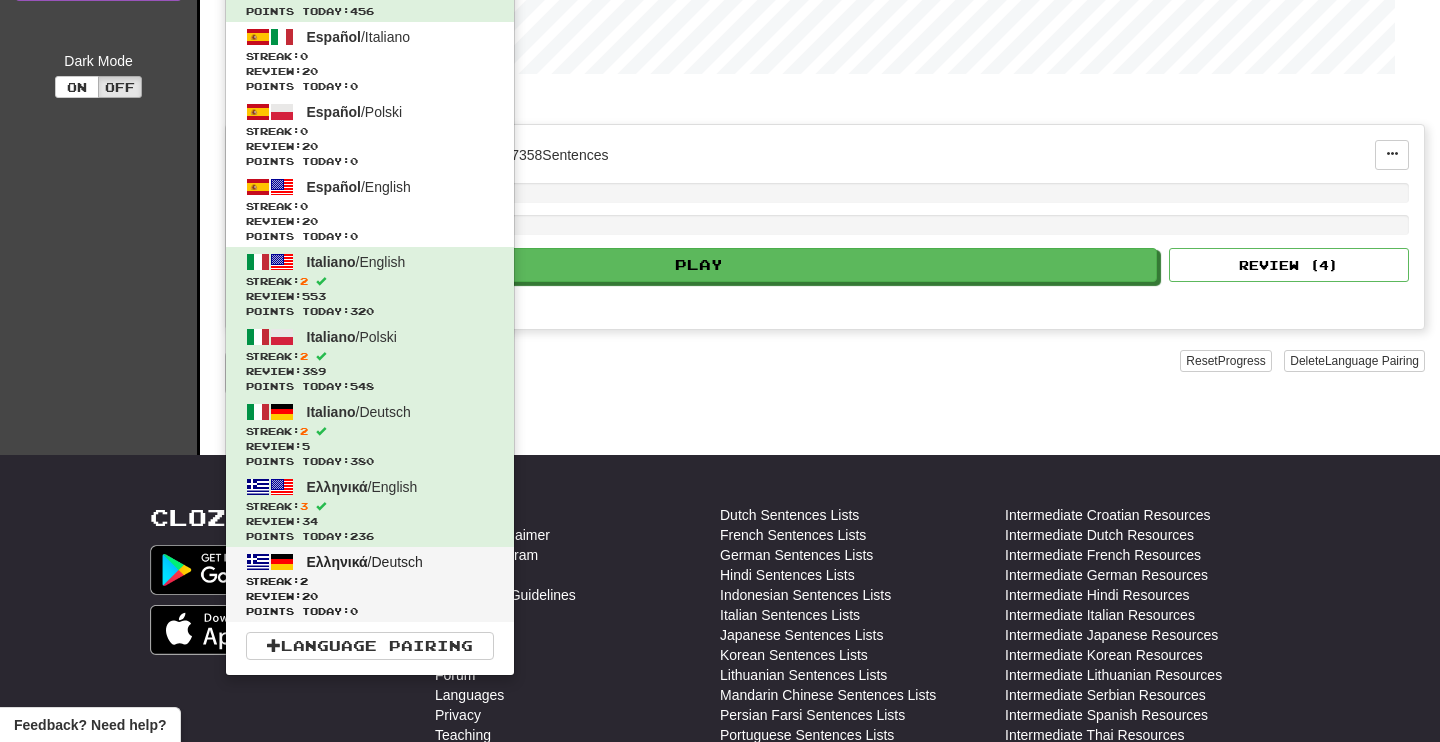 click on "Review:  20" at bounding box center (370, 596) 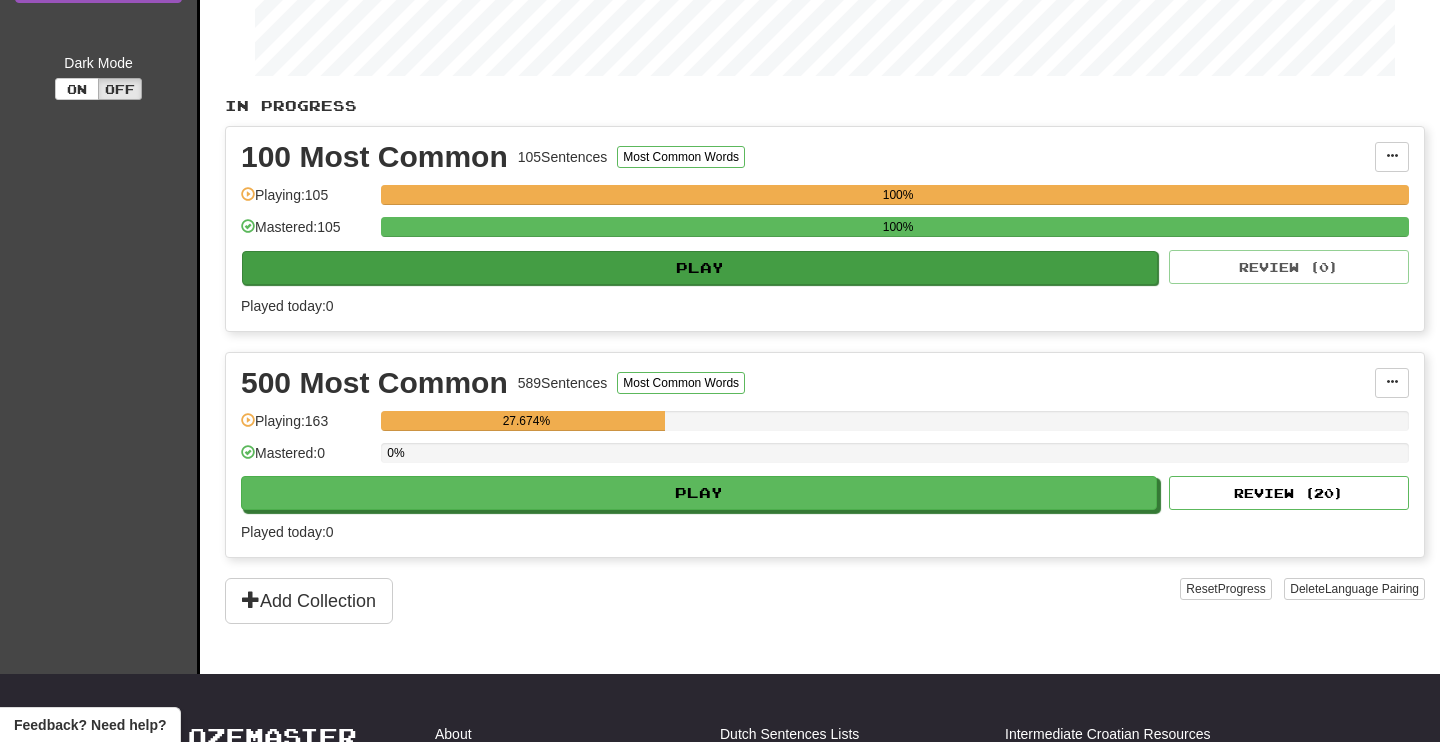 scroll, scrollTop: 335, scrollLeft: 0, axis: vertical 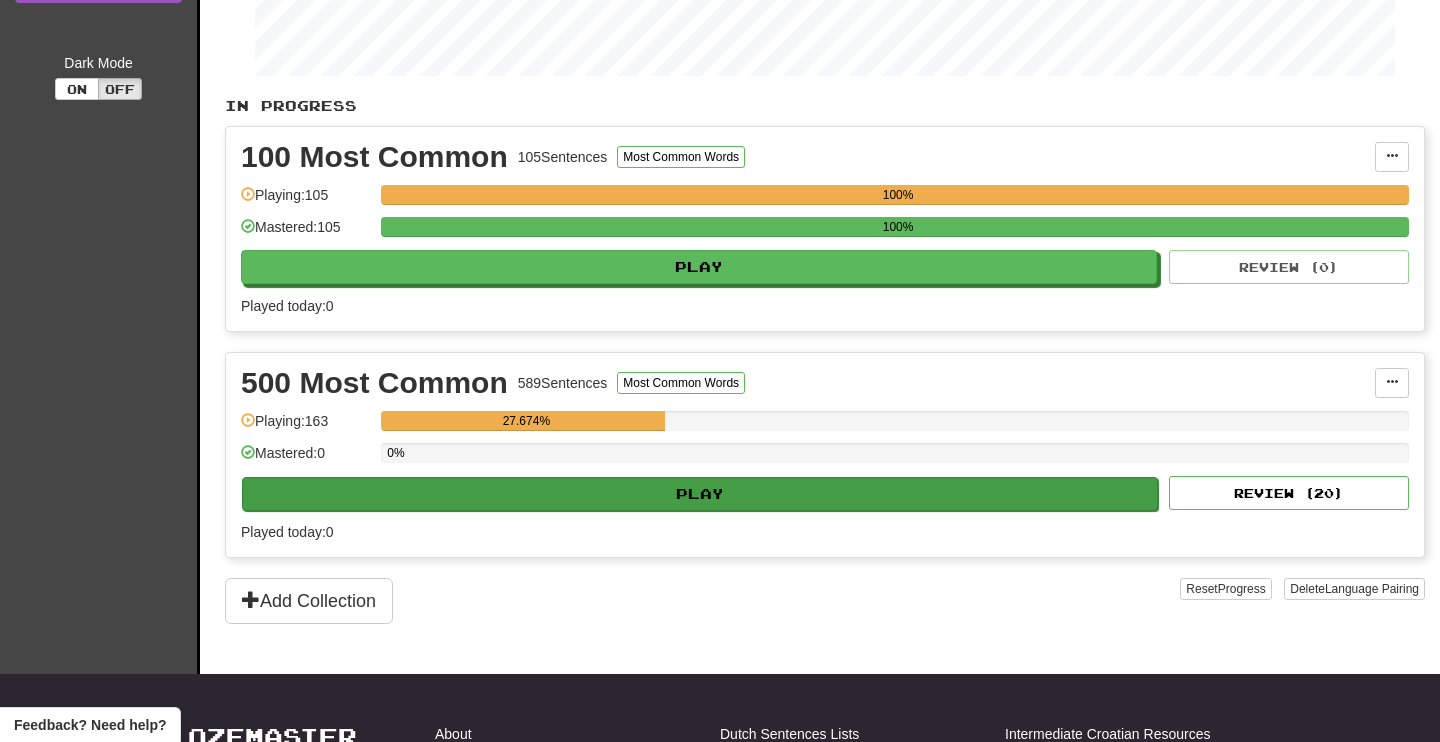 click on "Play" at bounding box center (700, 494) 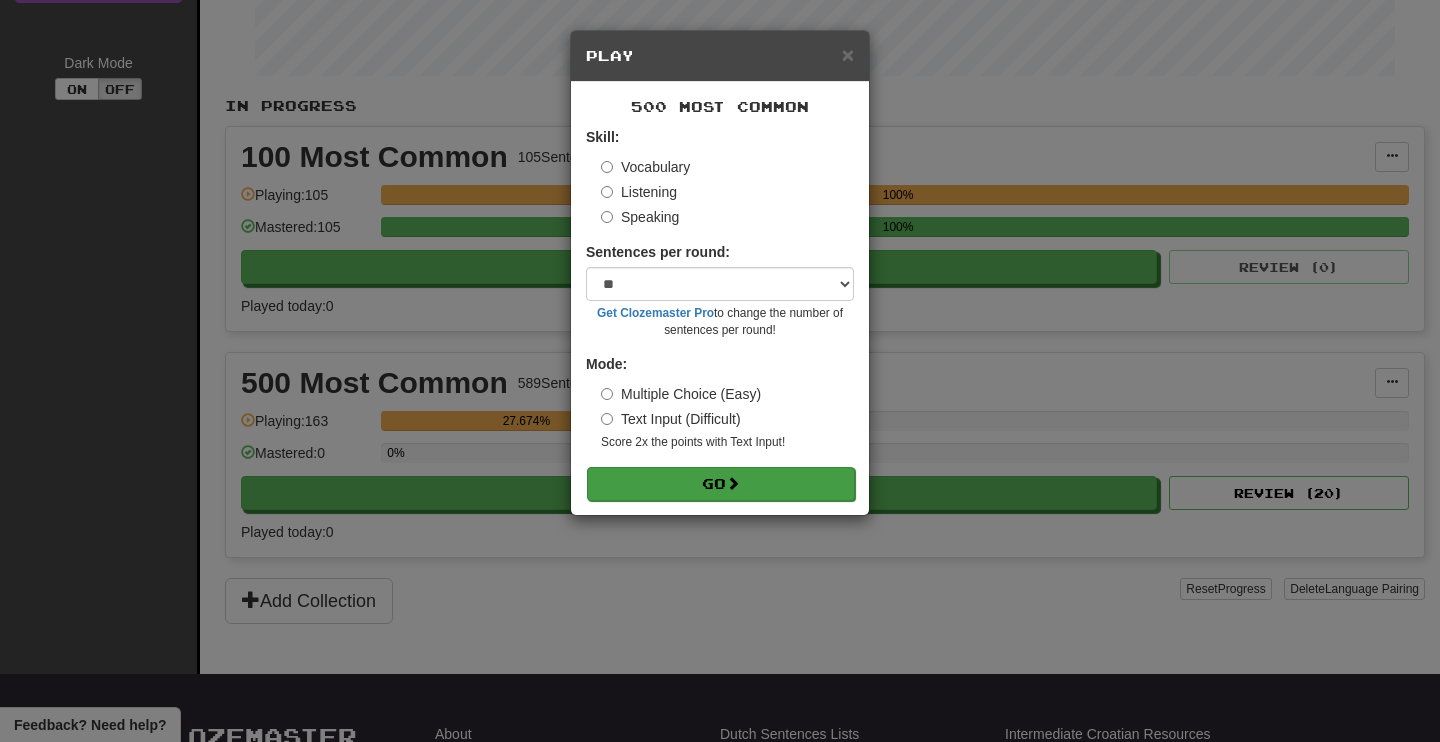 click on "Go" at bounding box center (721, 484) 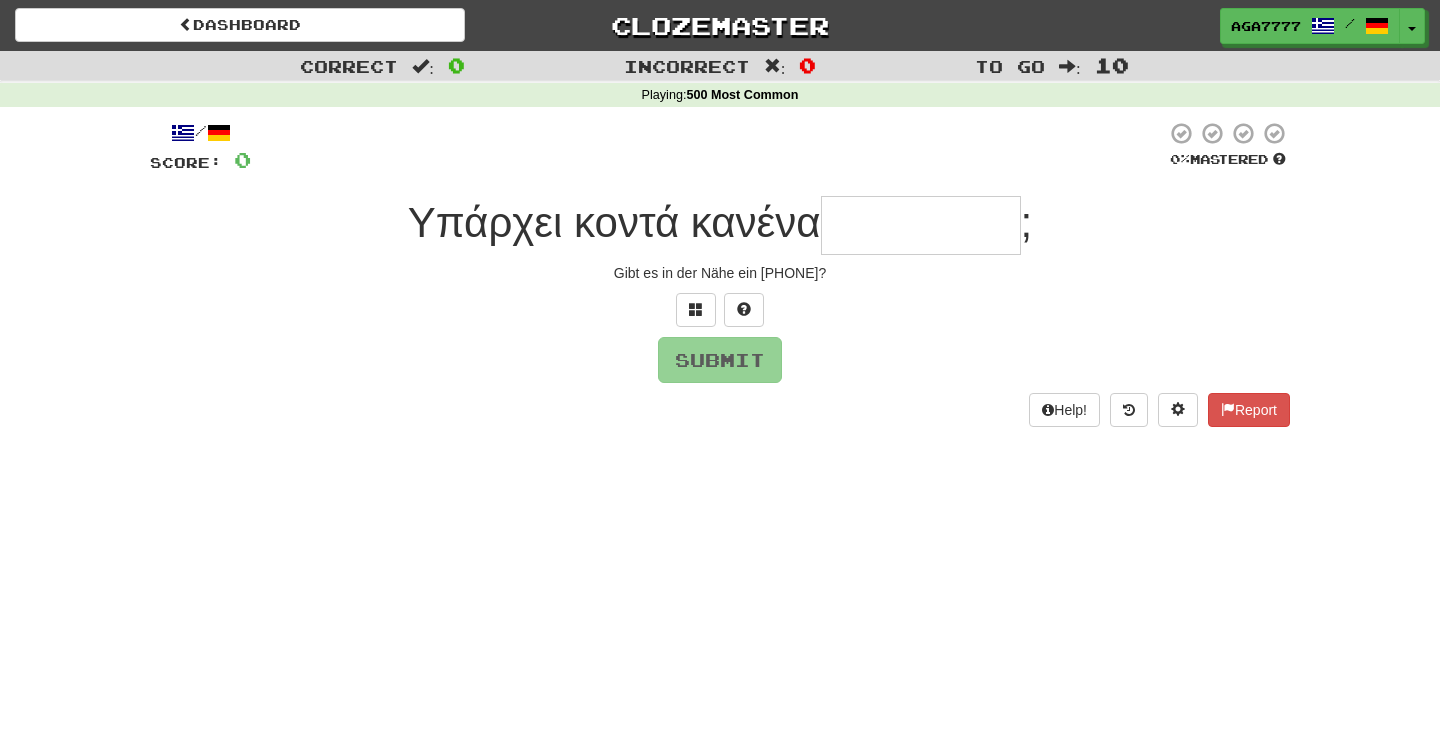 scroll, scrollTop: 0, scrollLeft: 0, axis: both 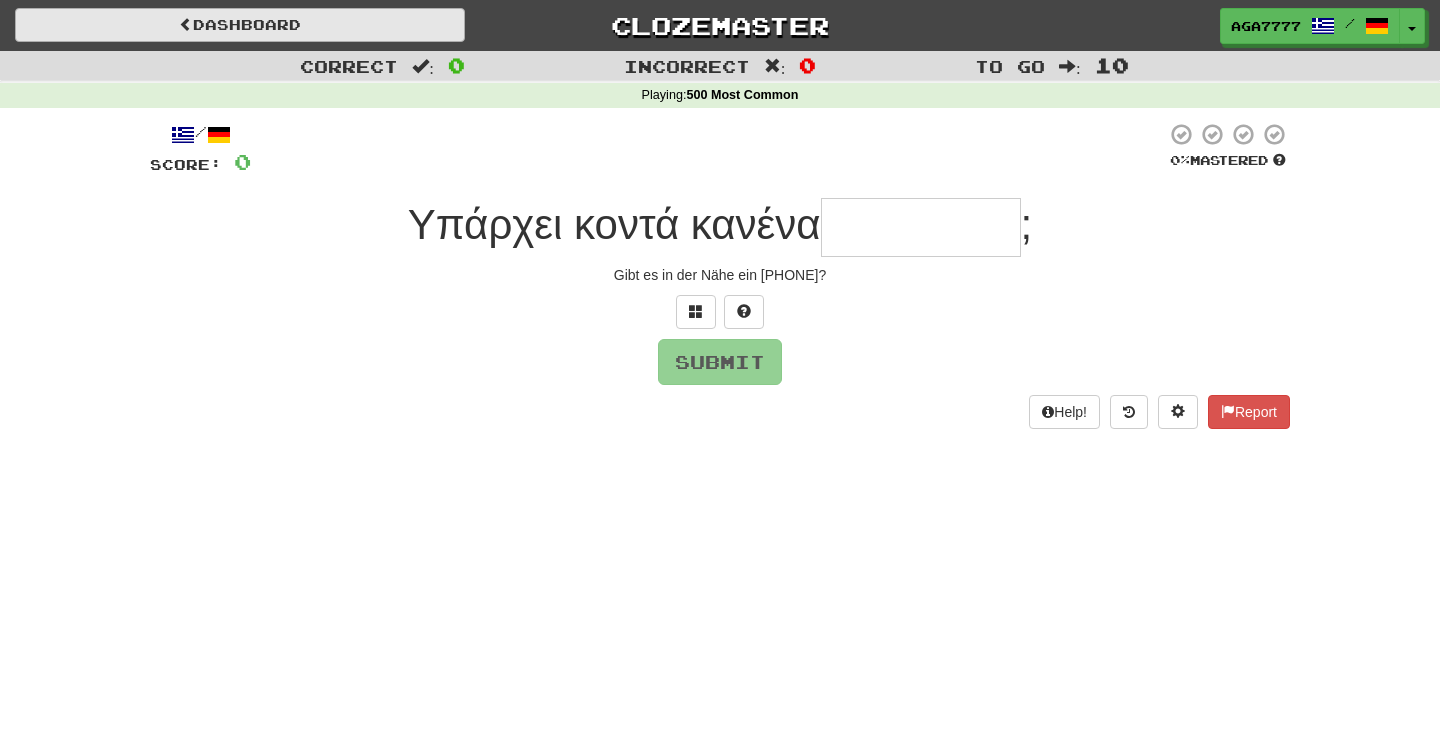 click on "Dashboard" at bounding box center (240, 25) 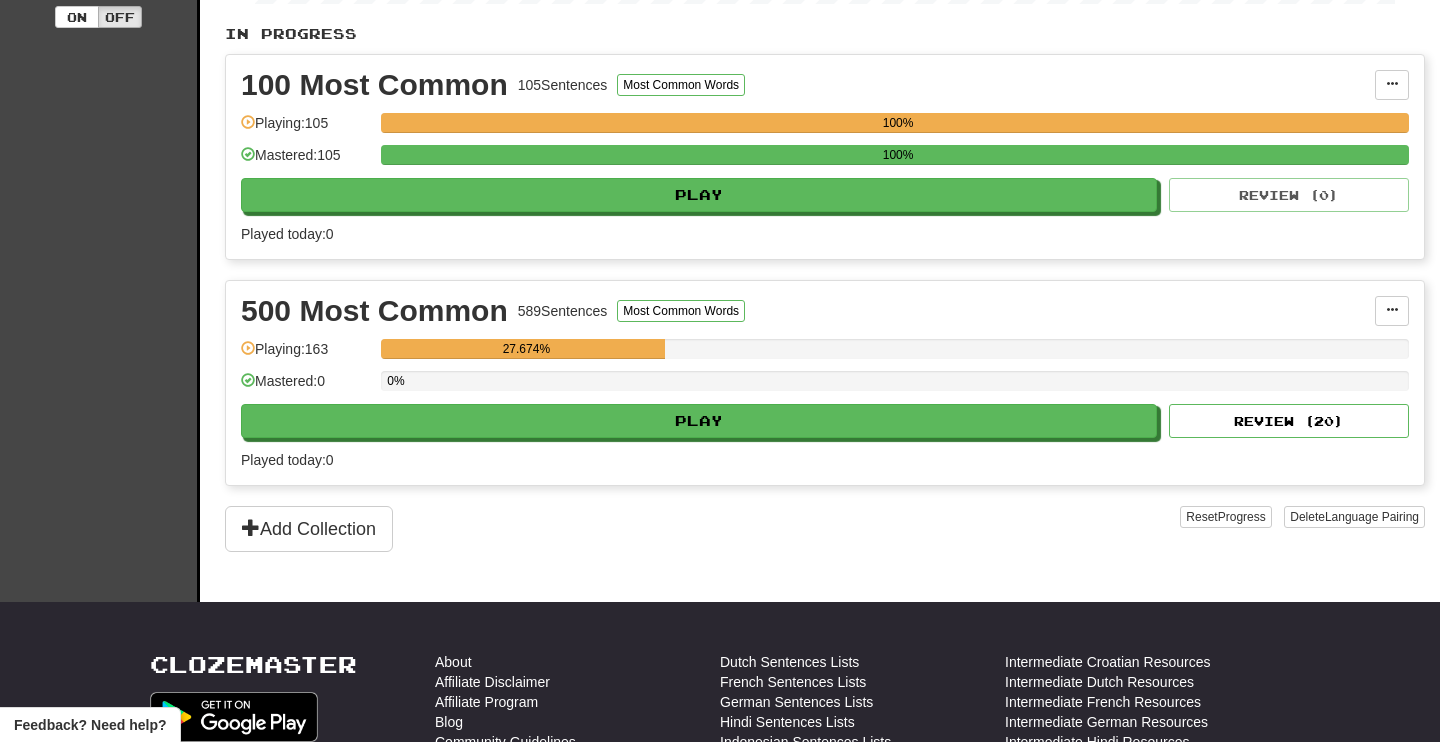 scroll, scrollTop: 414, scrollLeft: 0, axis: vertical 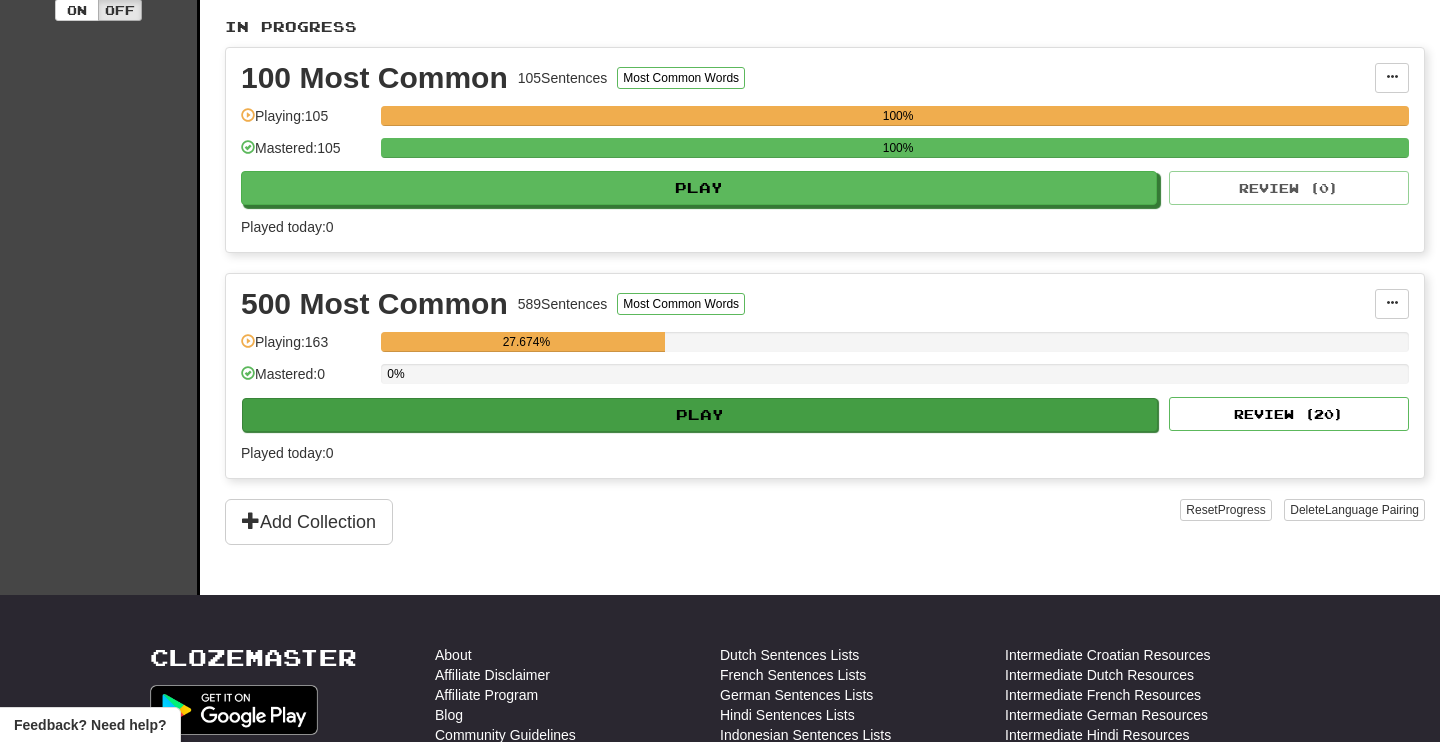 click on "Play" at bounding box center [700, 415] 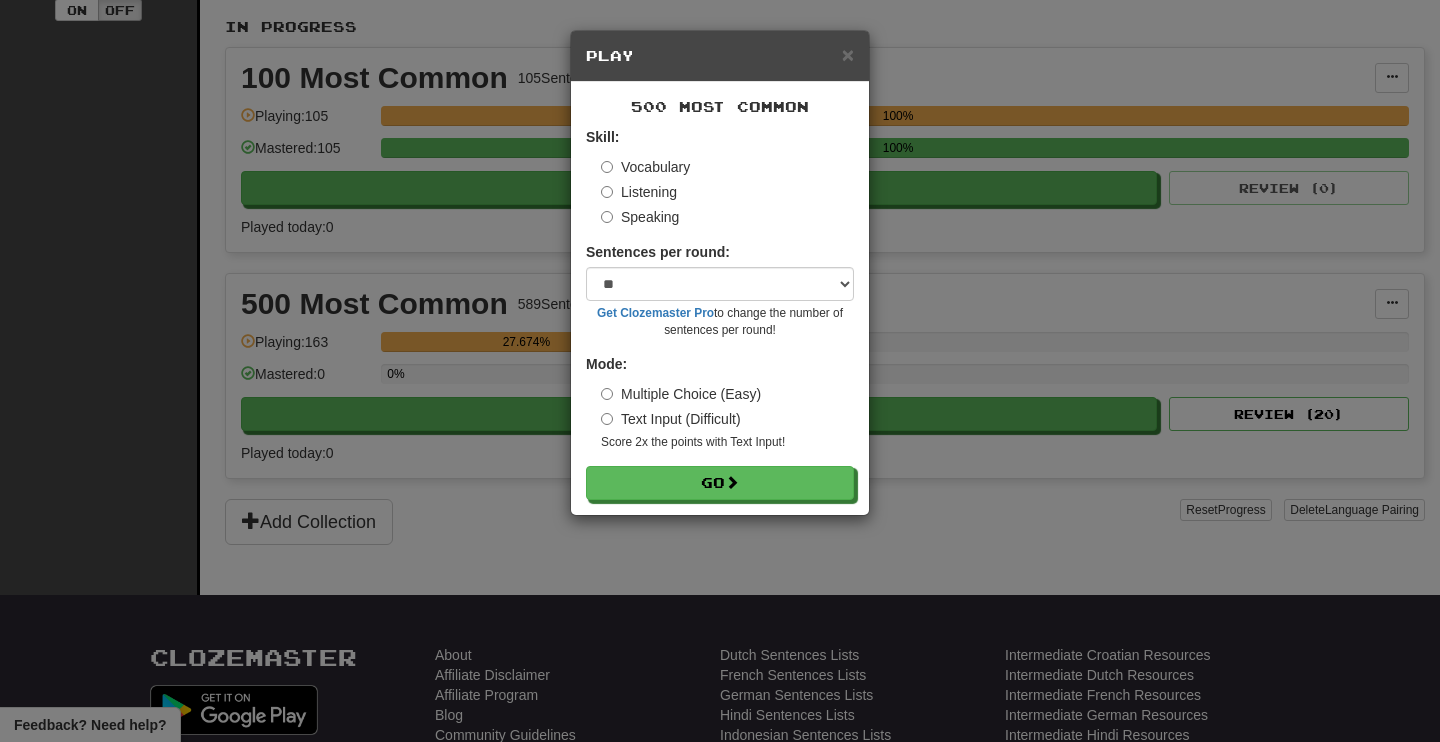 click on "Multiple Choice (Easy)" at bounding box center (681, 394) 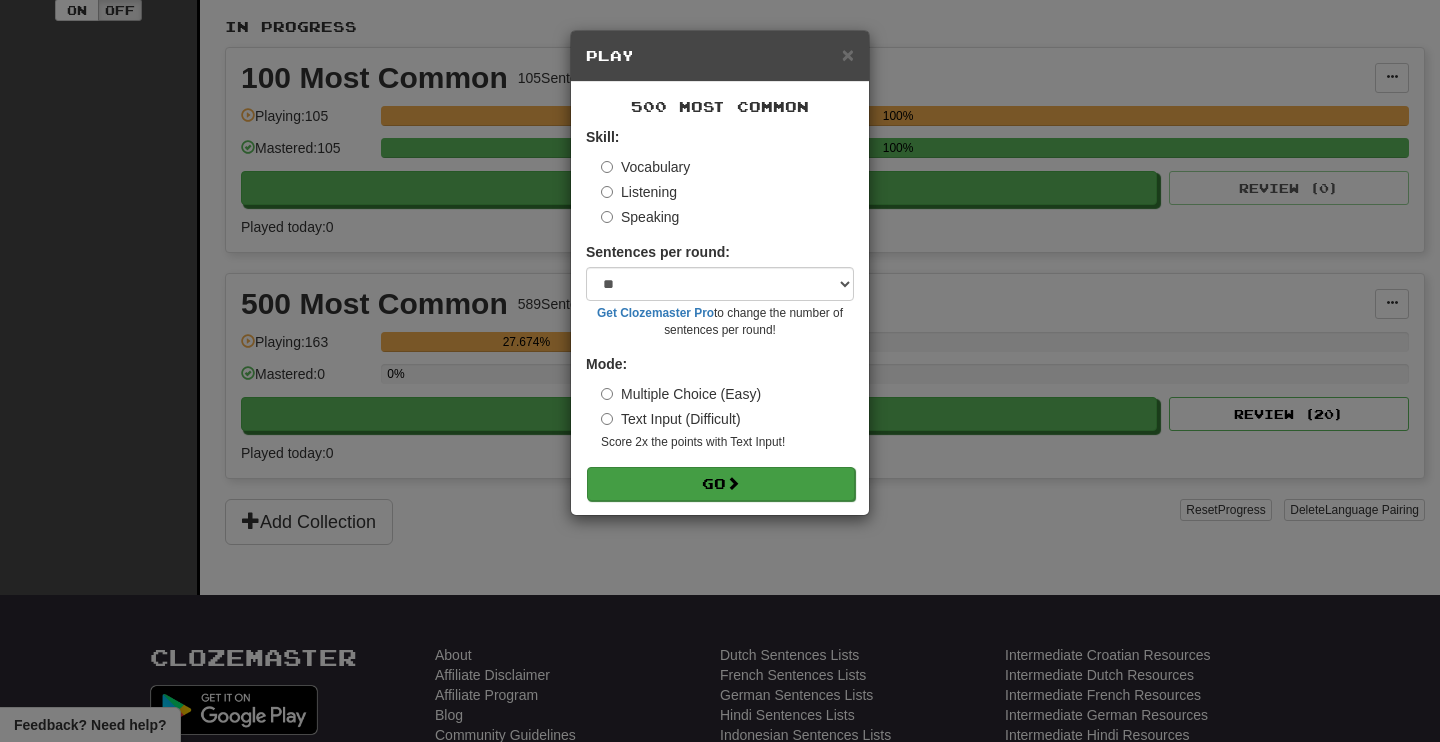 click on "Go" at bounding box center (721, 484) 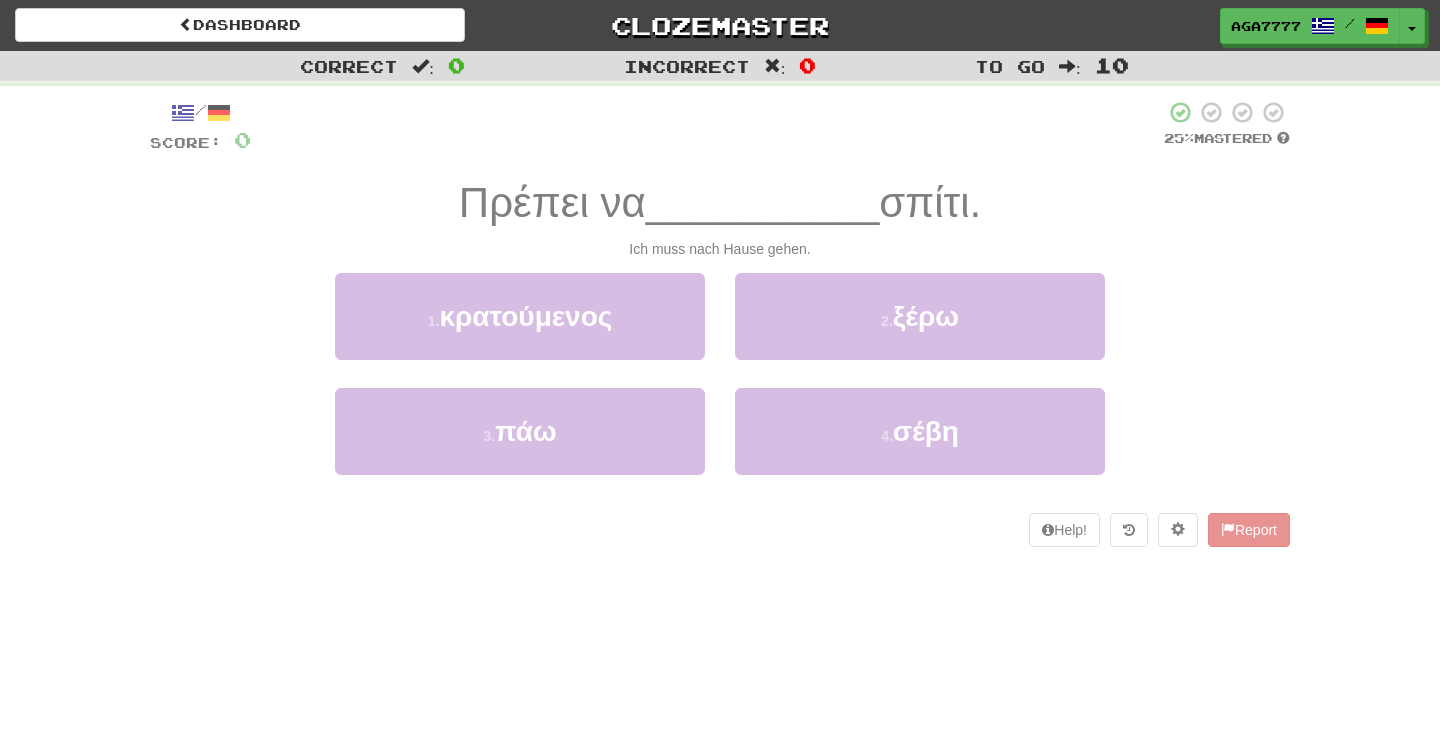 scroll, scrollTop: 0, scrollLeft: 0, axis: both 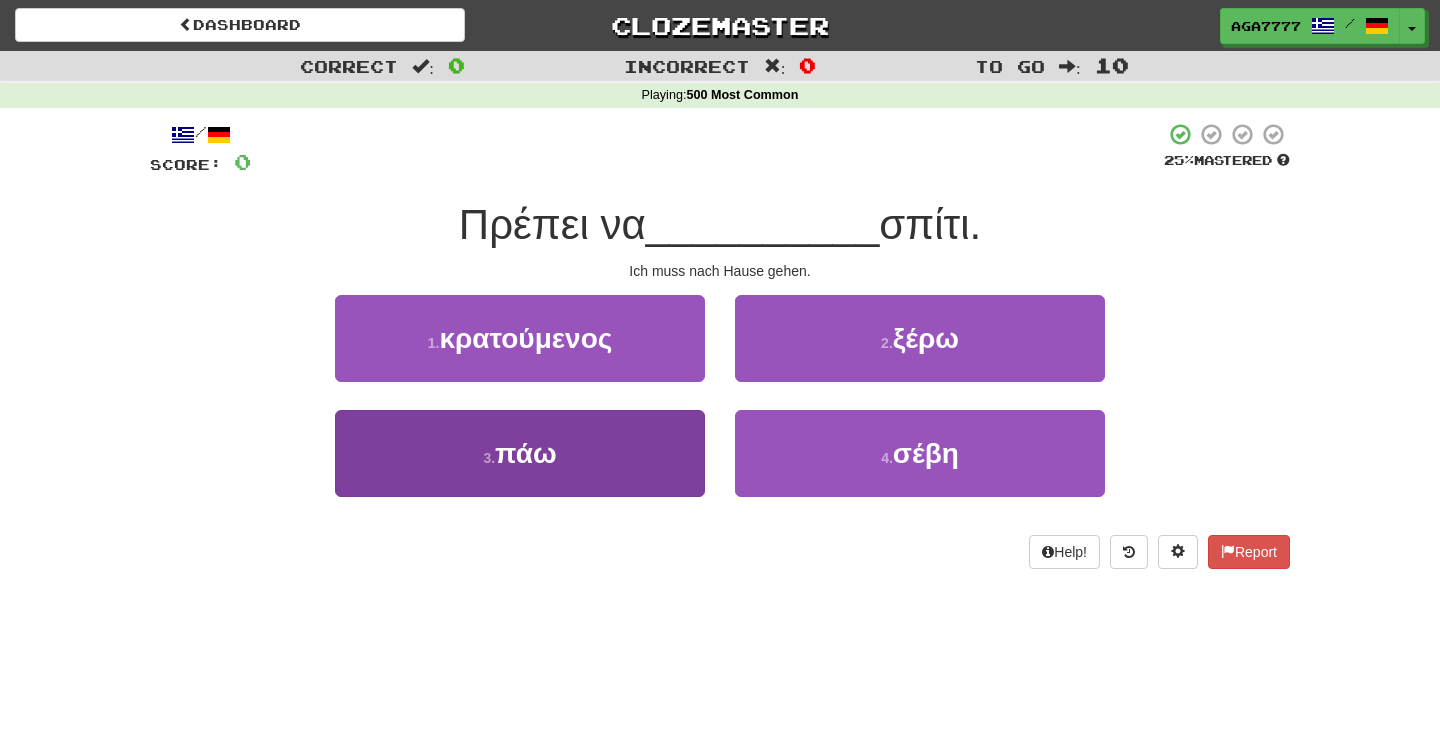 click on "3 .  πάω" at bounding box center [520, 453] 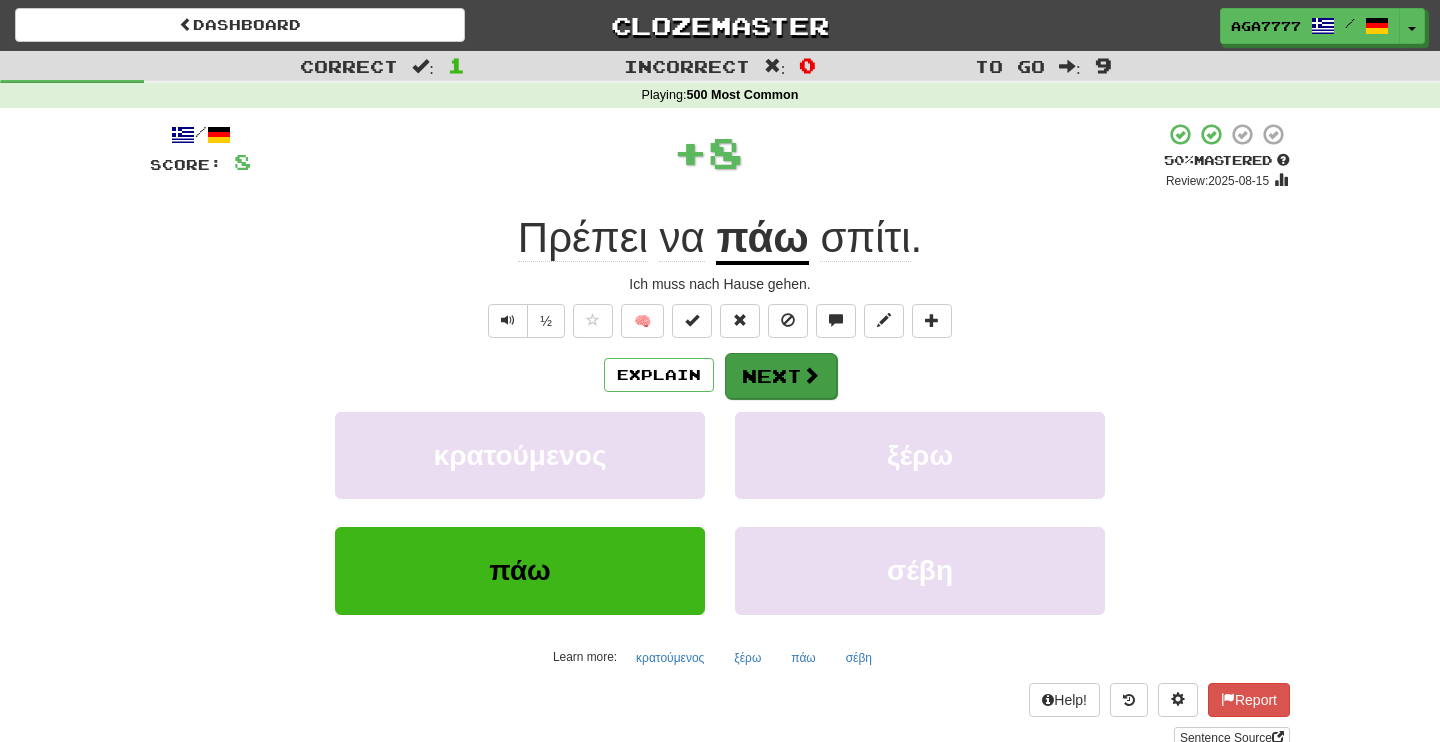 click on "Next" at bounding box center (781, 376) 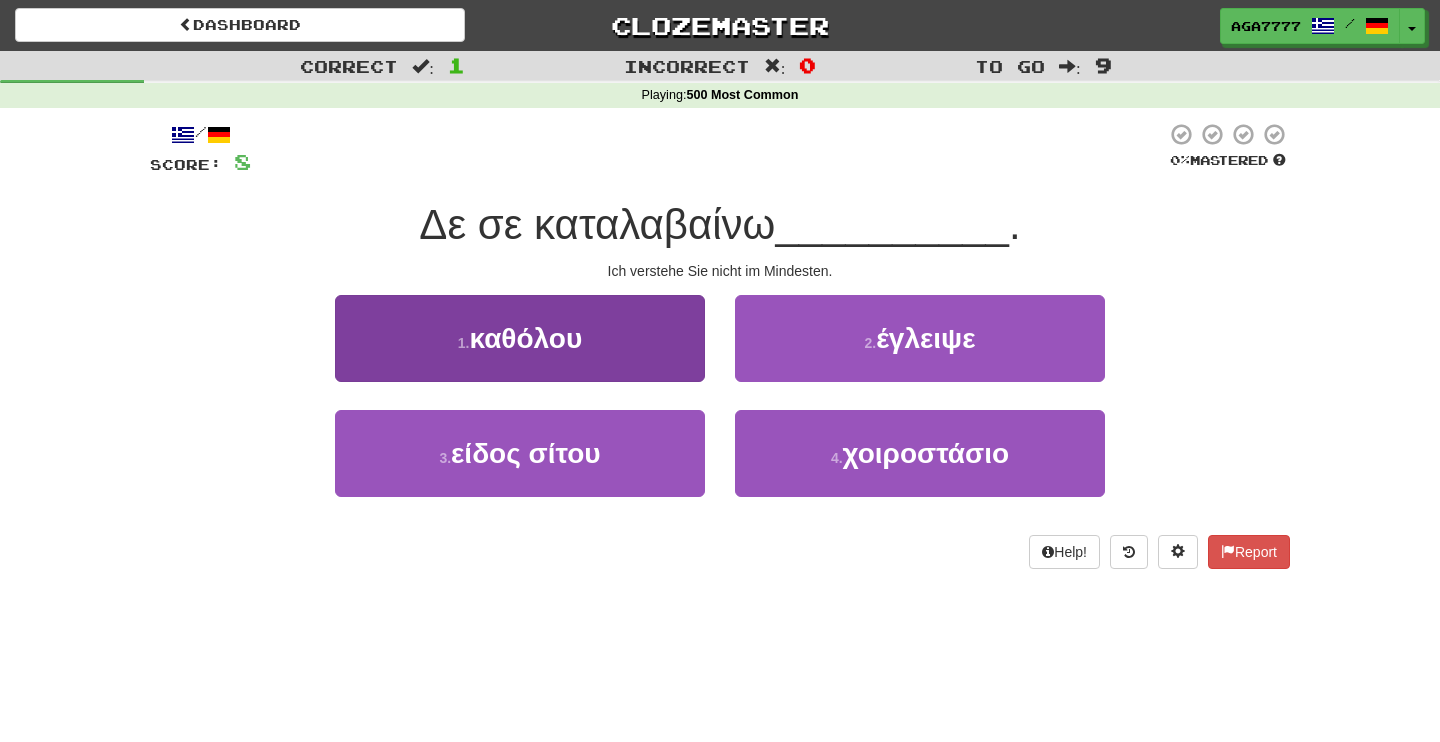 click on "1 .  καθόλου" at bounding box center (520, 338) 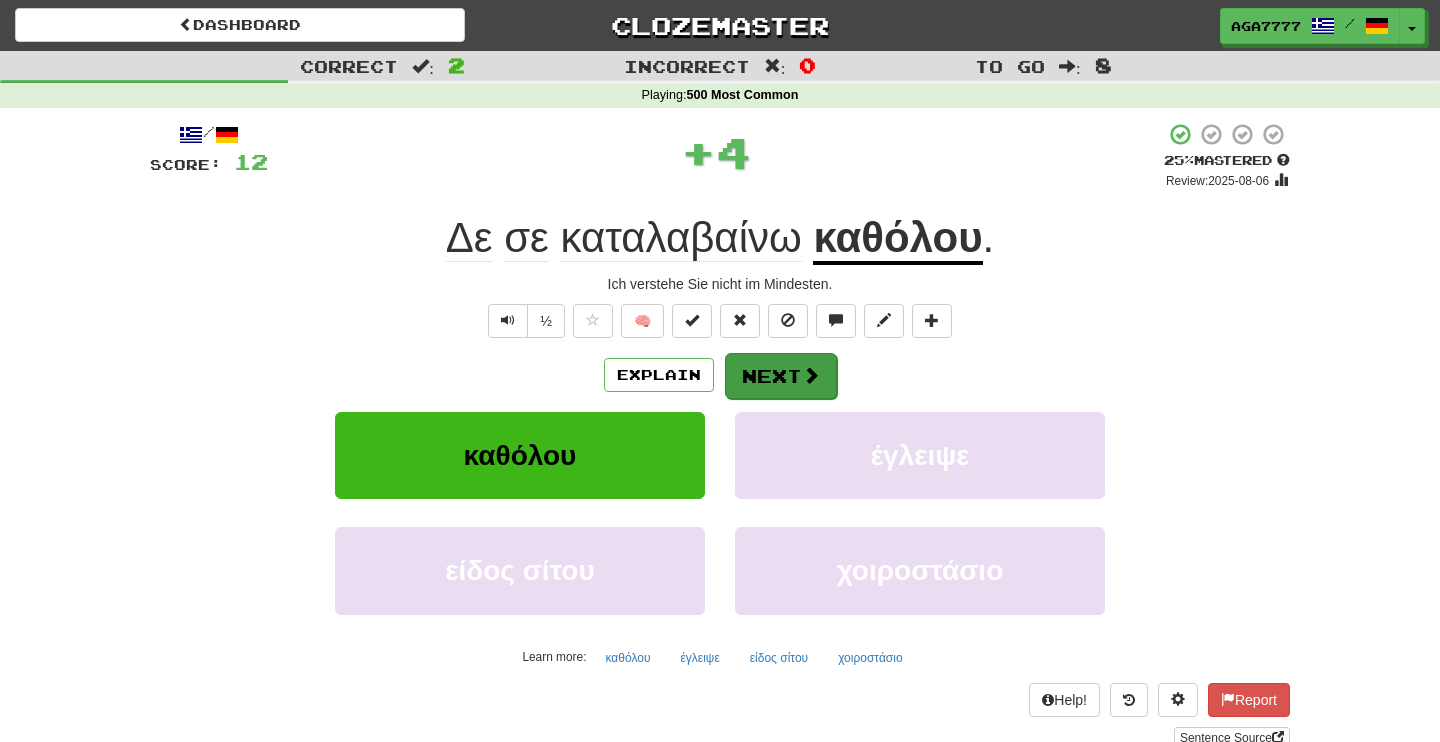 click on "Next" at bounding box center (781, 376) 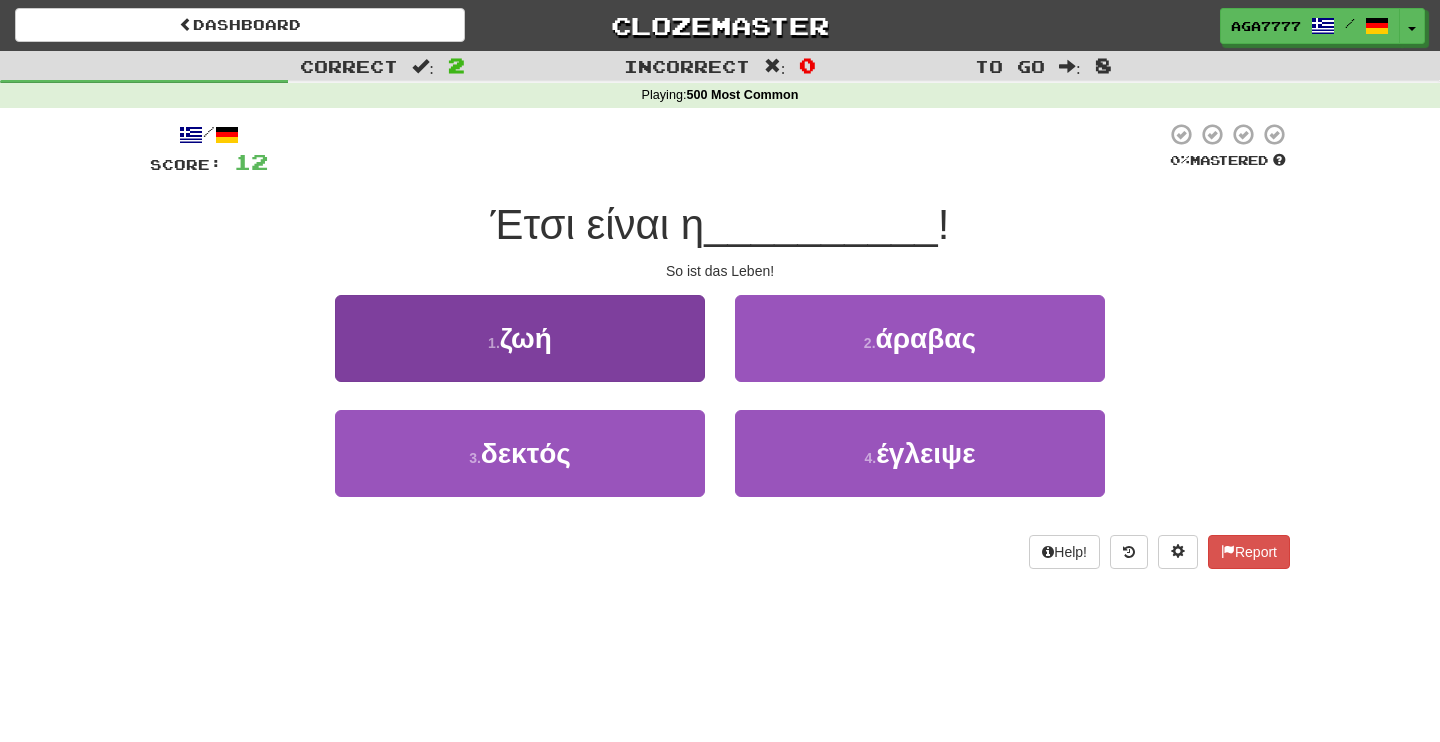click on "1 .  ζωή" at bounding box center [520, 338] 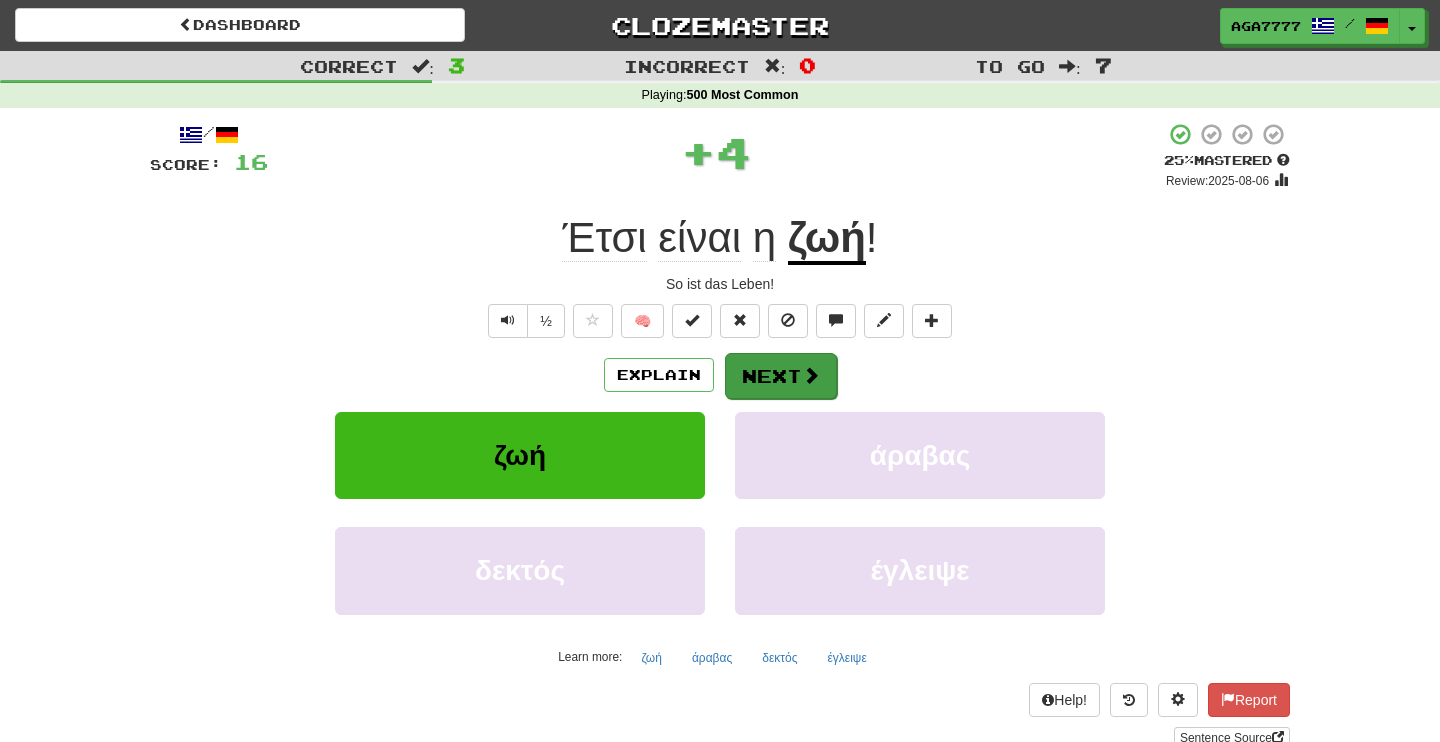 click on "Next" at bounding box center (781, 376) 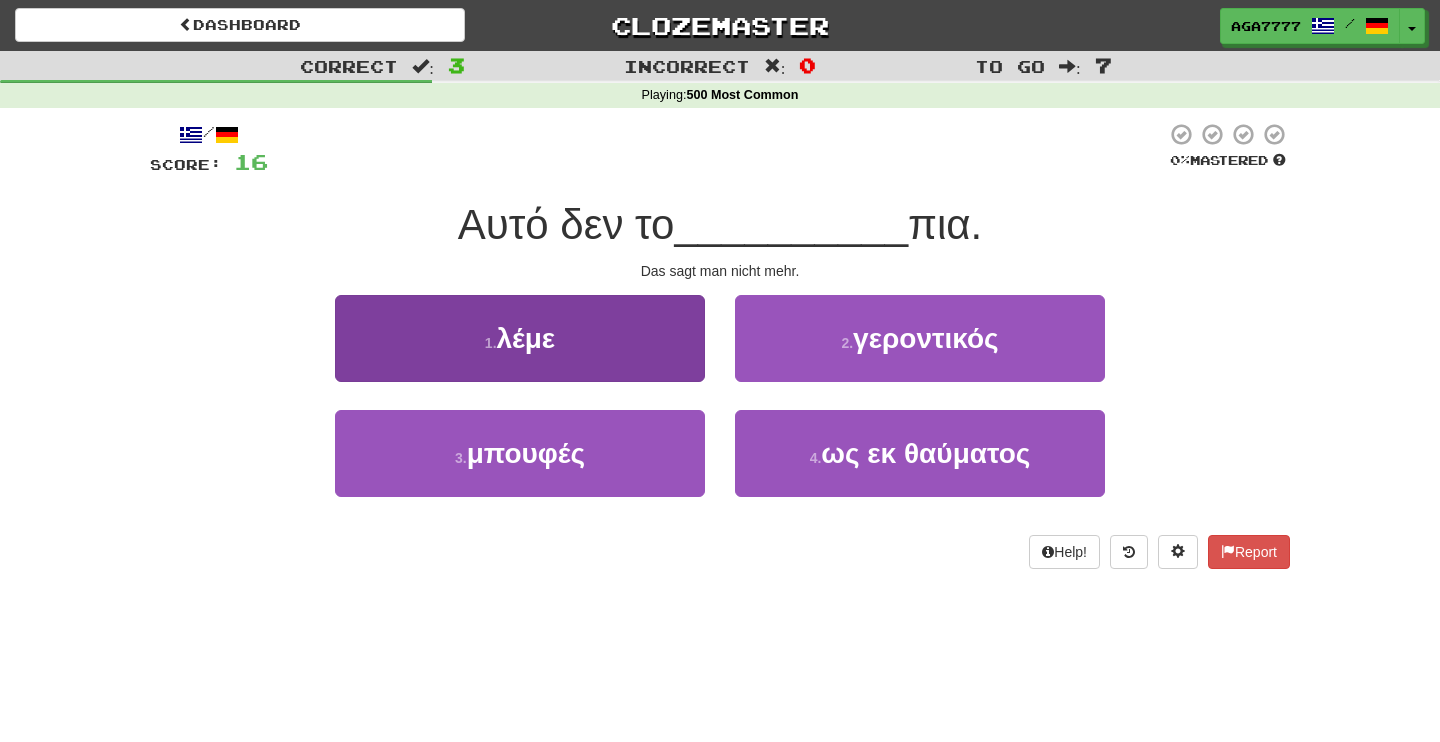 click on "1 .  λέμε" at bounding box center [520, 338] 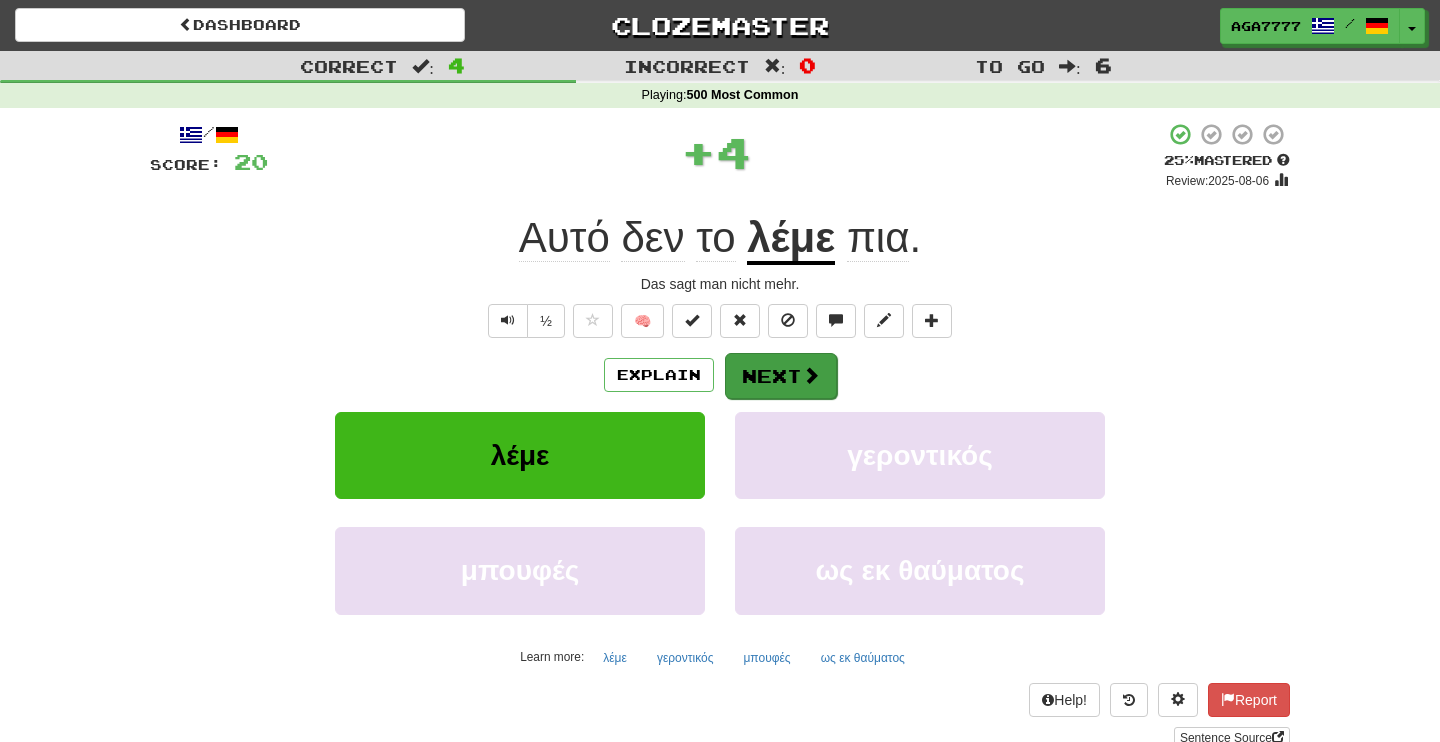 click on "Next" at bounding box center (781, 376) 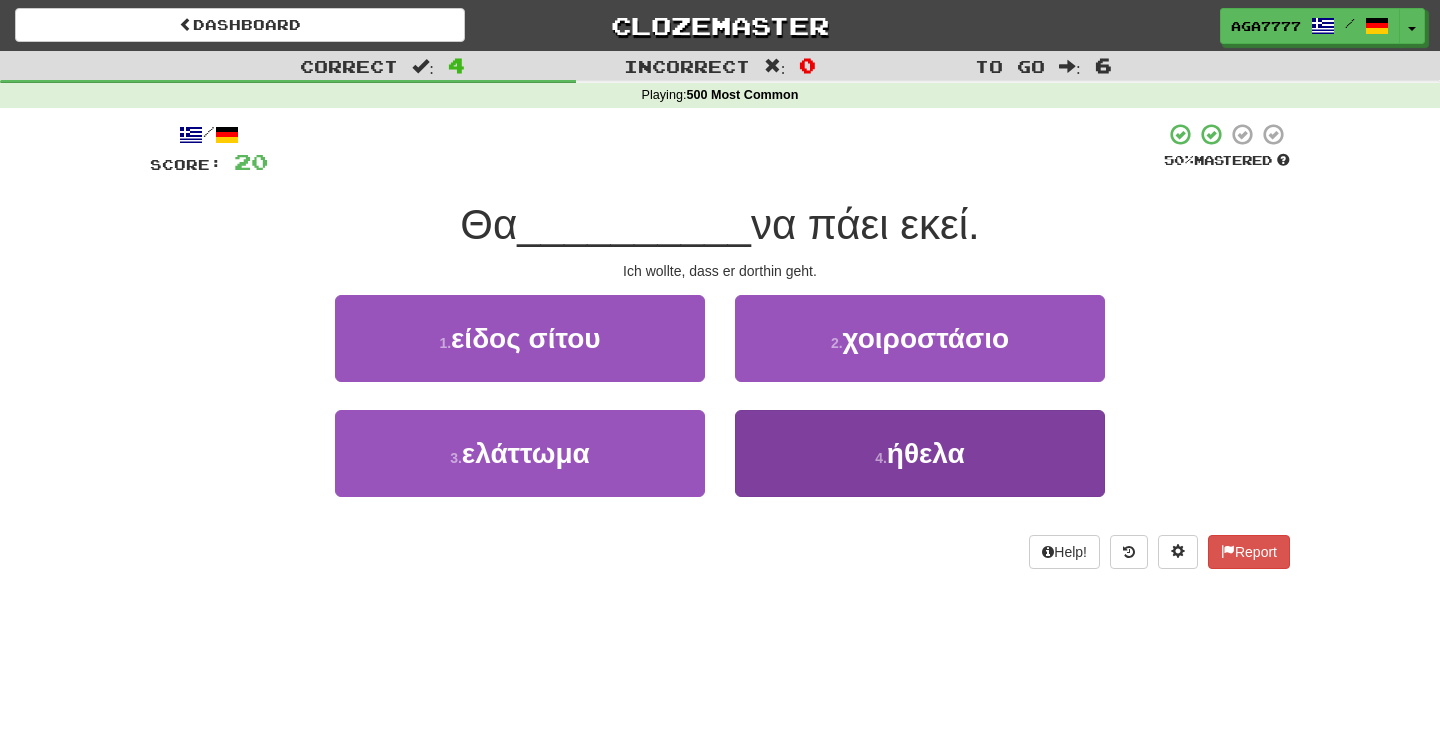 click on "4 .  ήθελα" at bounding box center (920, 453) 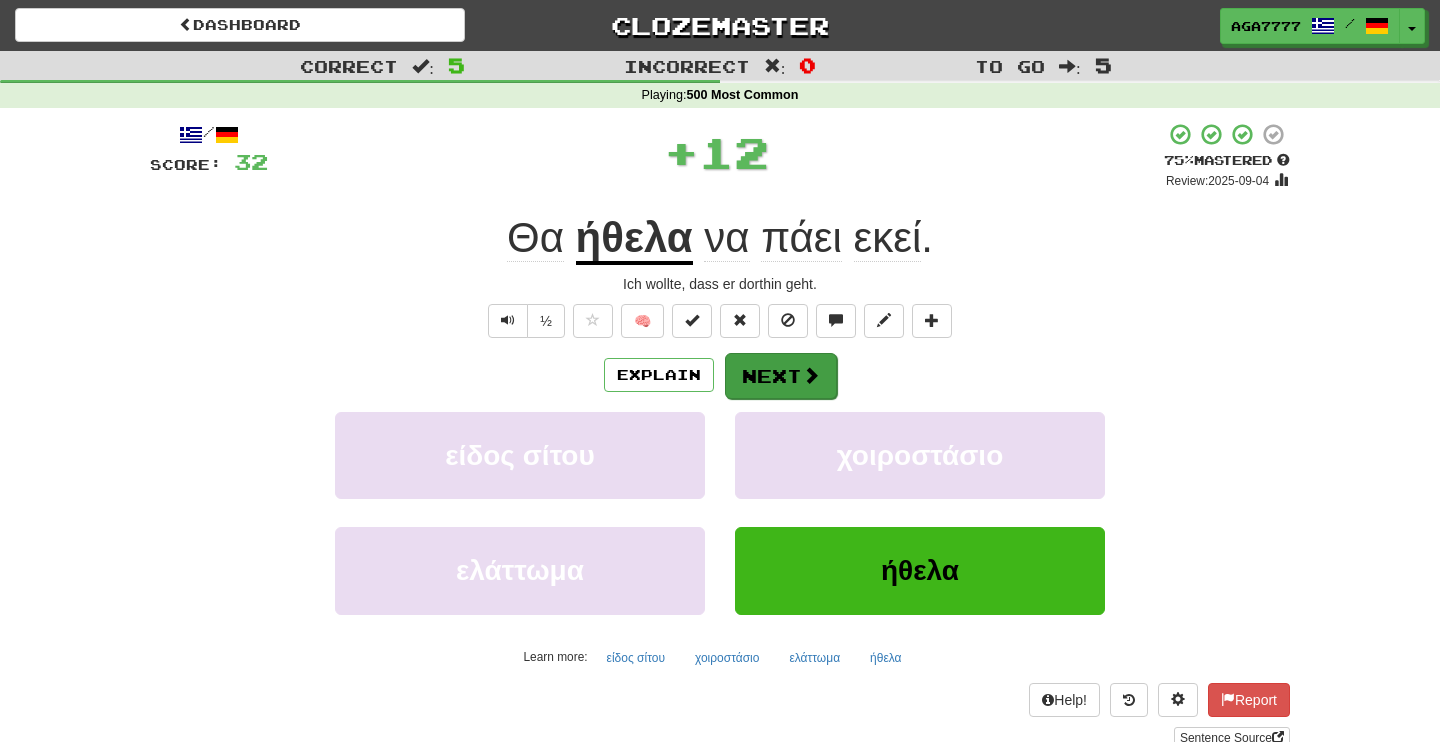 click on "Next" at bounding box center (781, 376) 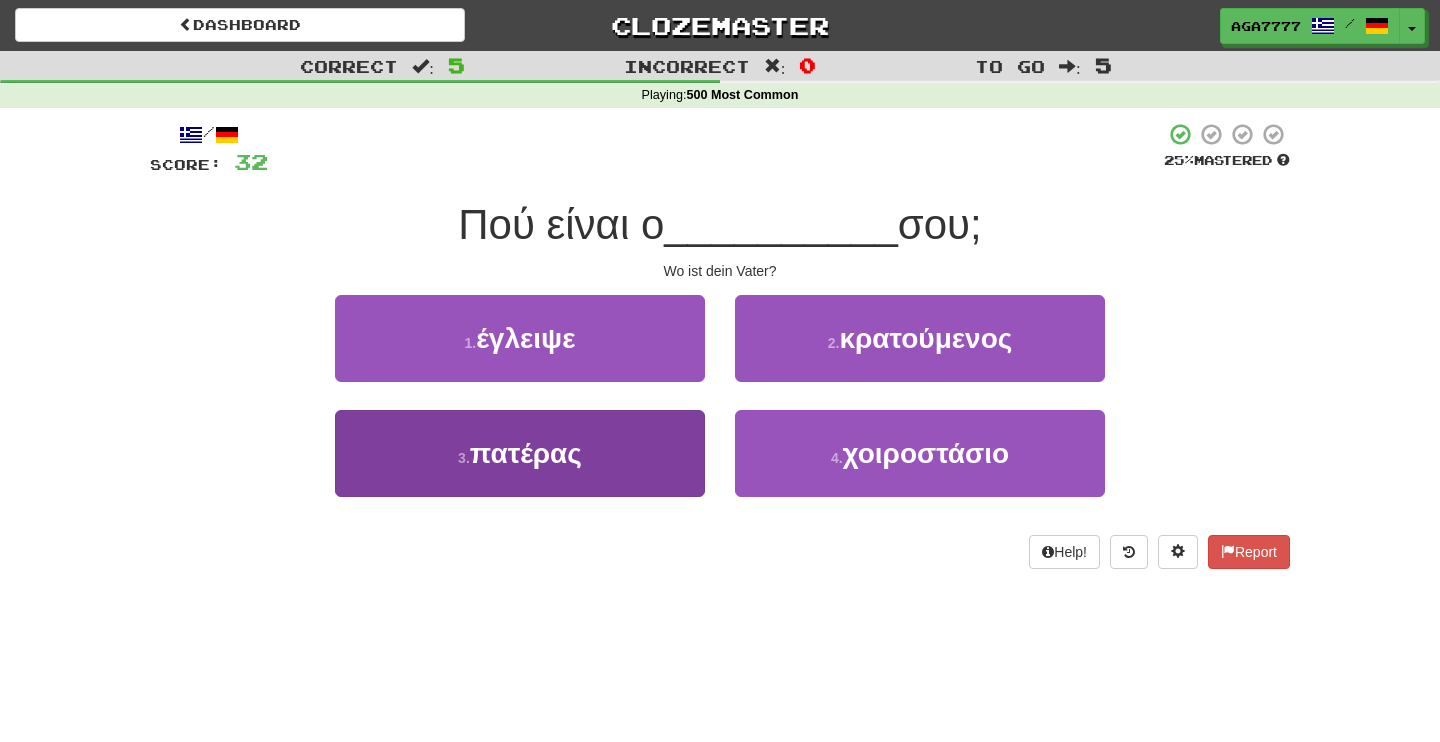 click on "3 .  πατέρας" at bounding box center (520, 453) 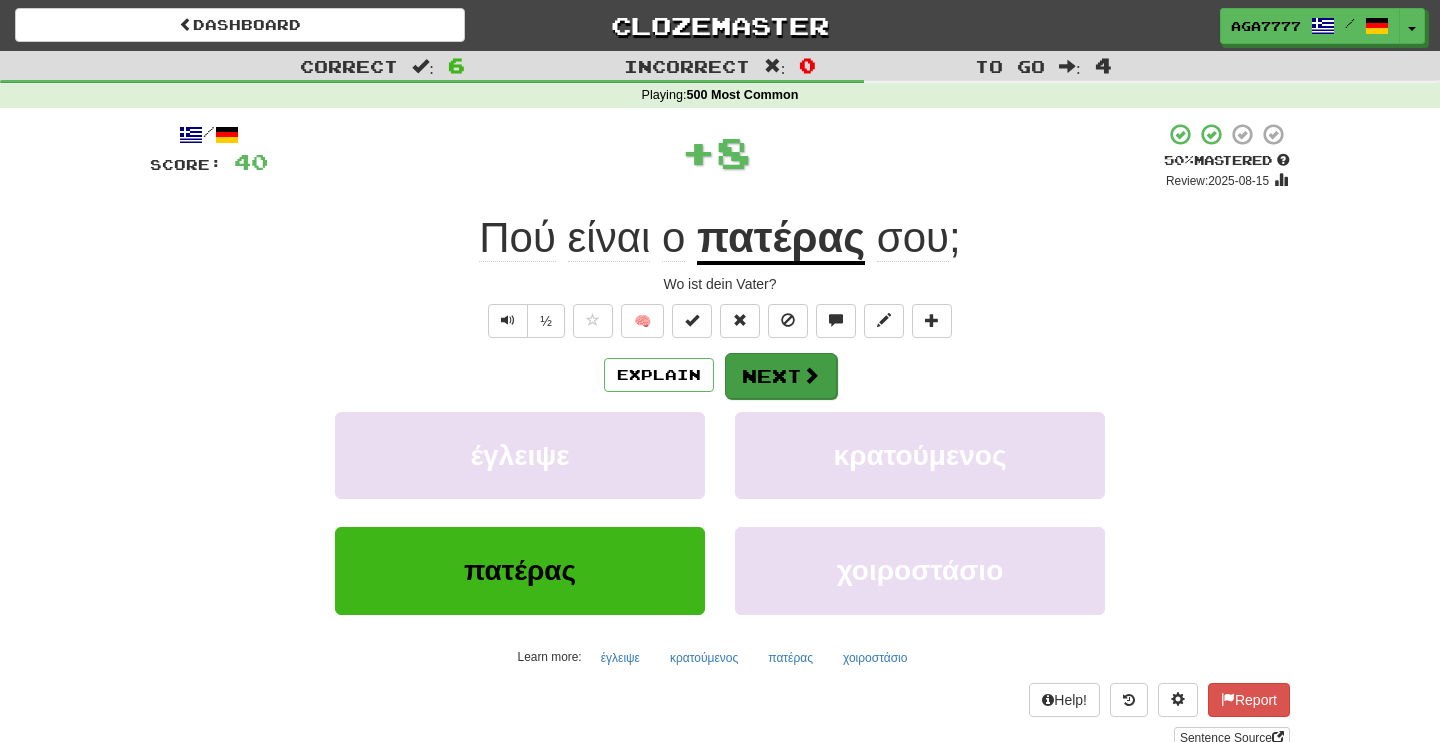 click on "Next" at bounding box center [781, 376] 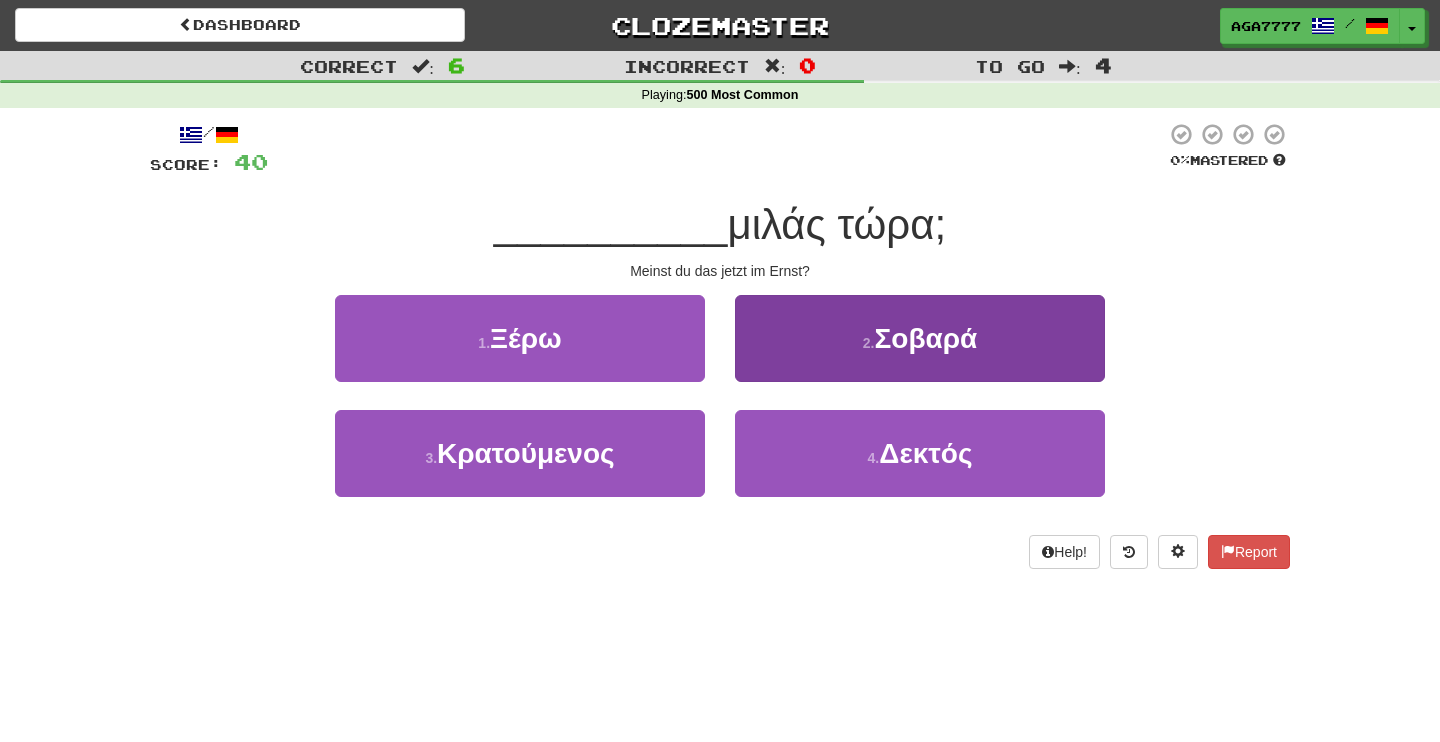 click on "2 .  Σοβαρά" at bounding box center [920, 338] 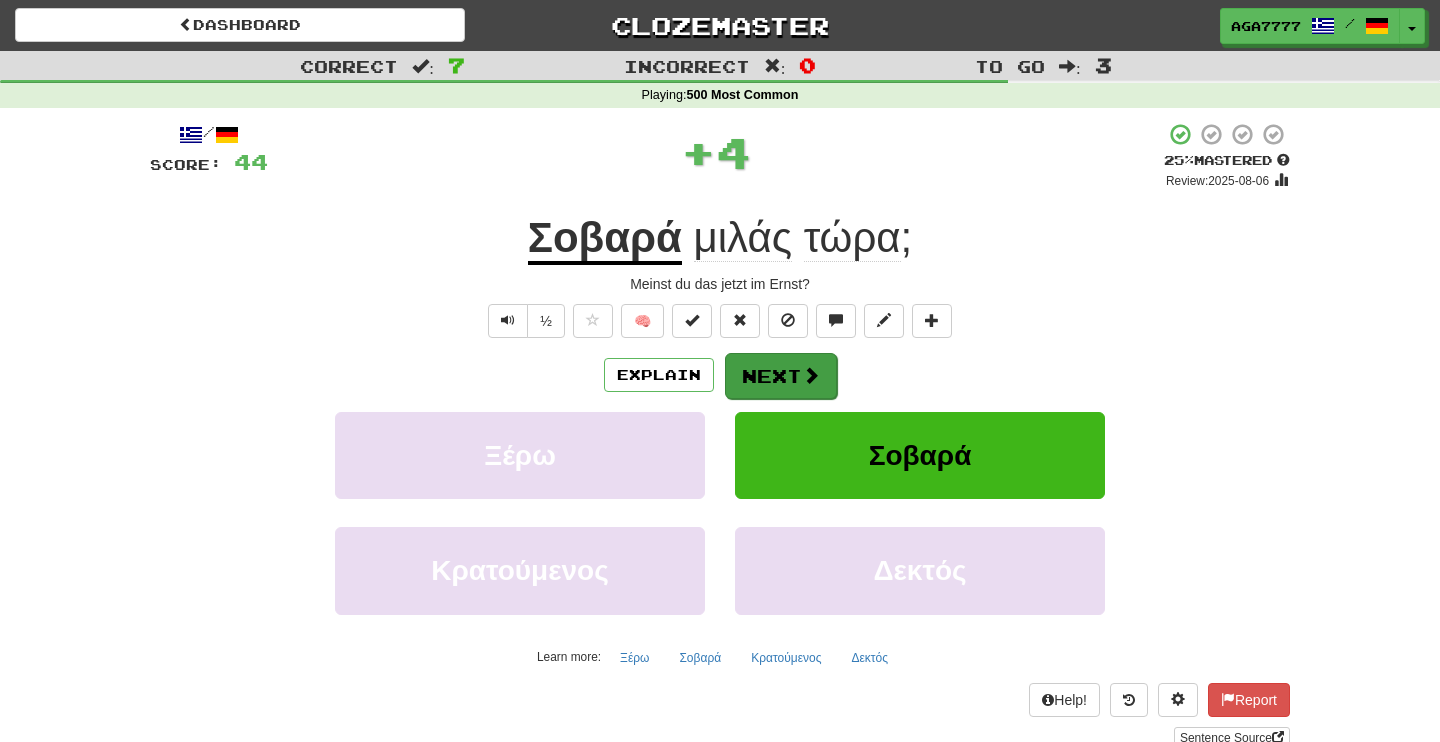 click on "Next" at bounding box center (781, 376) 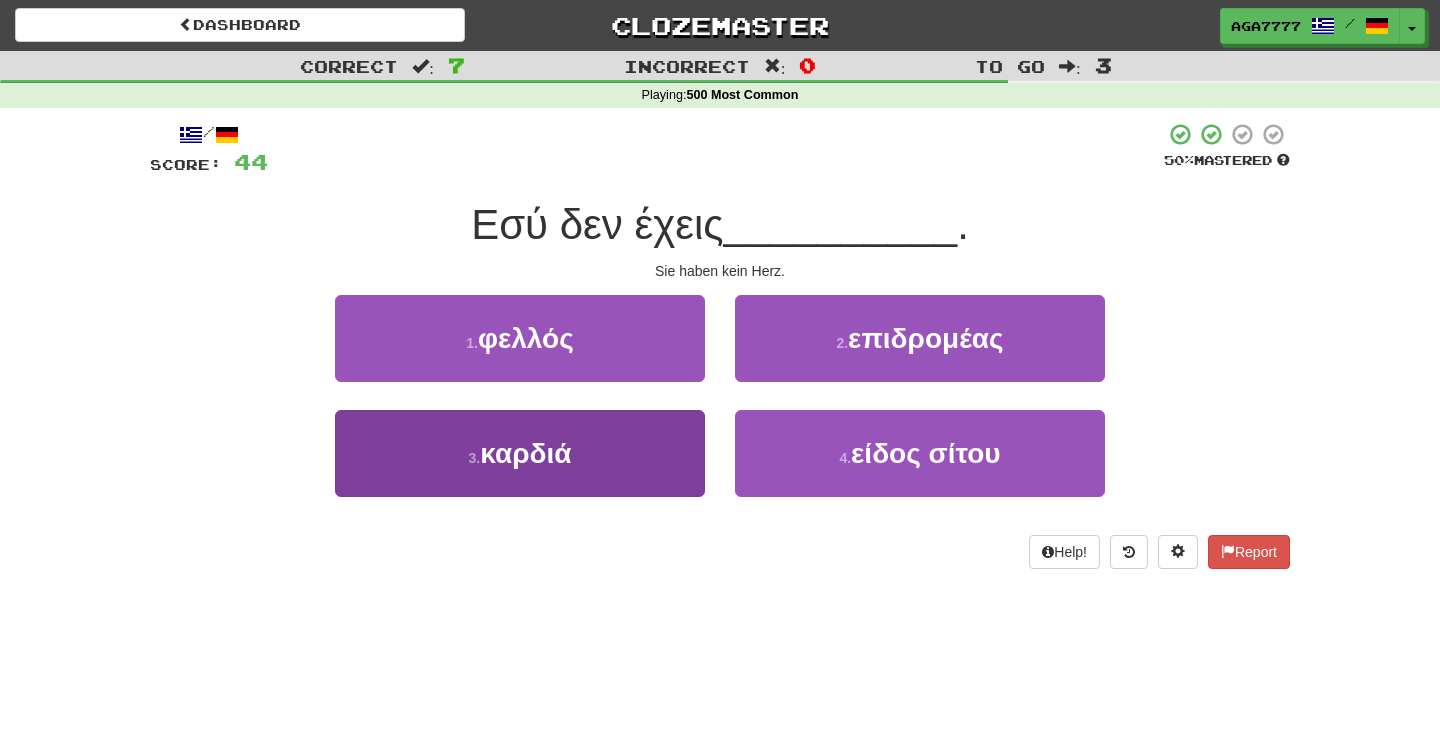 click on "3 .  καρδιά" at bounding box center (520, 453) 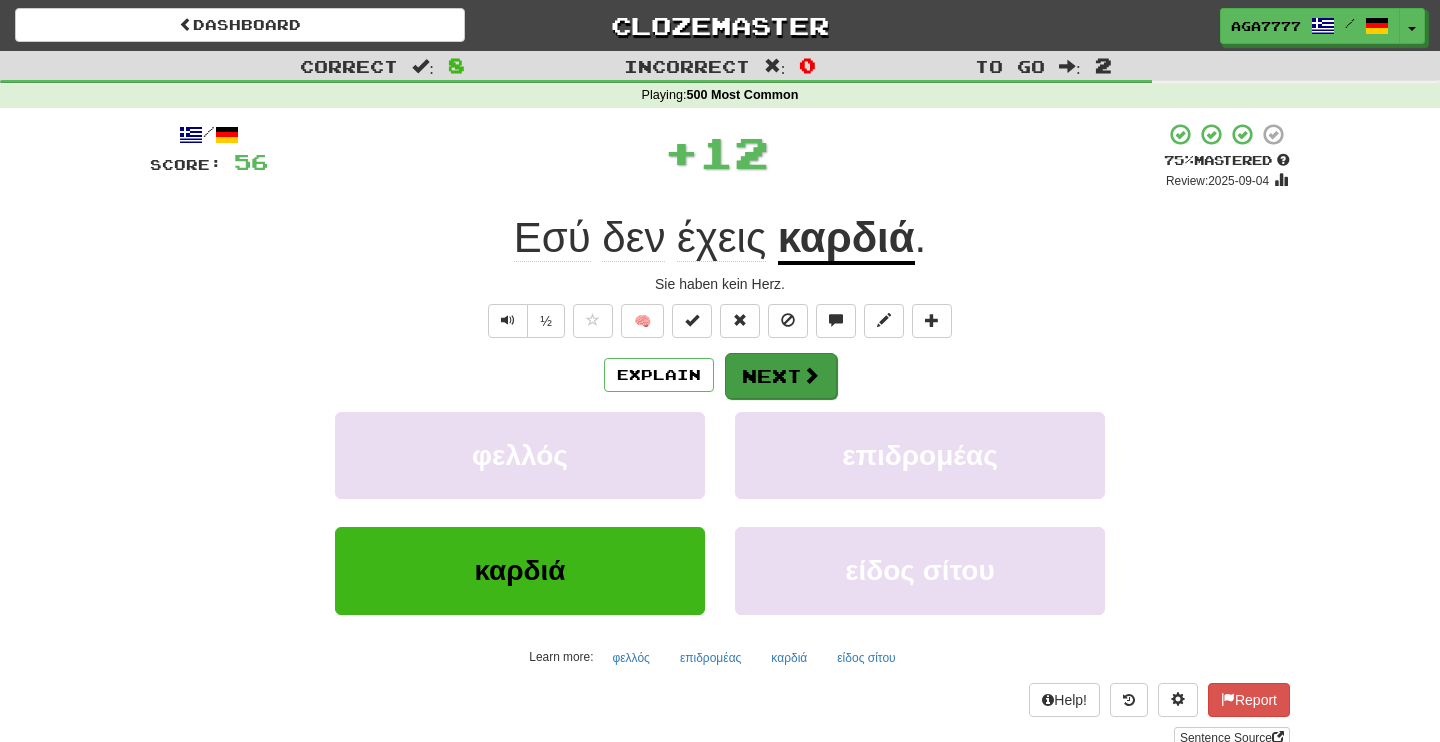 click on "Next" at bounding box center [781, 376] 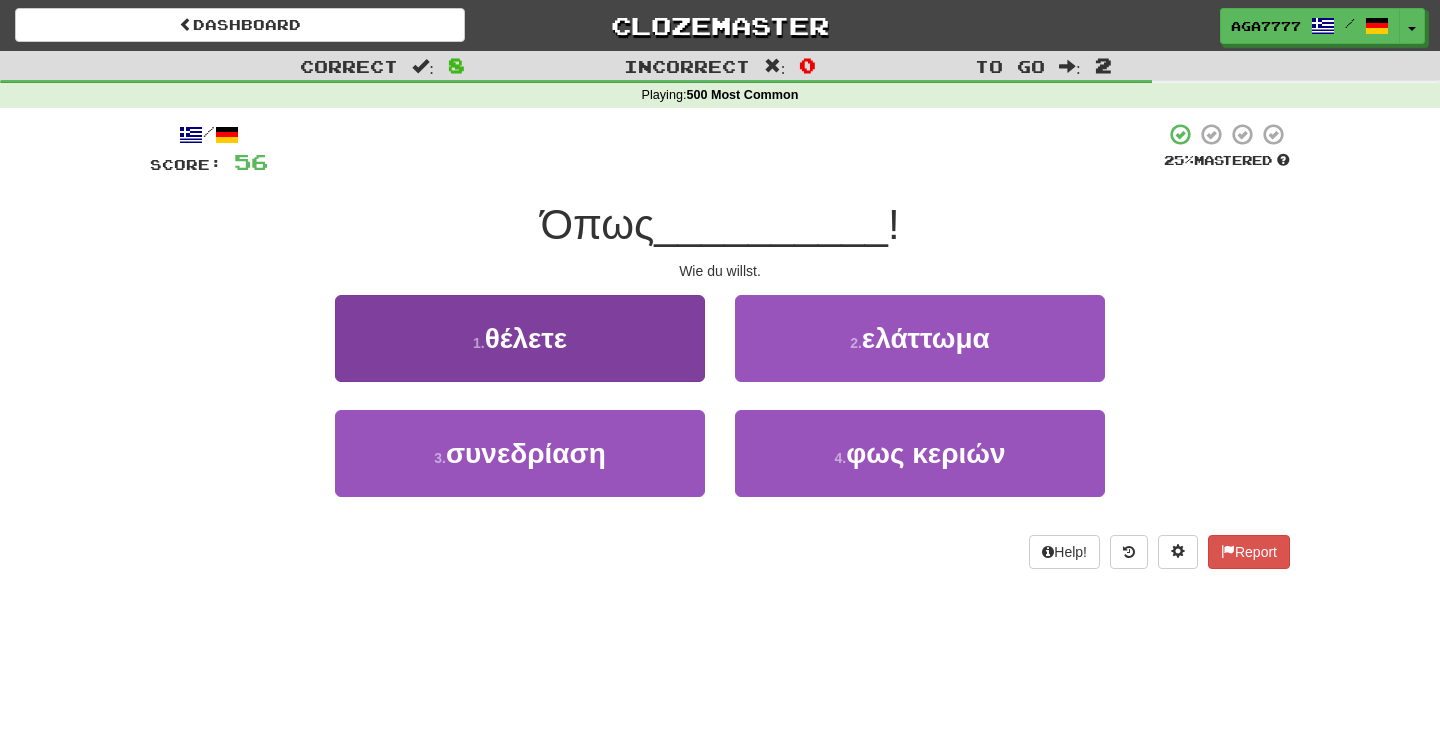 click on "1 .  θέλετε" at bounding box center [520, 338] 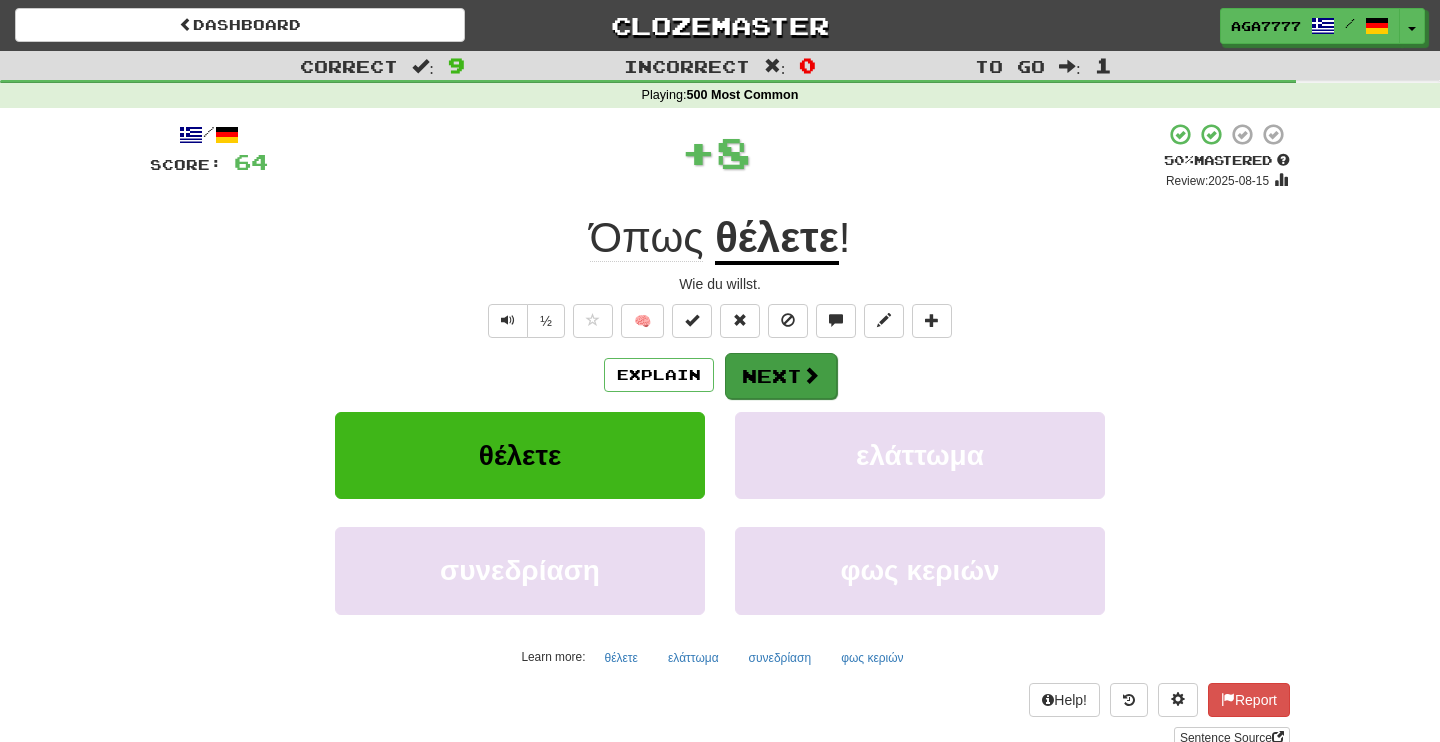 click on "Next" at bounding box center [781, 376] 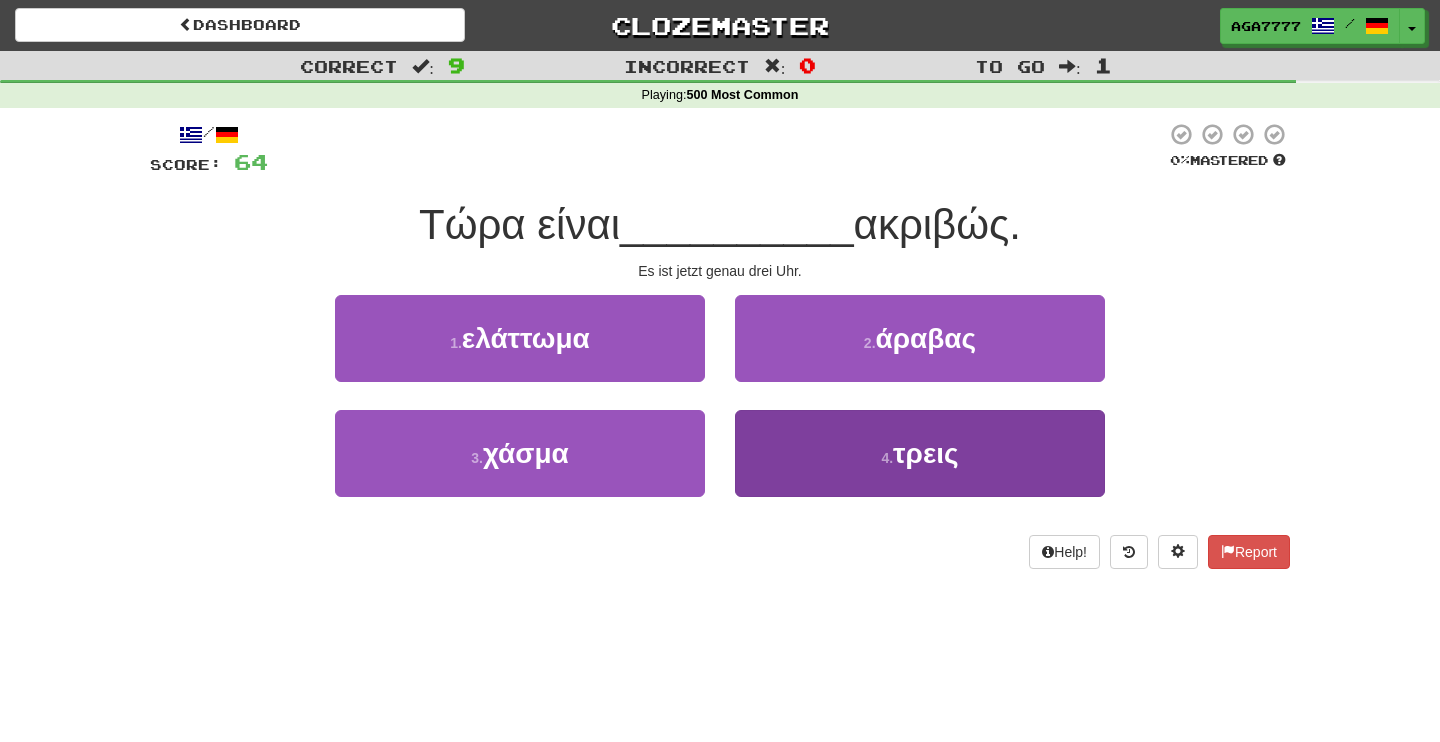 click on "4 .  τρεις" at bounding box center (920, 453) 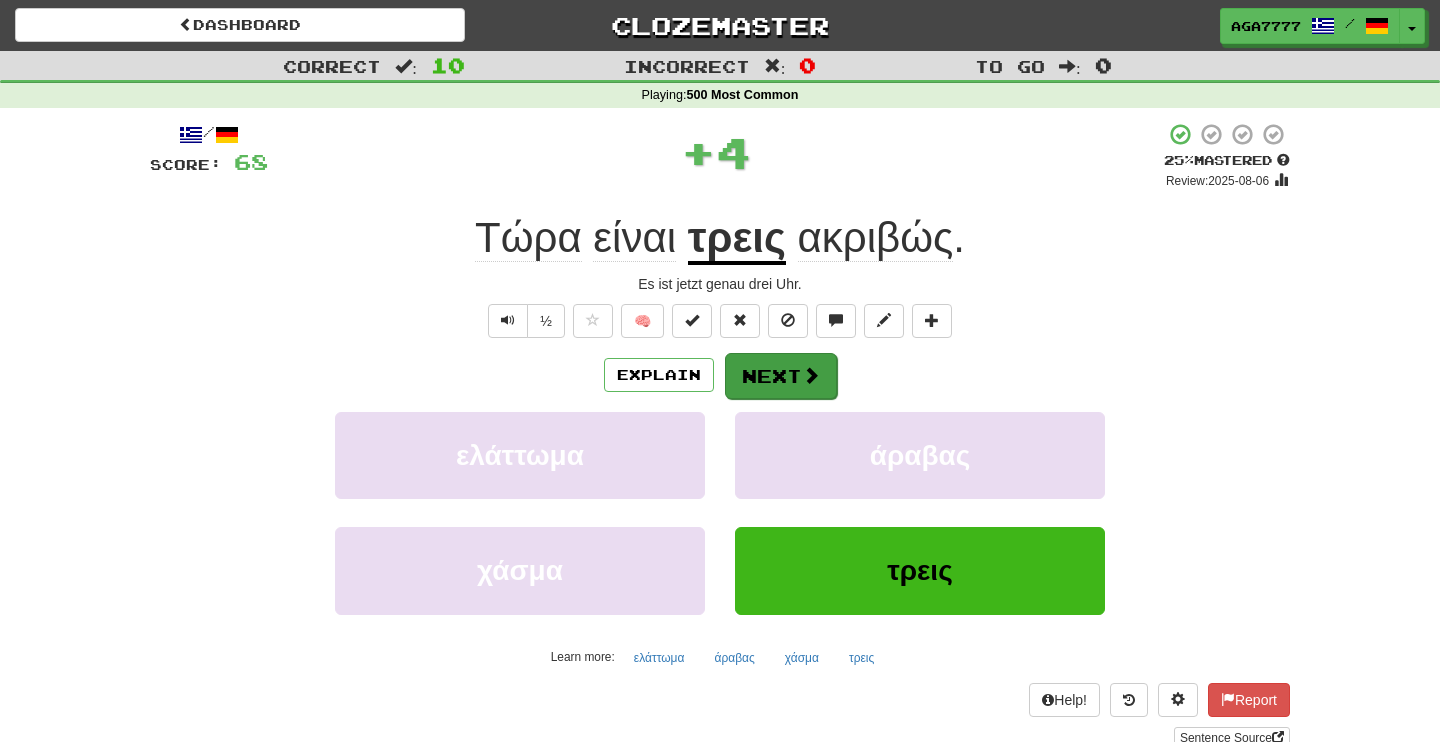 click on "Next" at bounding box center [781, 376] 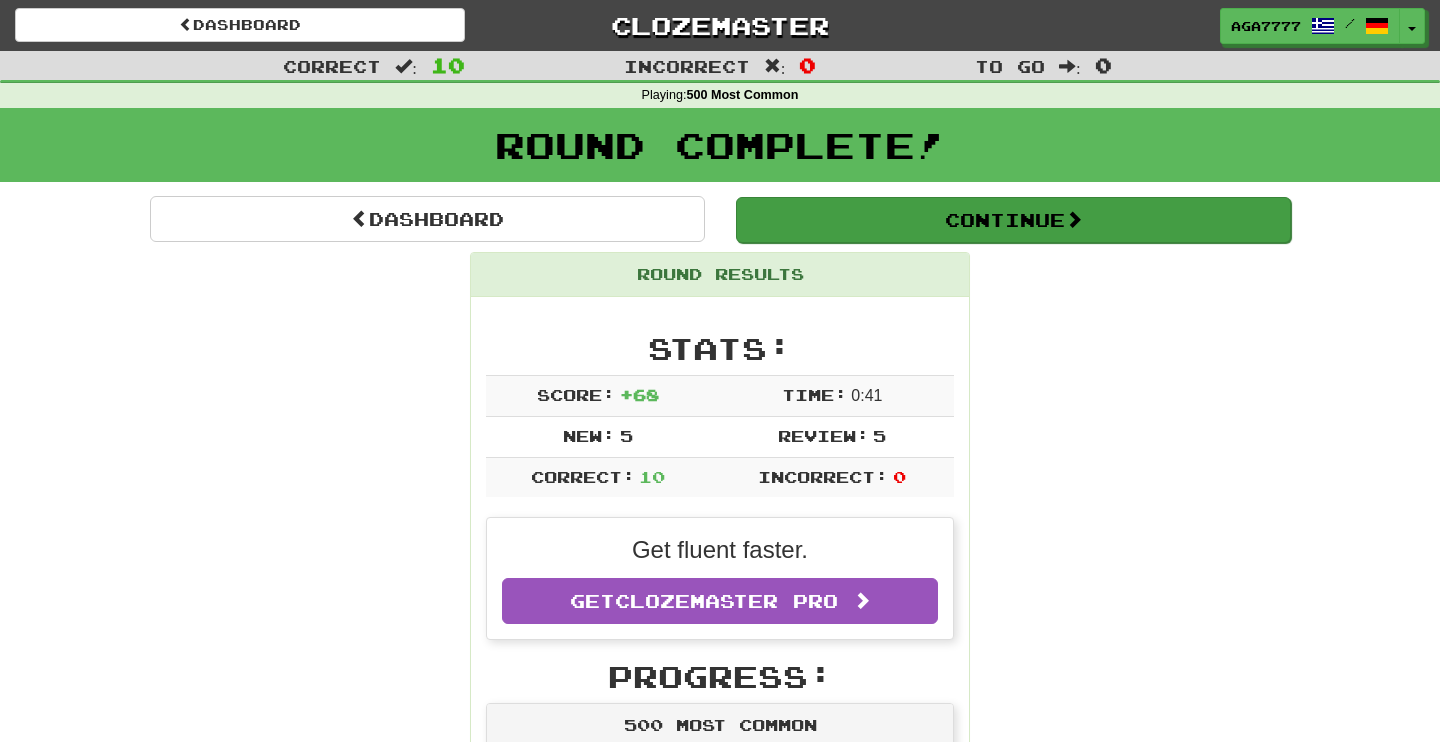 click on "Continue" at bounding box center (1013, 220) 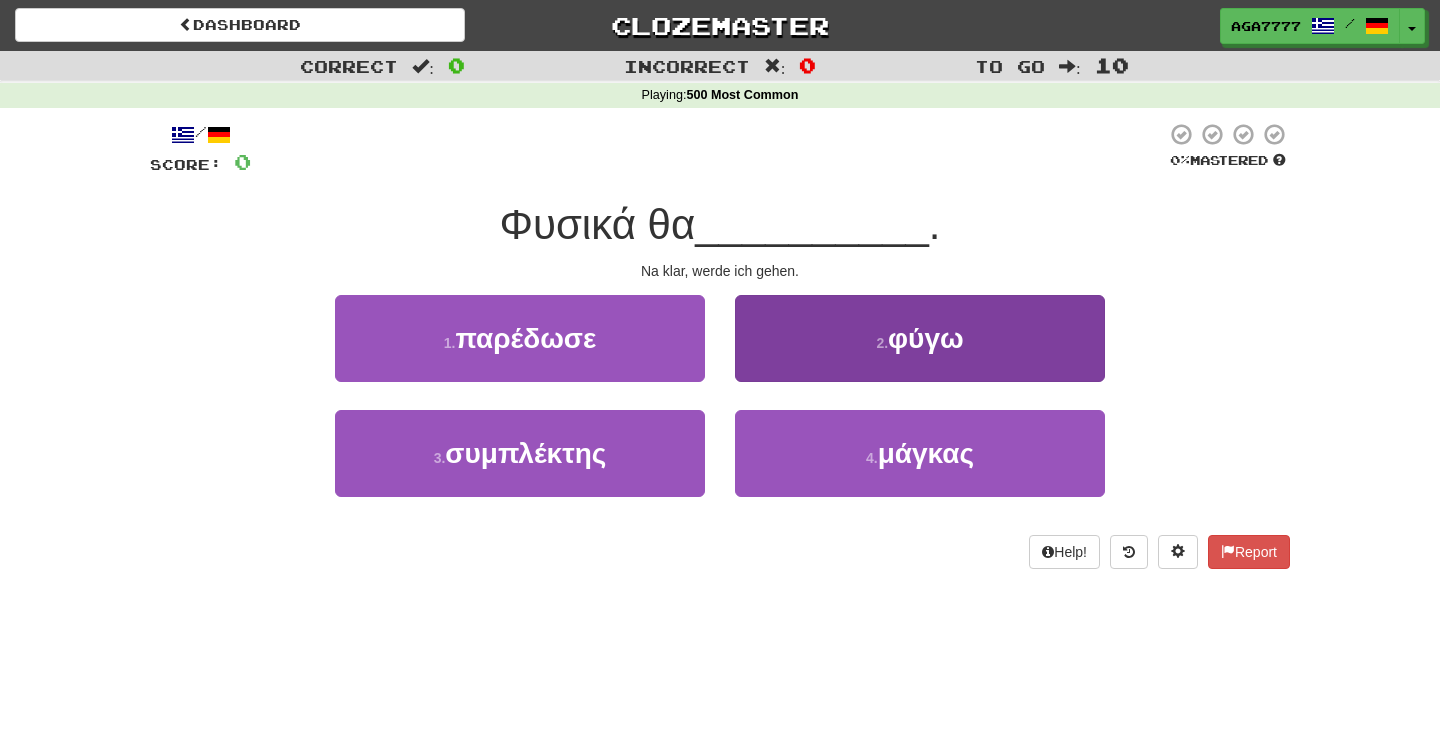 click on "2 .  φύγω" at bounding box center (920, 338) 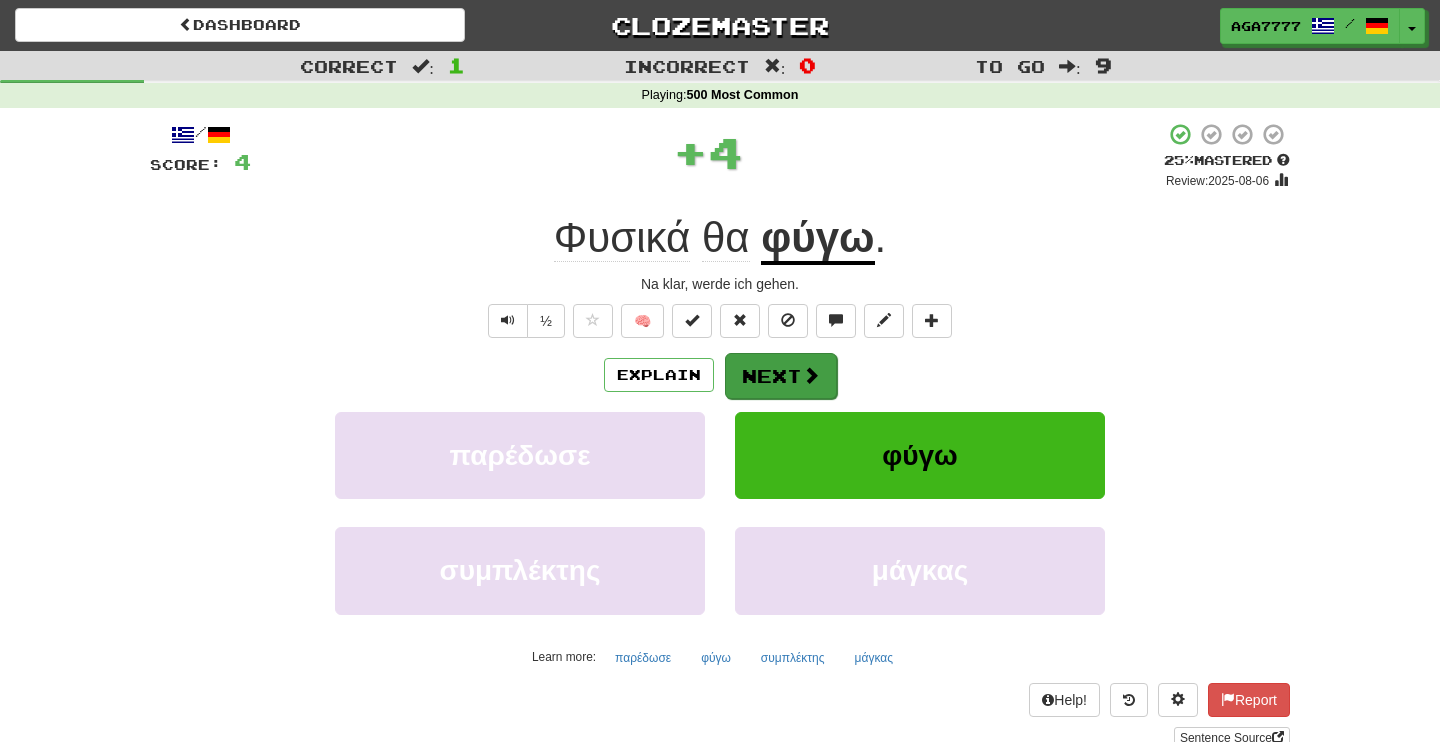 click on "Next" at bounding box center (781, 376) 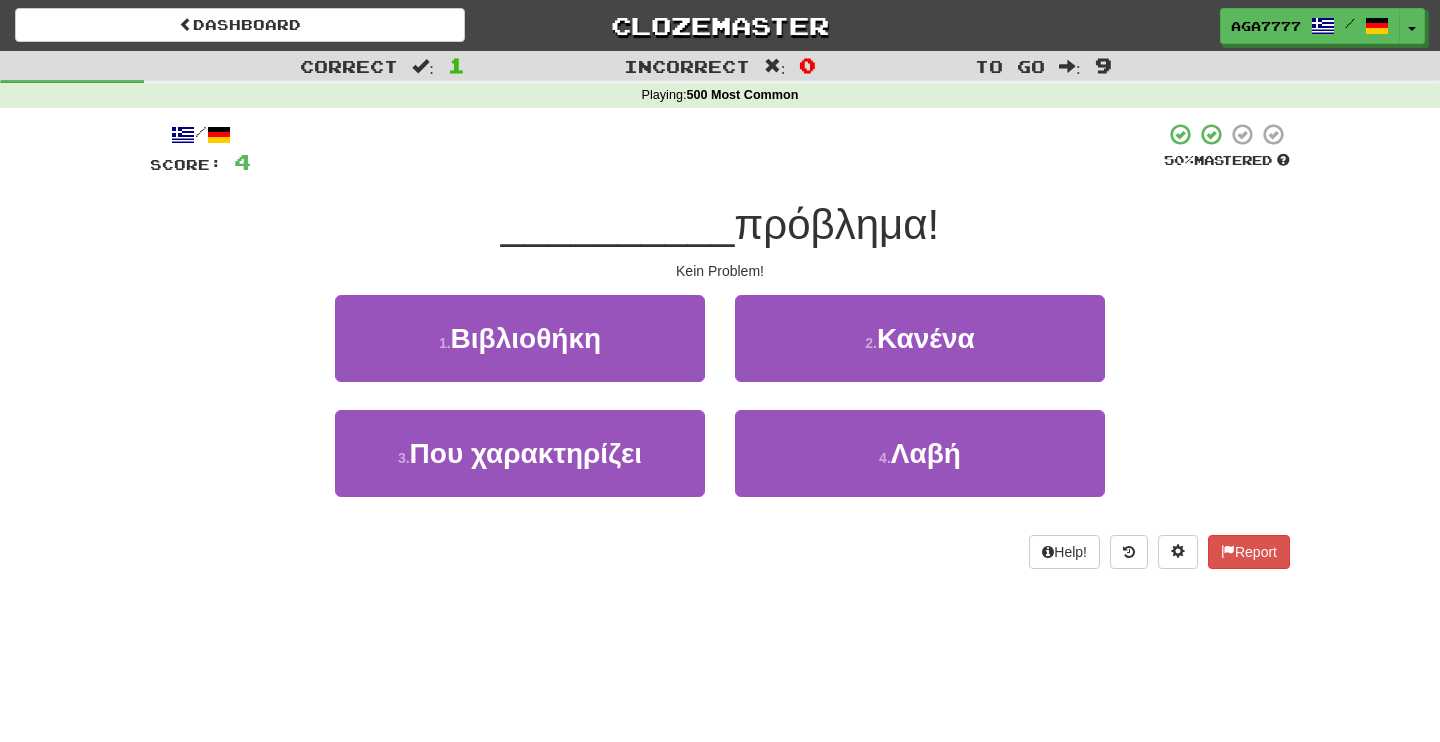 click on "2 .  Κανένα" at bounding box center (920, 352) 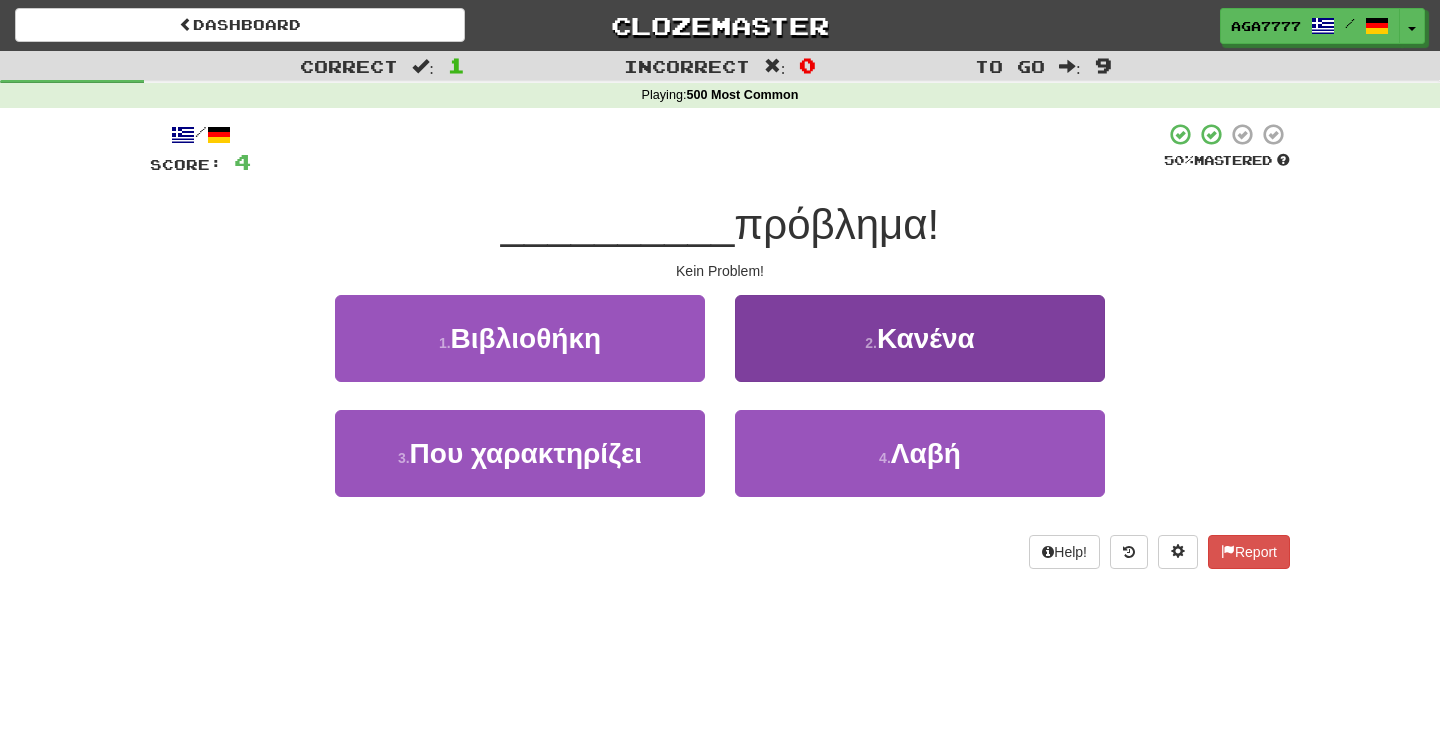 click on "2 .  Κανένα" at bounding box center (920, 338) 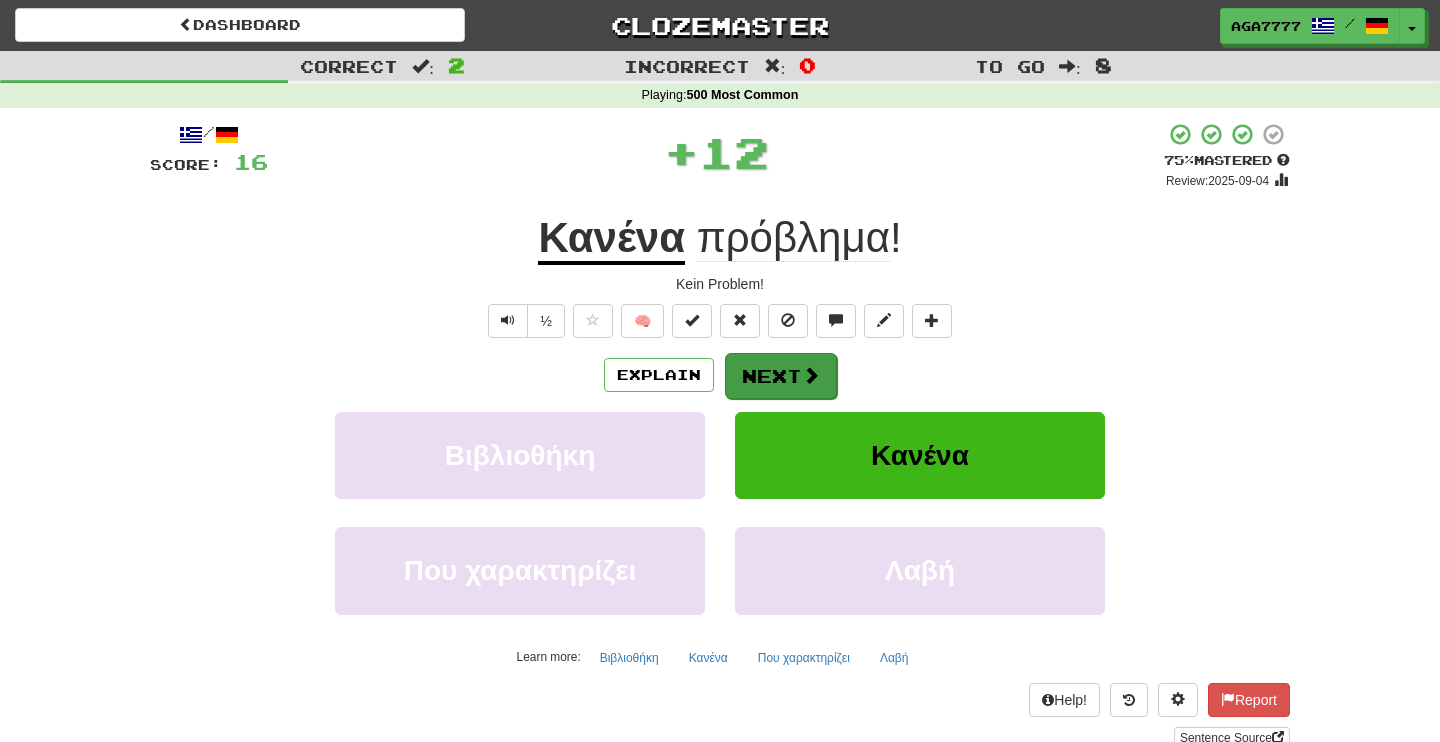 click on "Next" at bounding box center [781, 376] 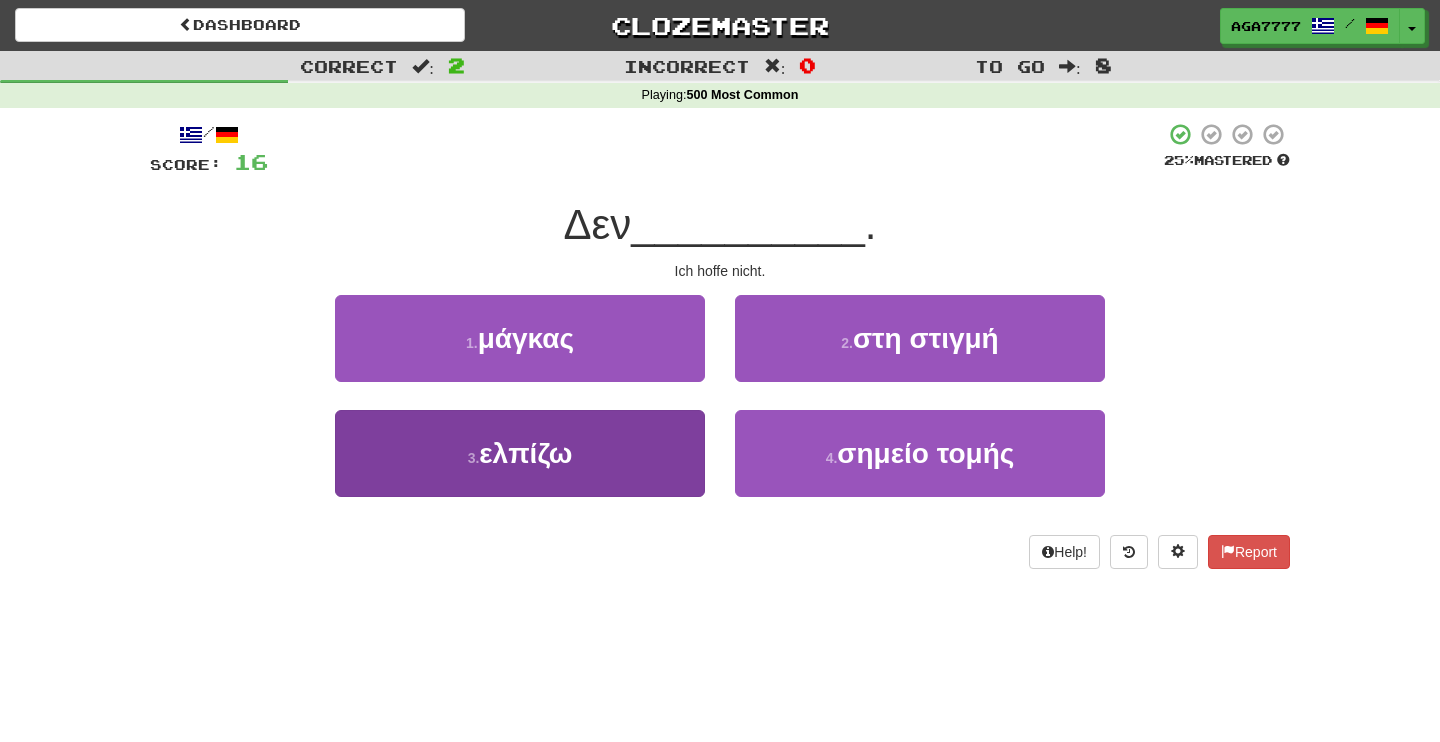 click on "3 .  ελπίζω" at bounding box center (520, 453) 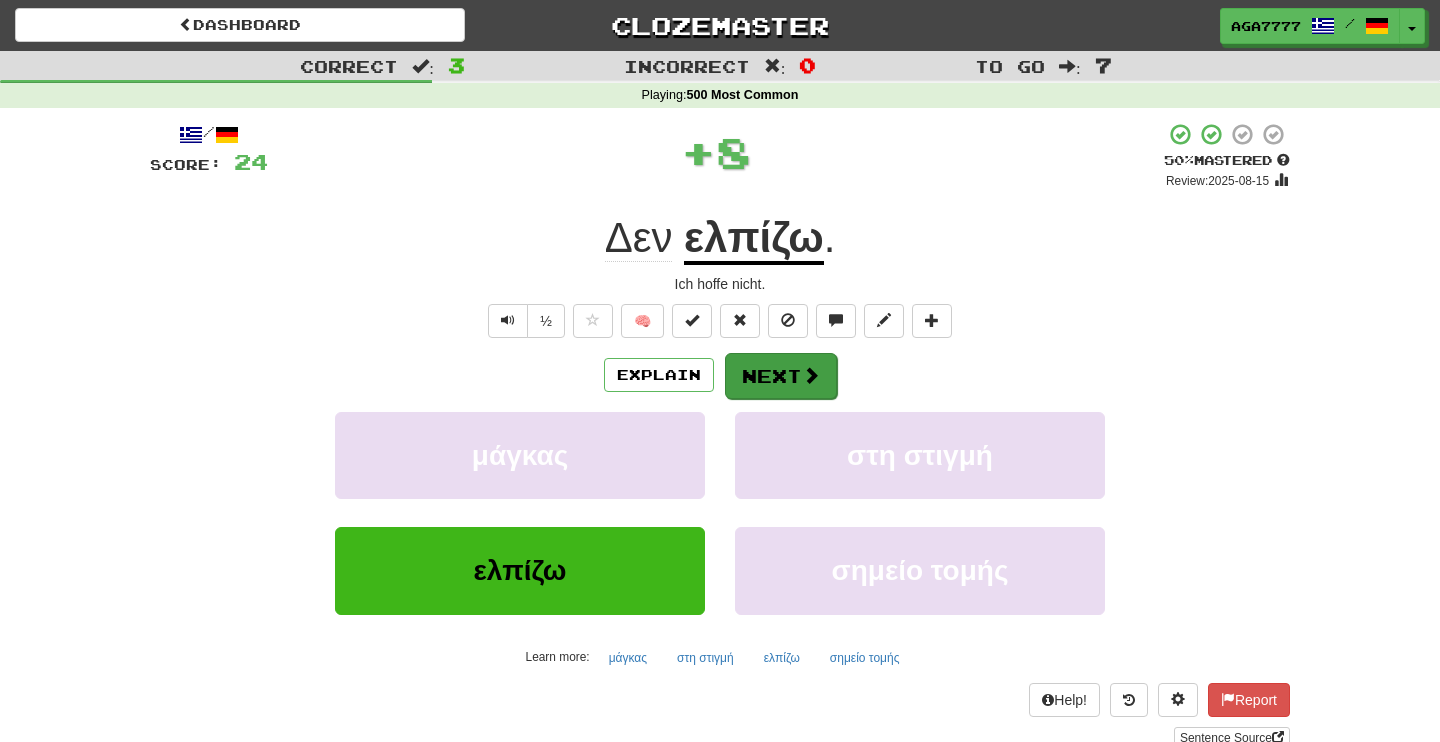 click on "Next" at bounding box center [781, 376] 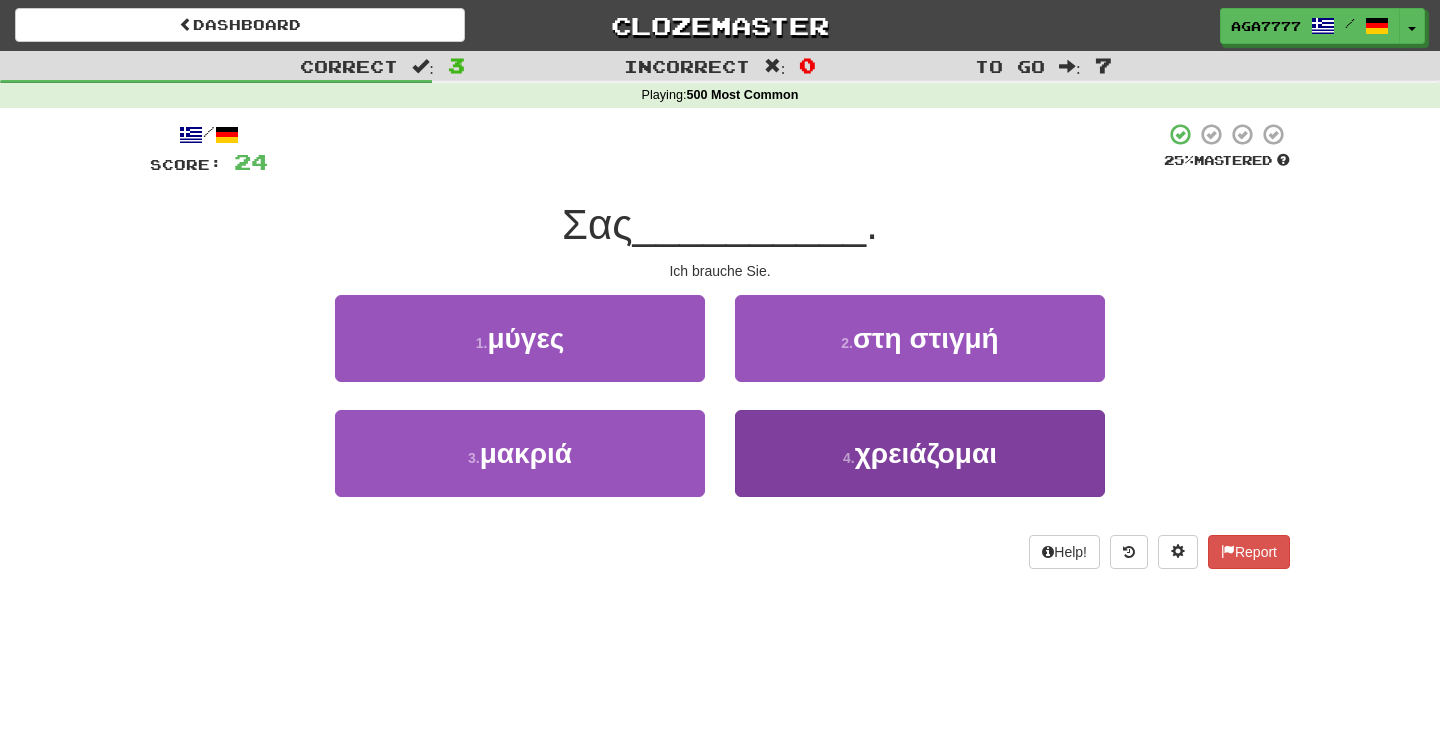 click on "4 ." at bounding box center (849, 458) 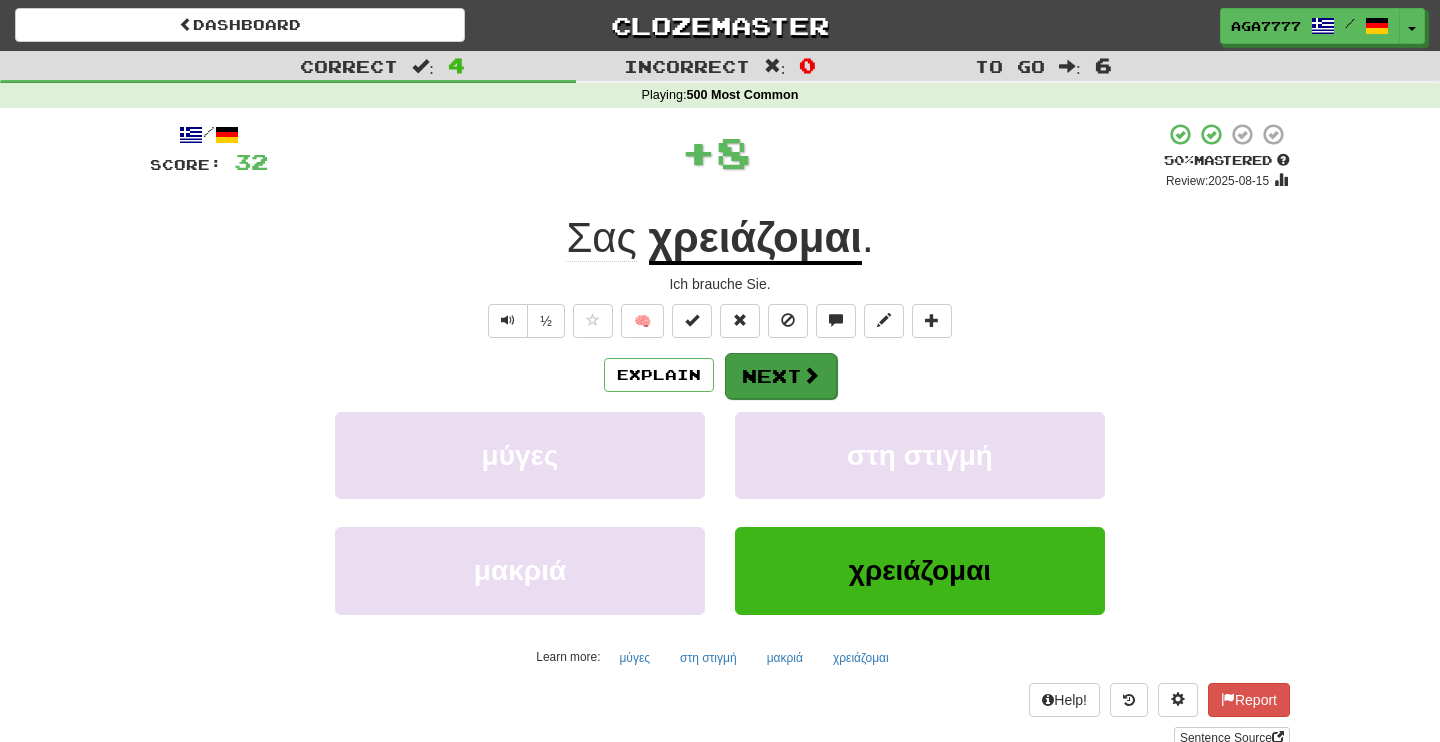 click on "Next" at bounding box center [781, 376] 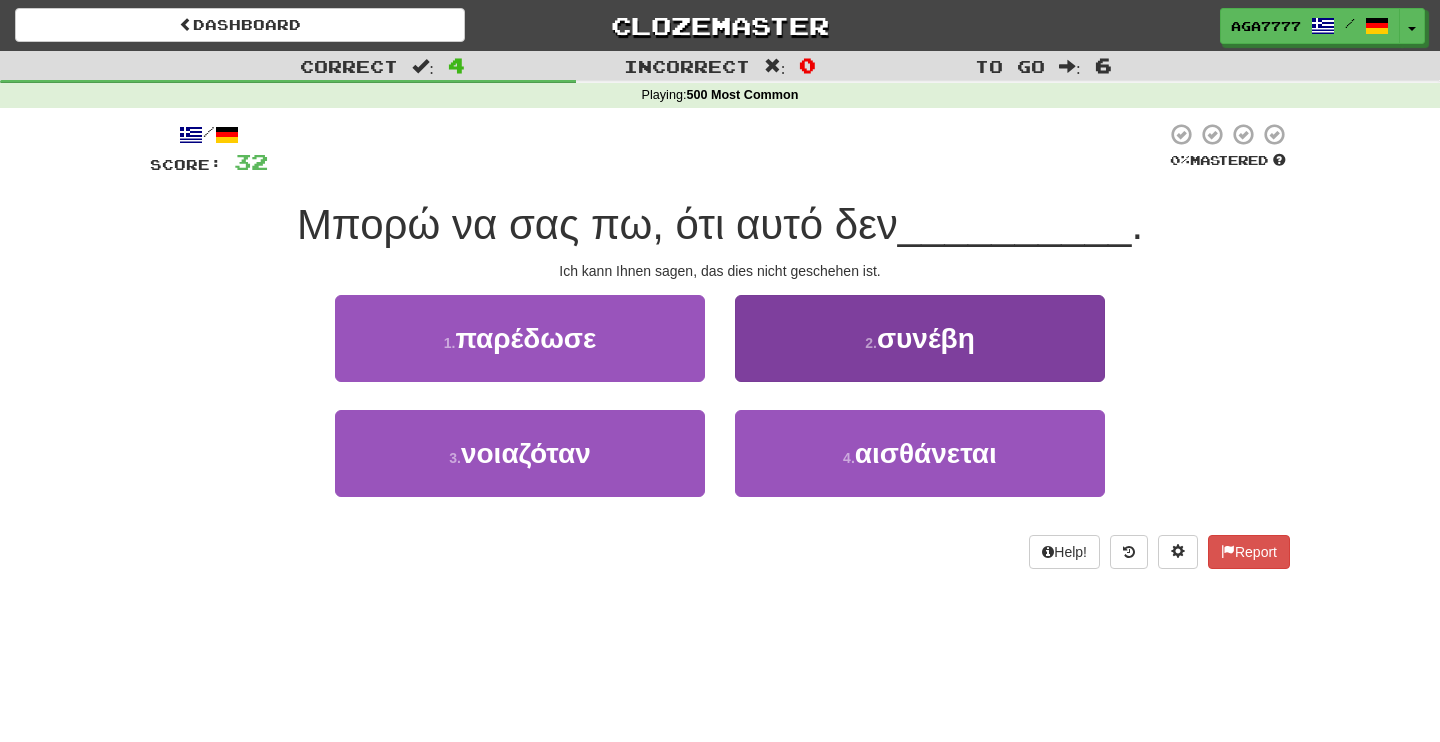 click on "2 .  συνέβη" at bounding box center [920, 338] 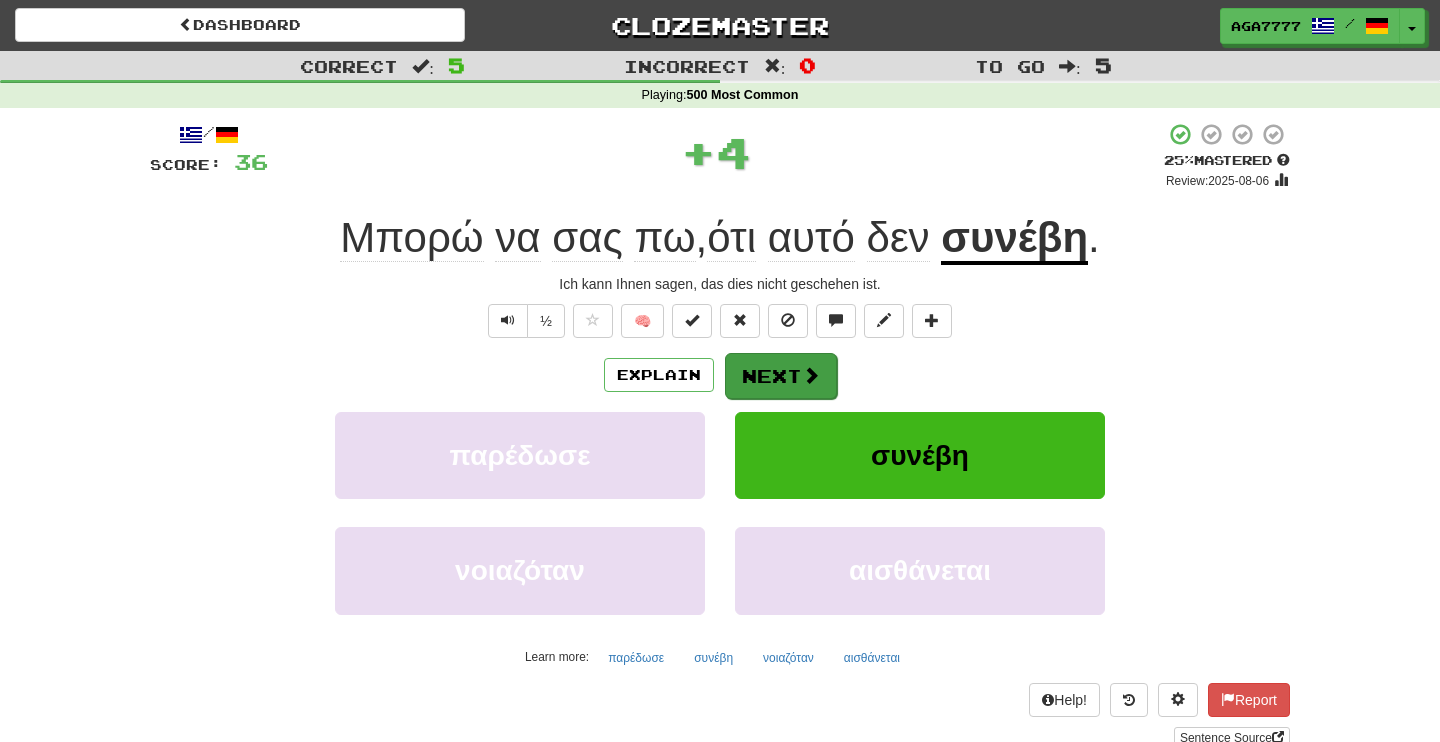 click on "Next" at bounding box center (781, 376) 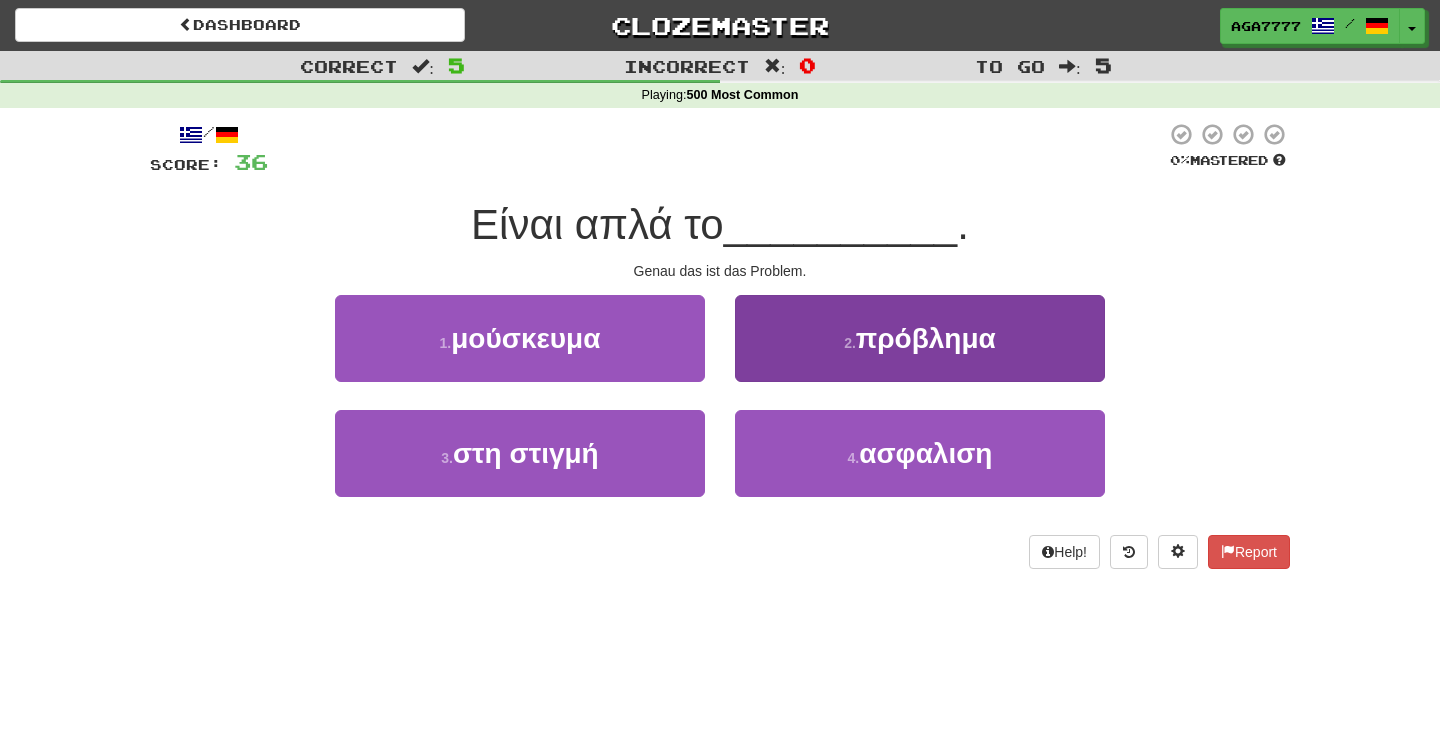 click on "2 .  πρόβλημα" at bounding box center [920, 338] 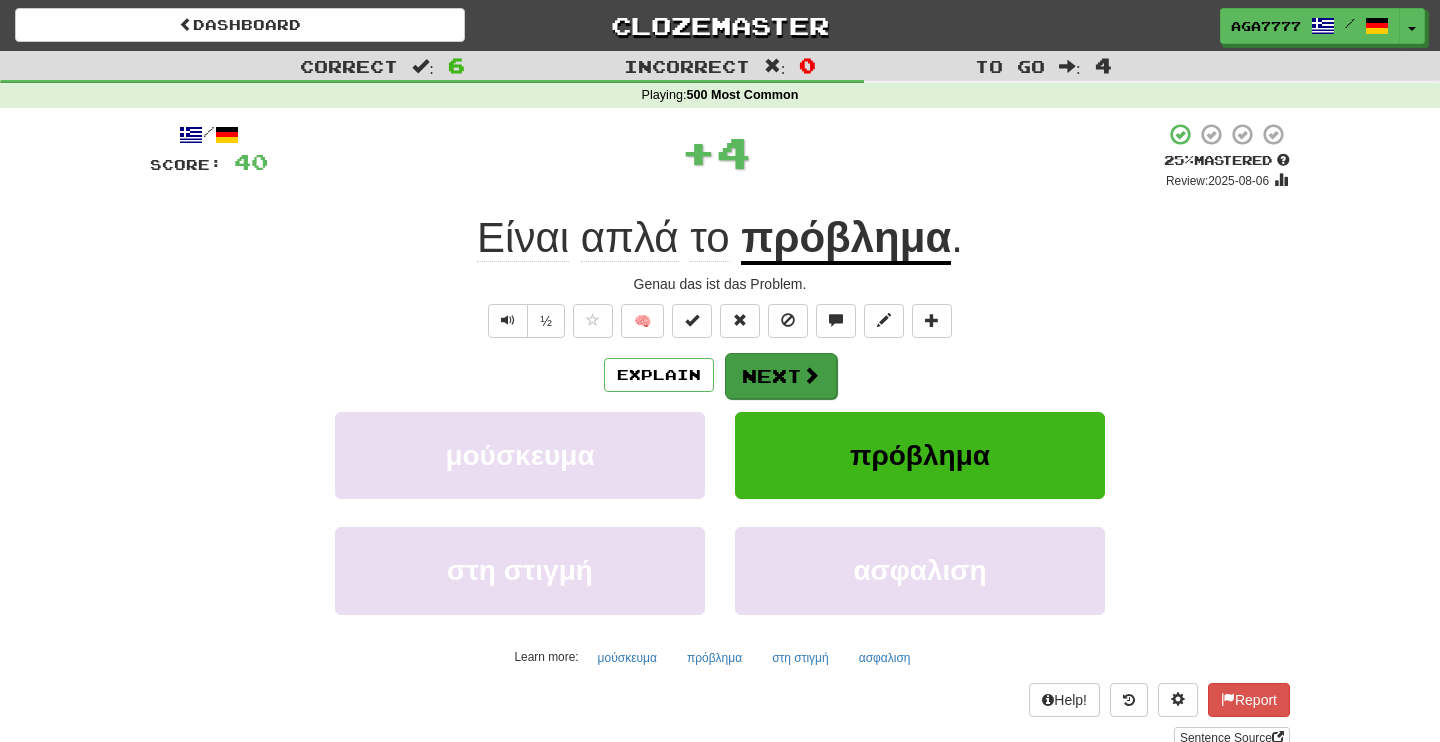 click on "Next" at bounding box center [781, 376] 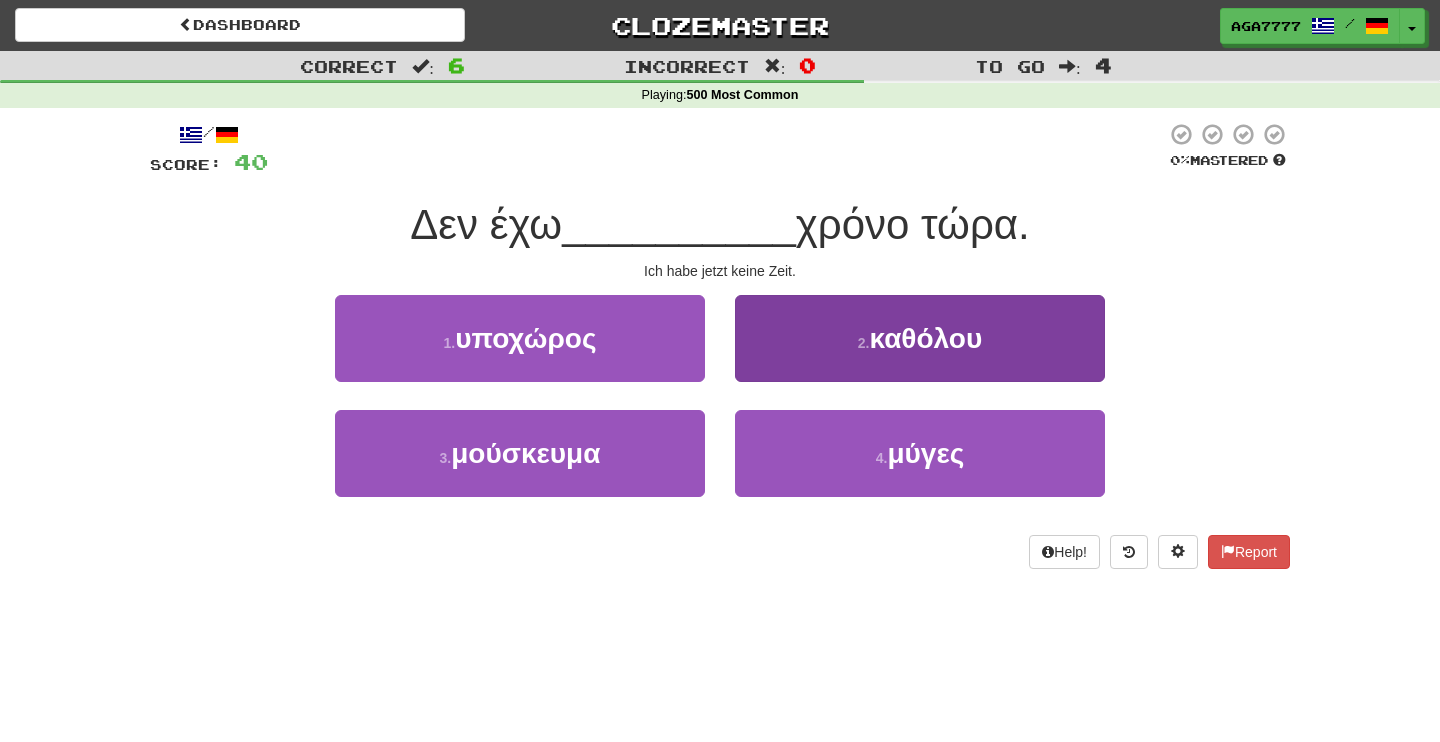 click on "2 .  καθόλου" at bounding box center [920, 338] 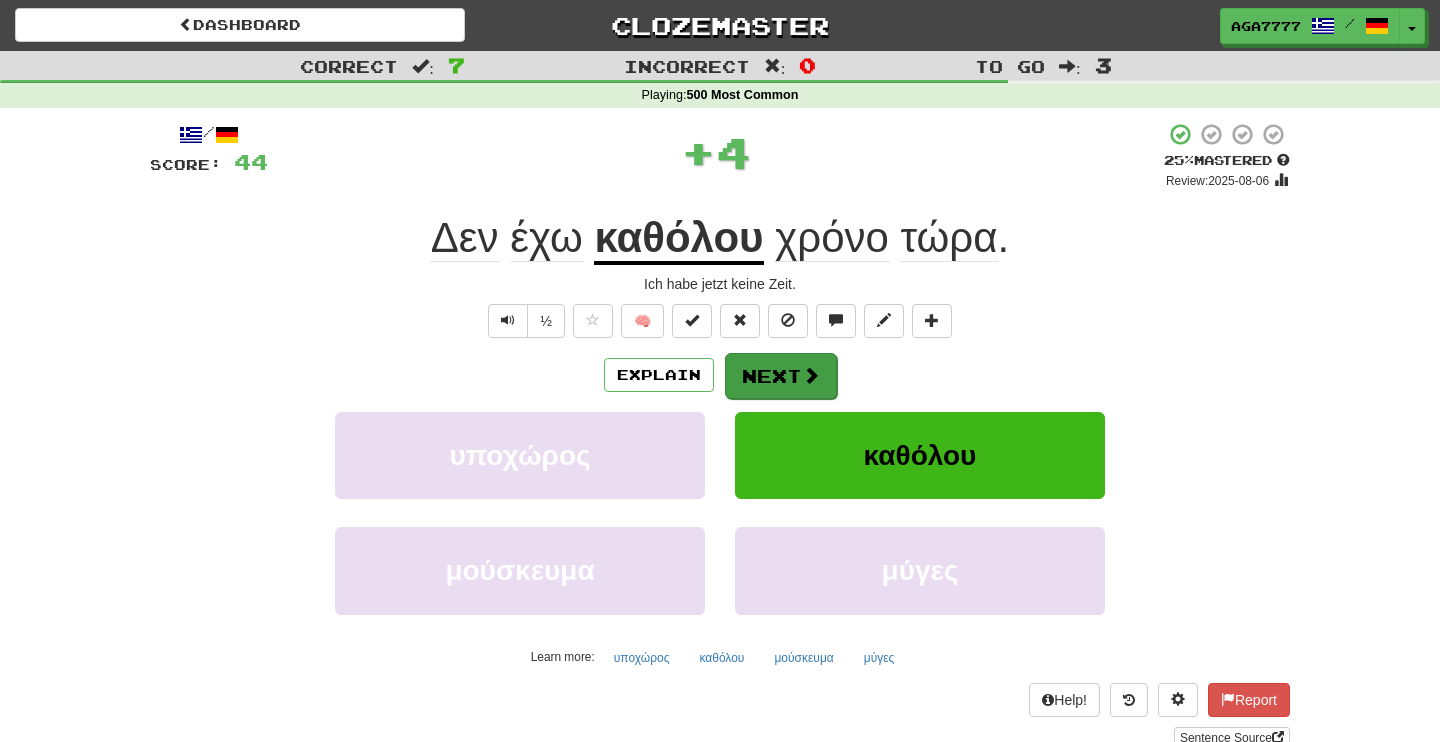 click on "Next" at bounding box center (781, 376) 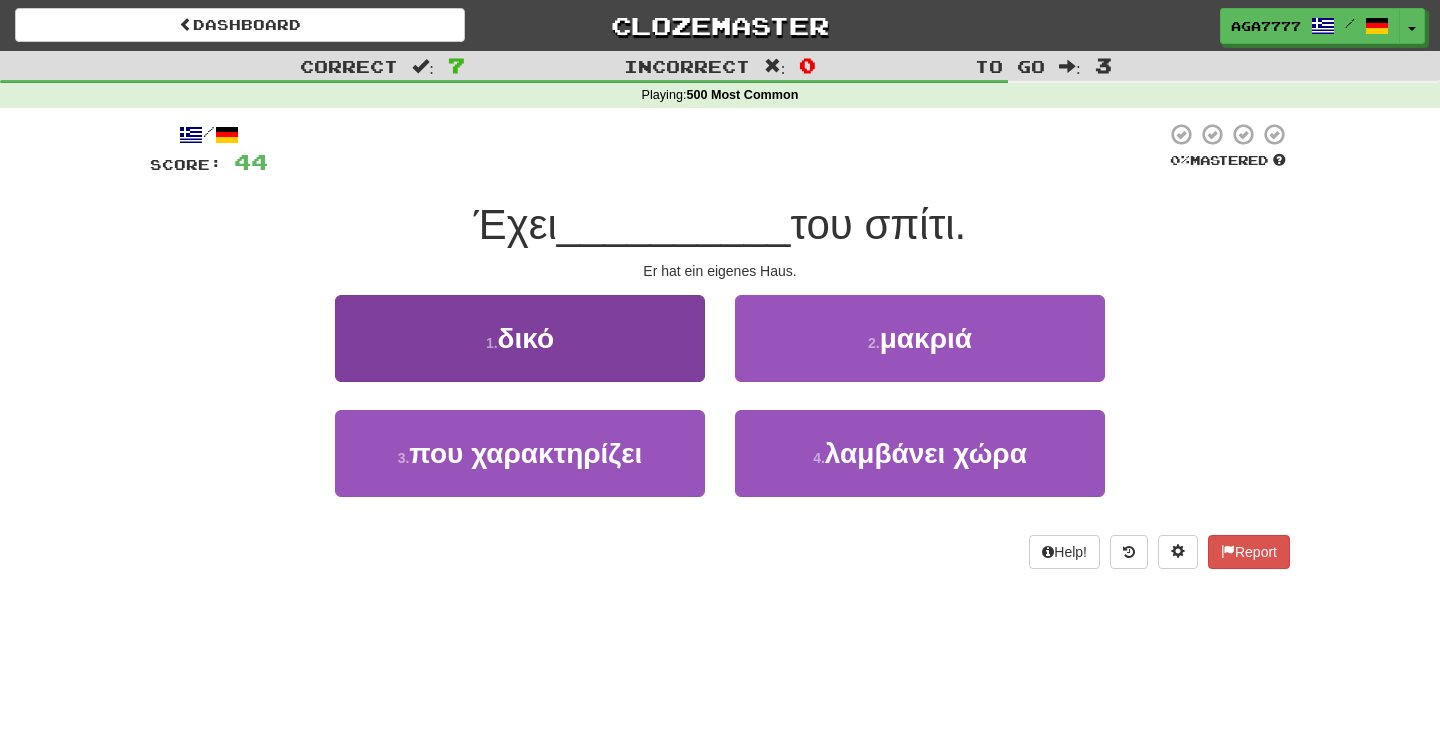 click on "1 .  δικό" at bounding box center (520, 338) 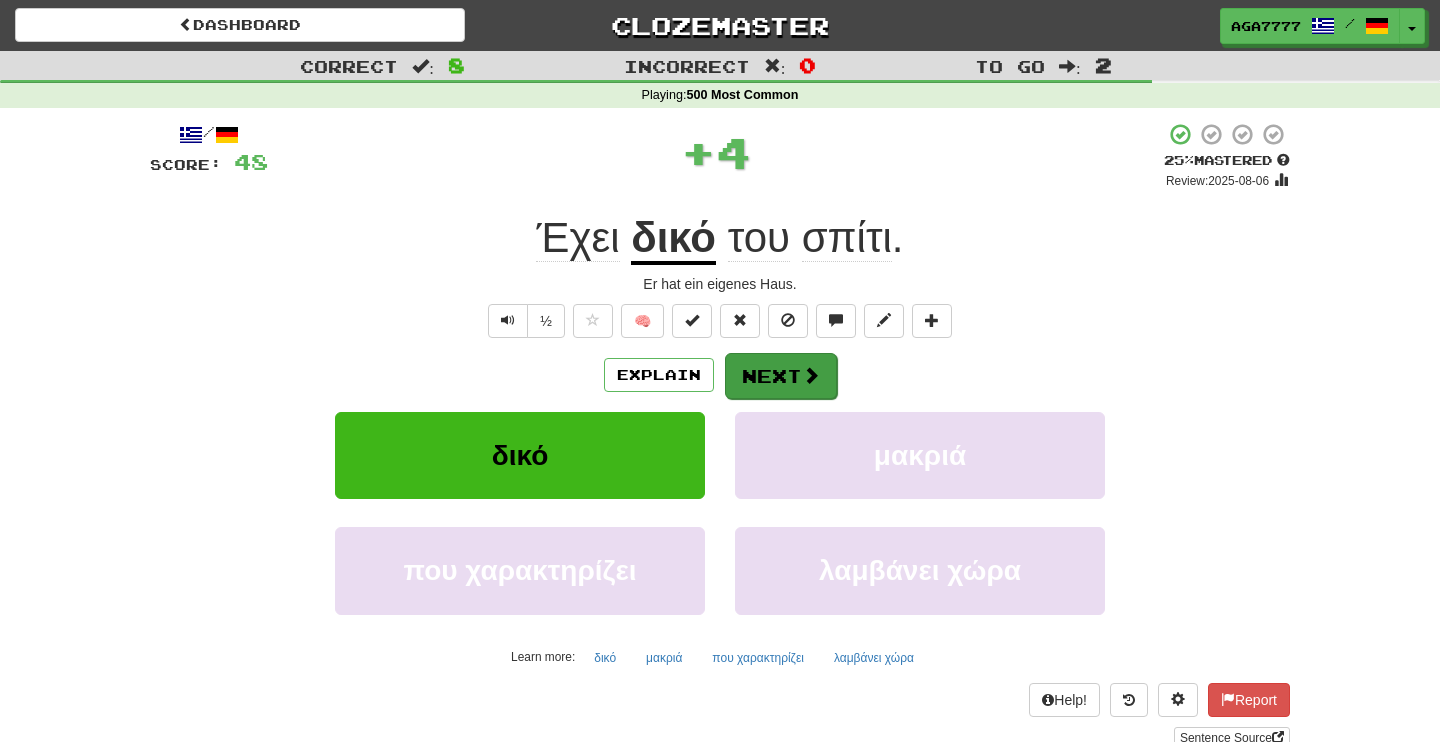 click on "Next" at bounding box center (781, 376) 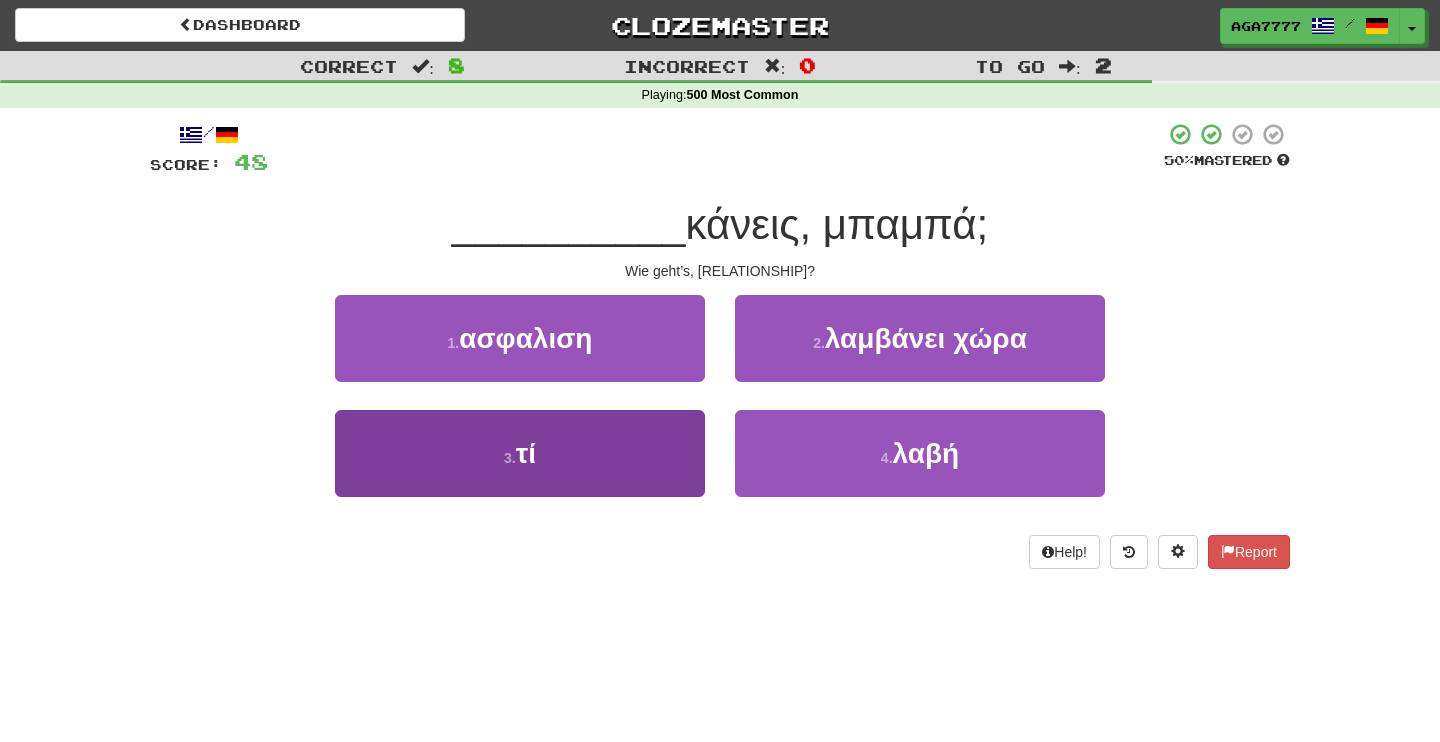 click on "3 .  τί" at bounding box center (520, 453) 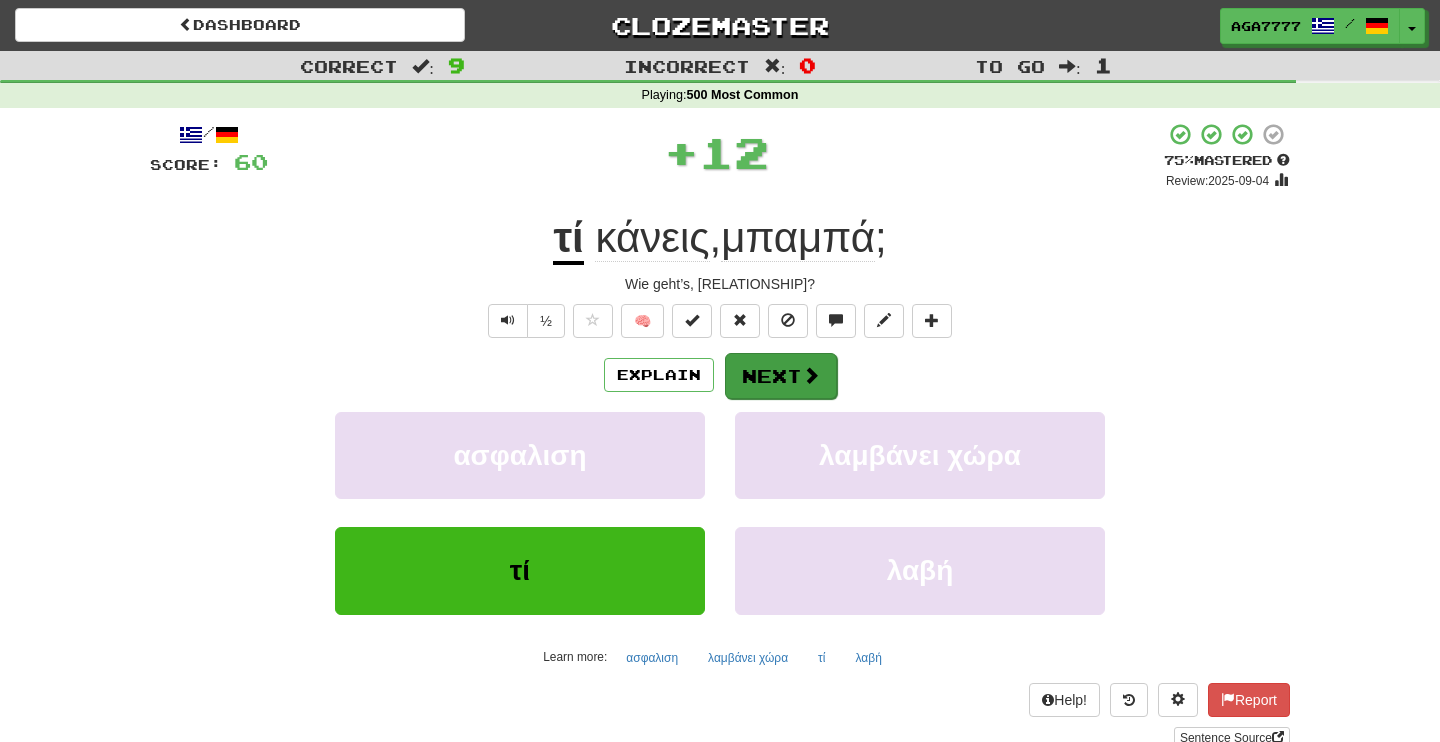 click on "Next" at bounding box center (781, 376) 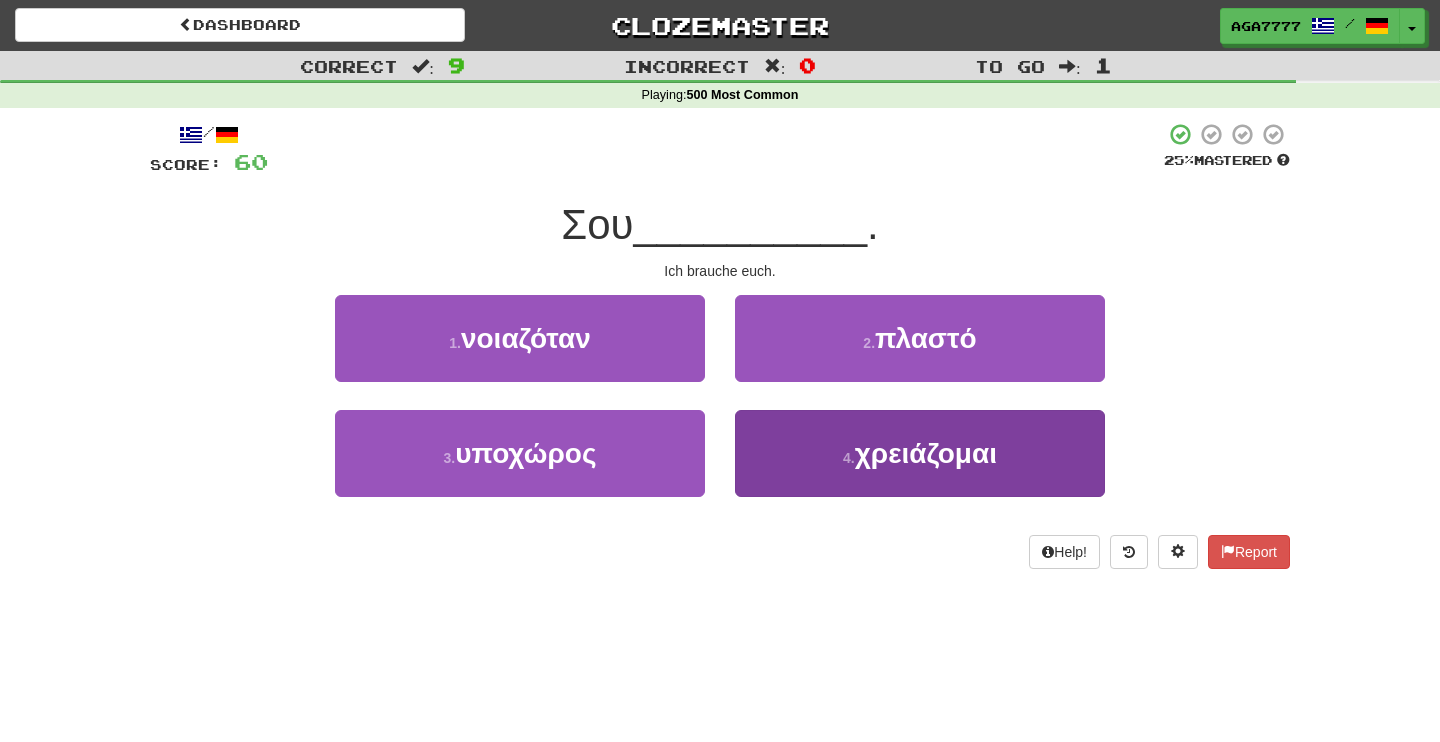 click on "4 .  χρειάζομαι" at bounding box center (920, 453) 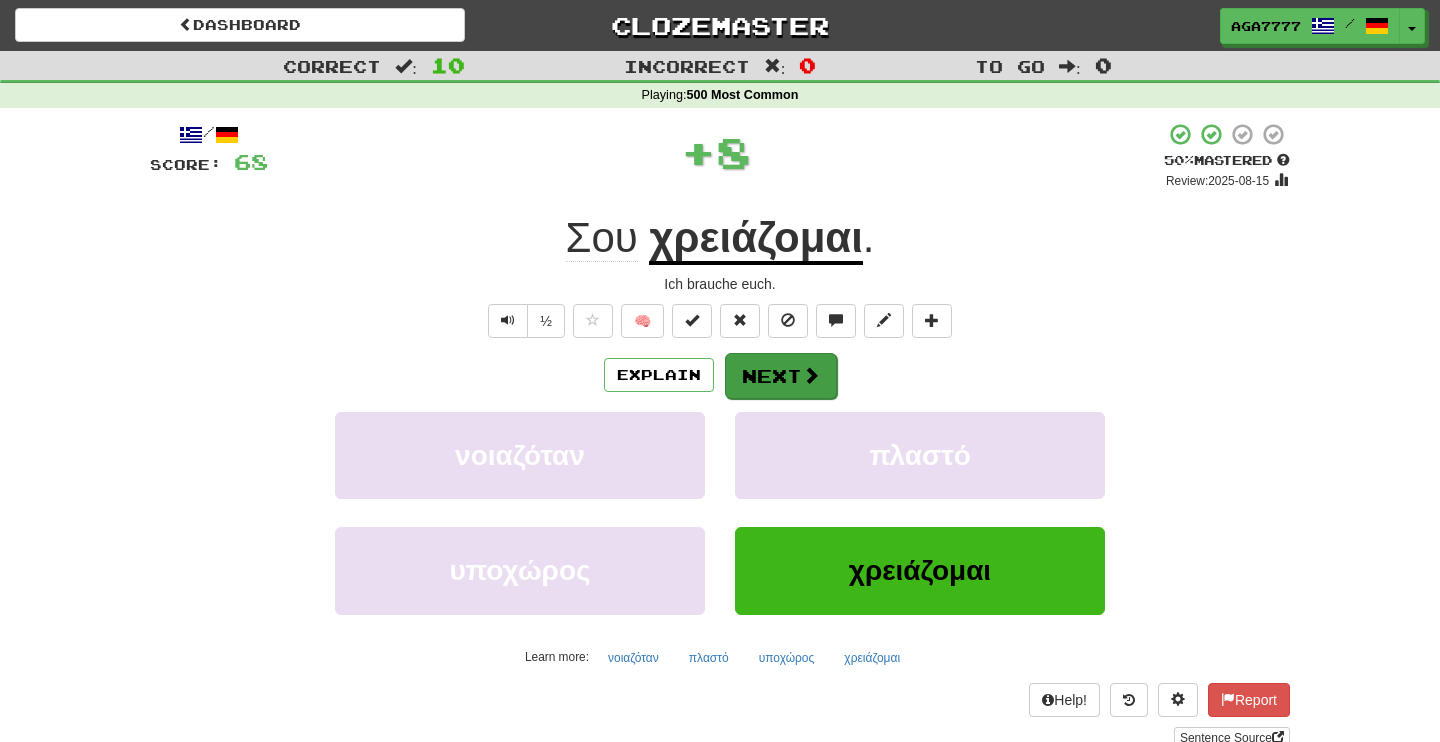 click at bounding box center [811, 375] 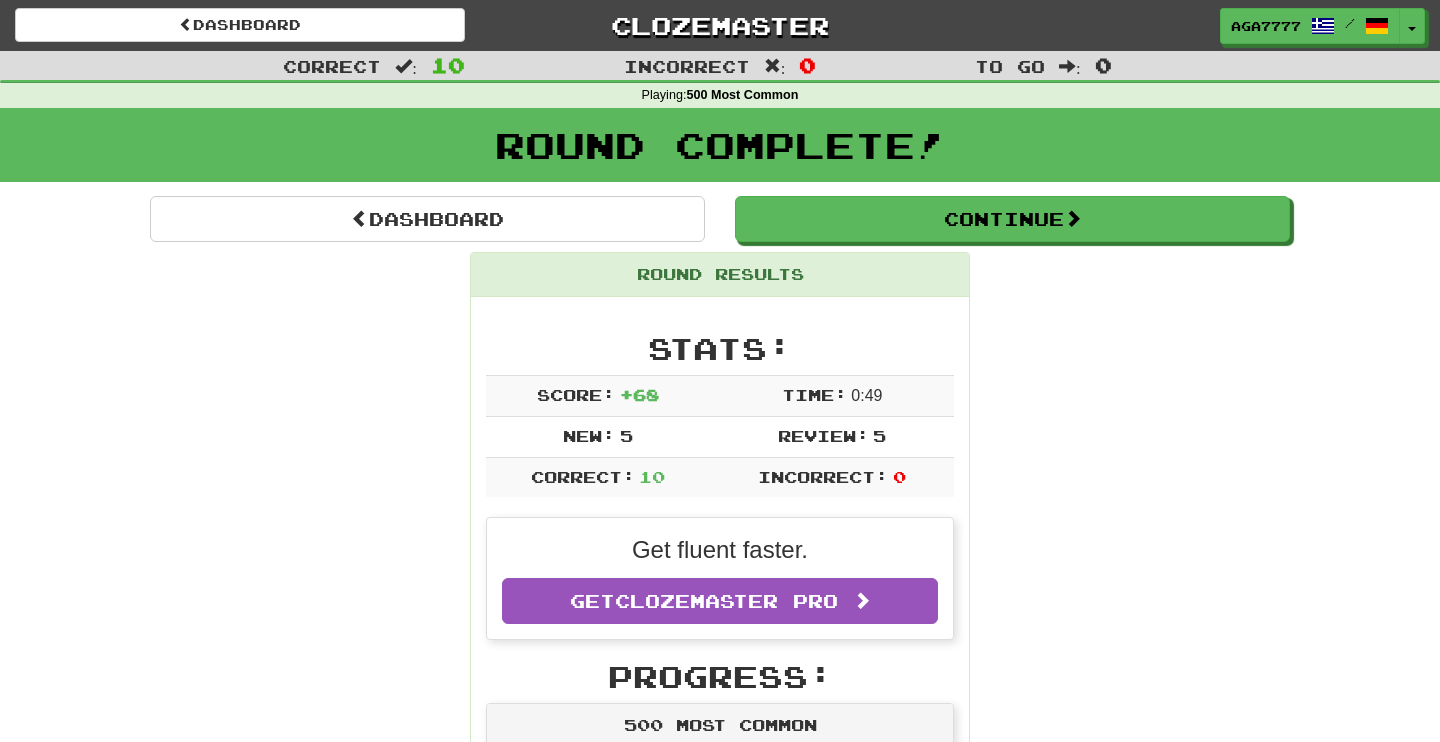 click on "τί κάνεις, μπαμπά; ." at bounding box center (720, 1196) 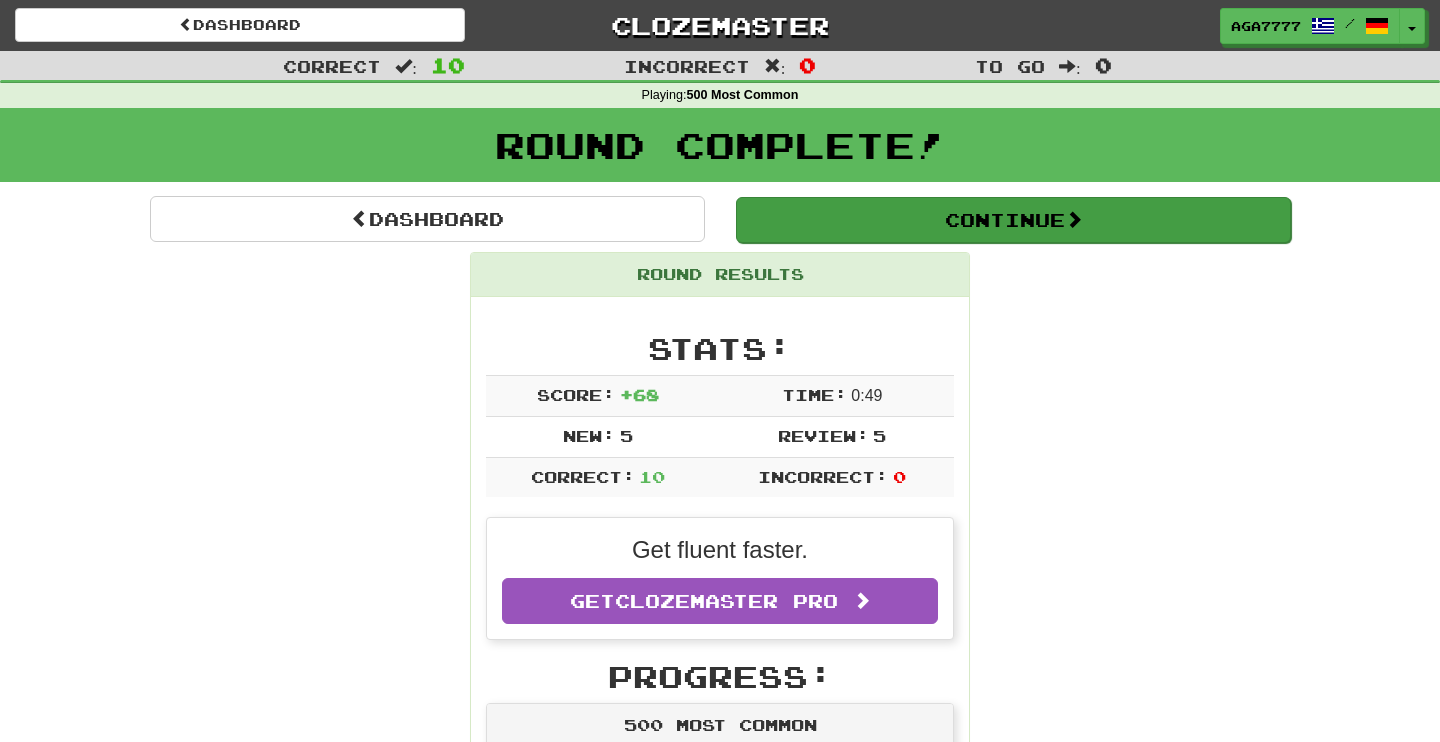 click on "Continue" at bounding box center [1013, 220] 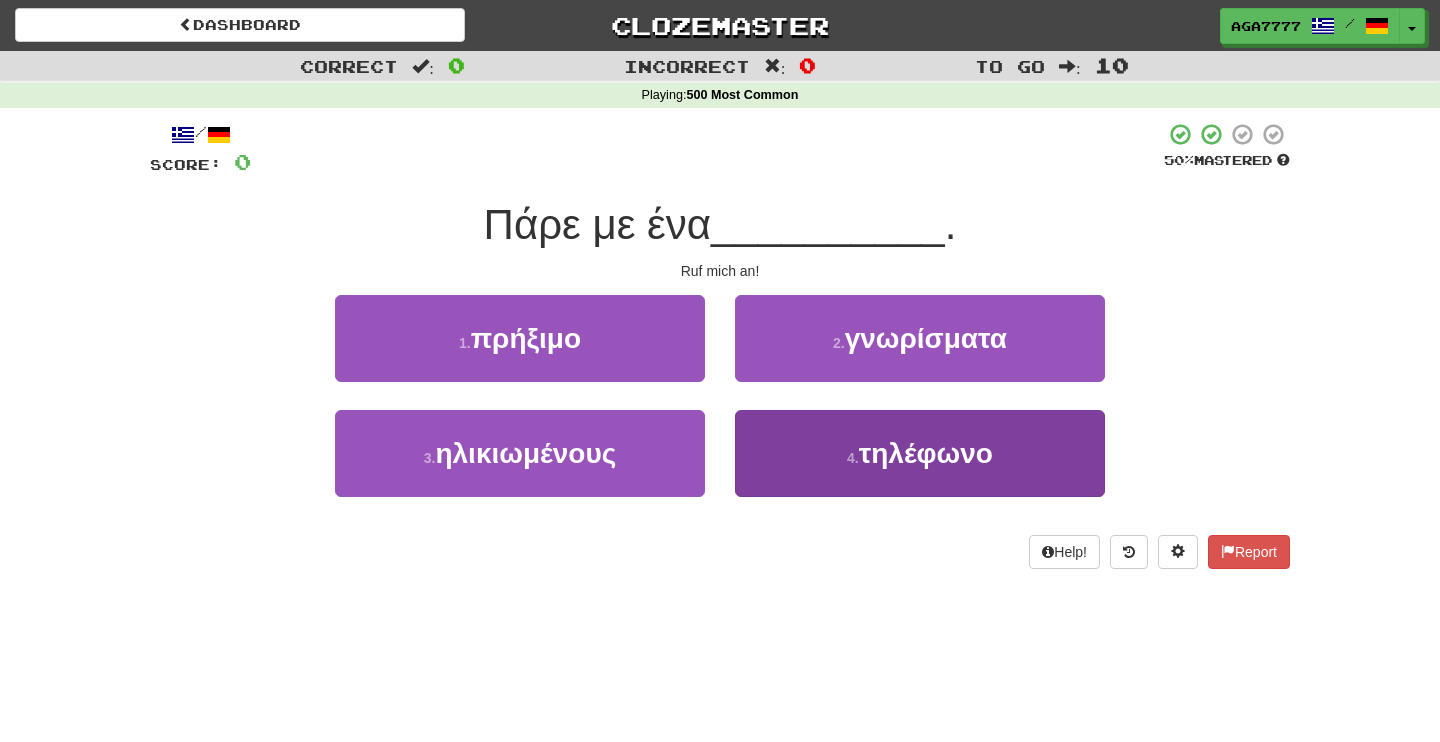 click on "4 .  τηλέφωνο" at bounding box center [920, 453] 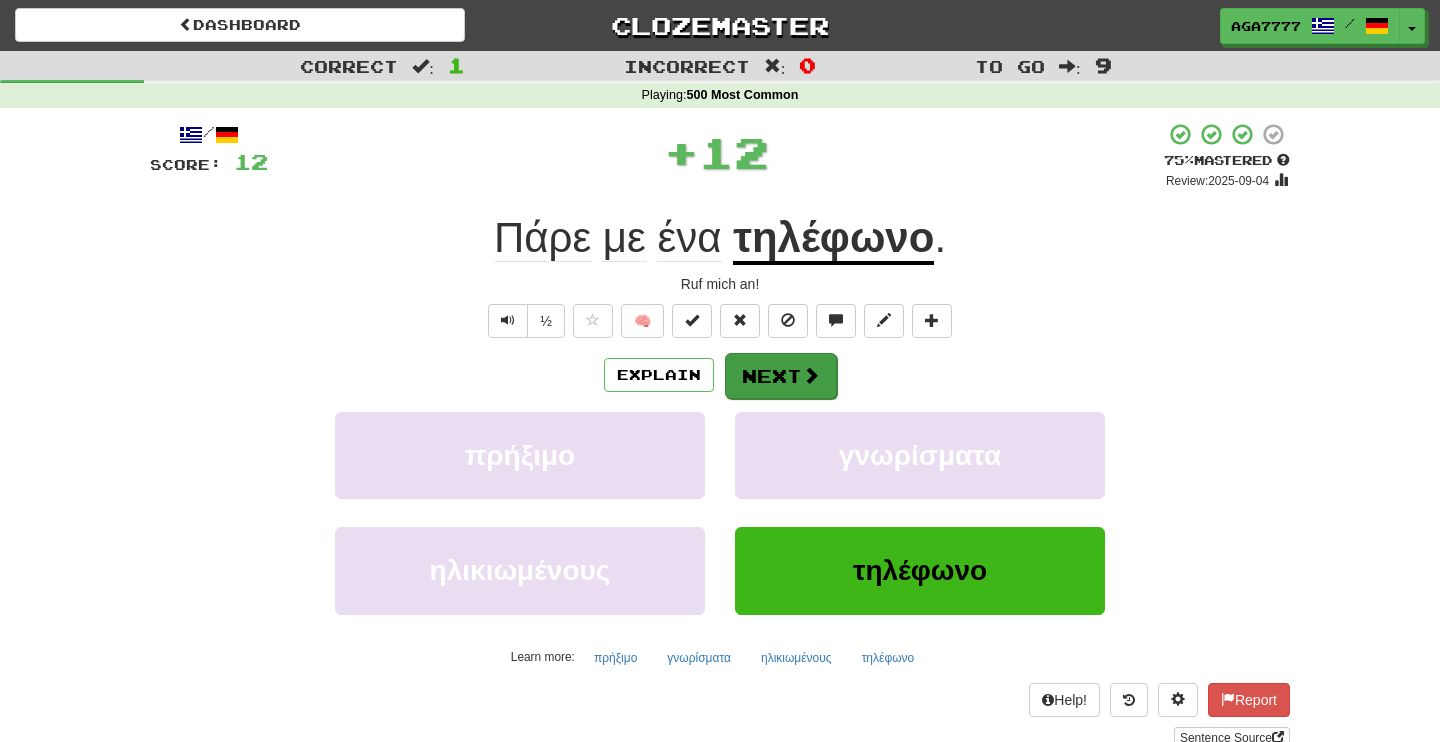 click on "Next" at bounding box center (781, 376) 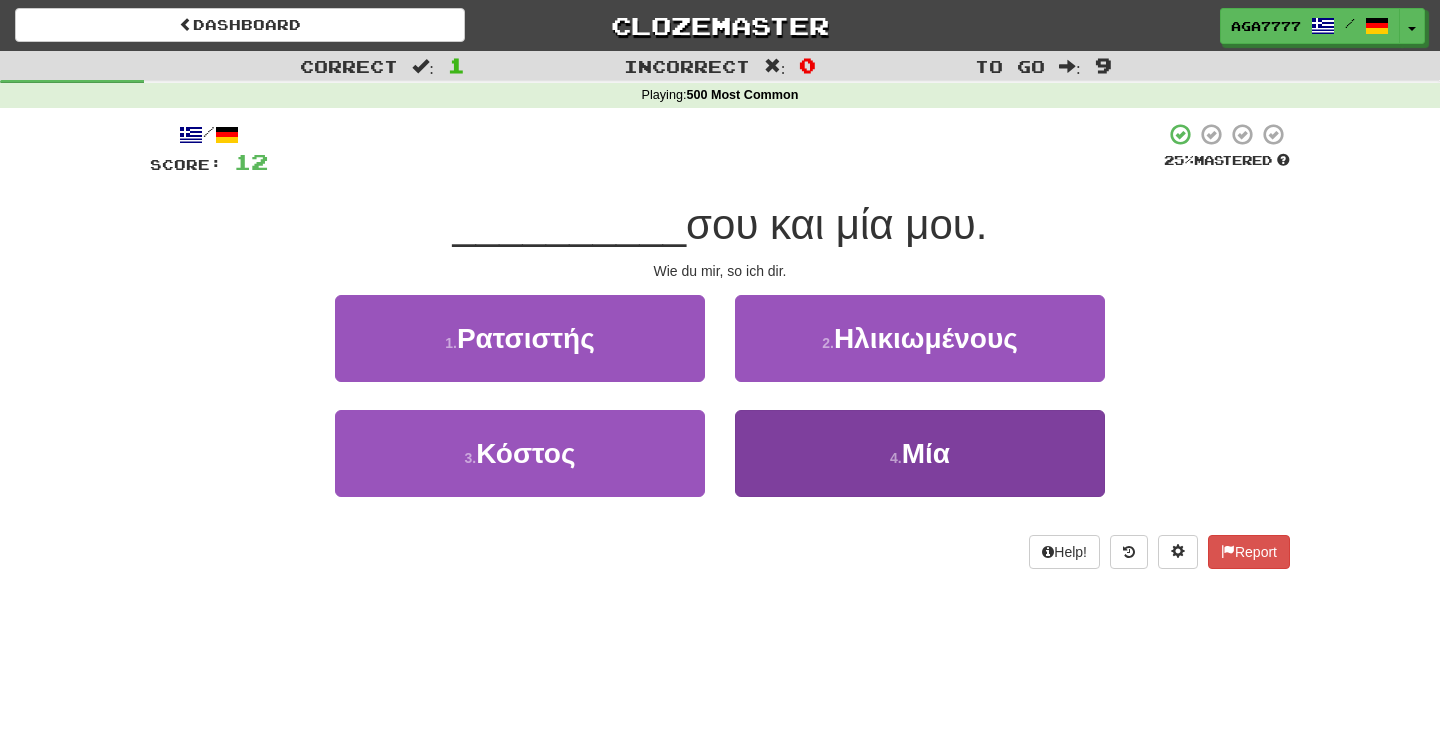 click on "4 .  Μία" at bounding box center (920, 453) 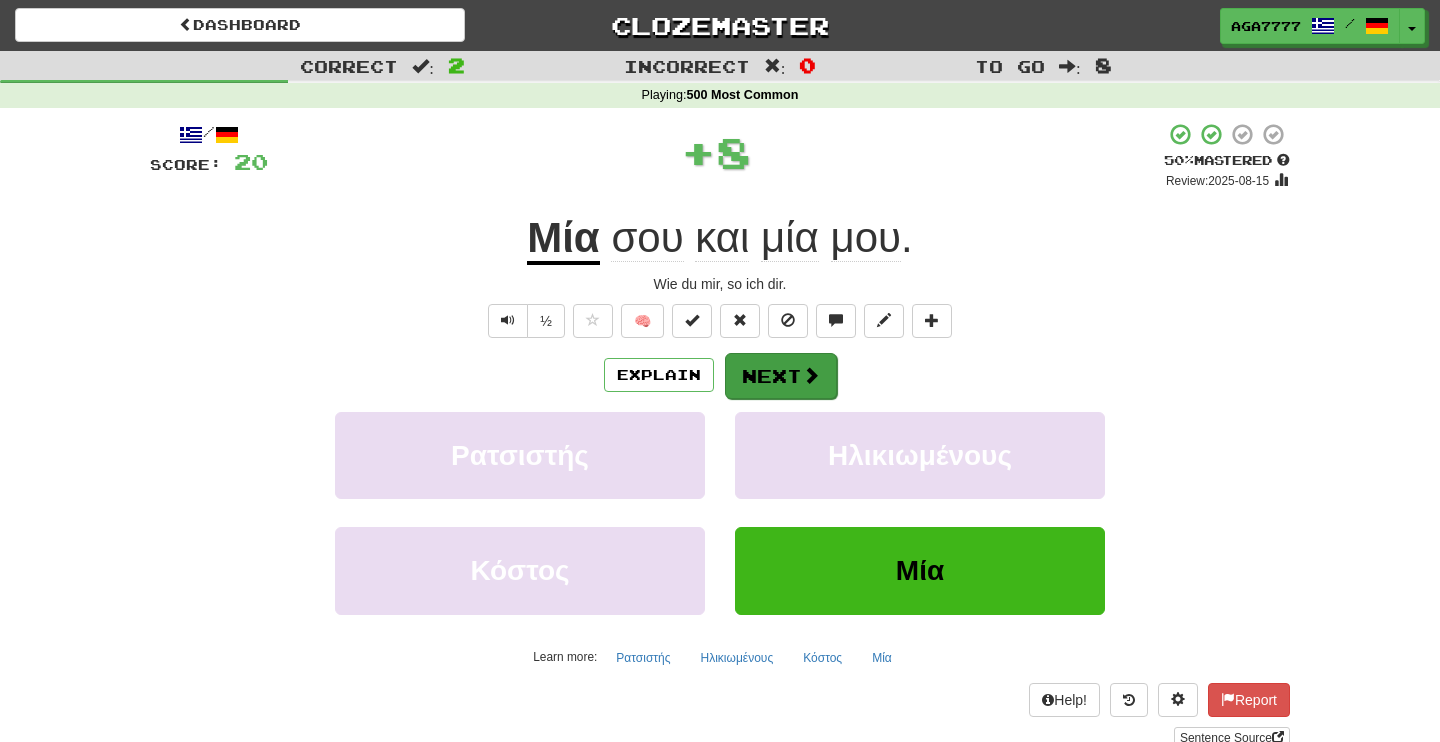 click on "Next" at bounding box center [781, 376] 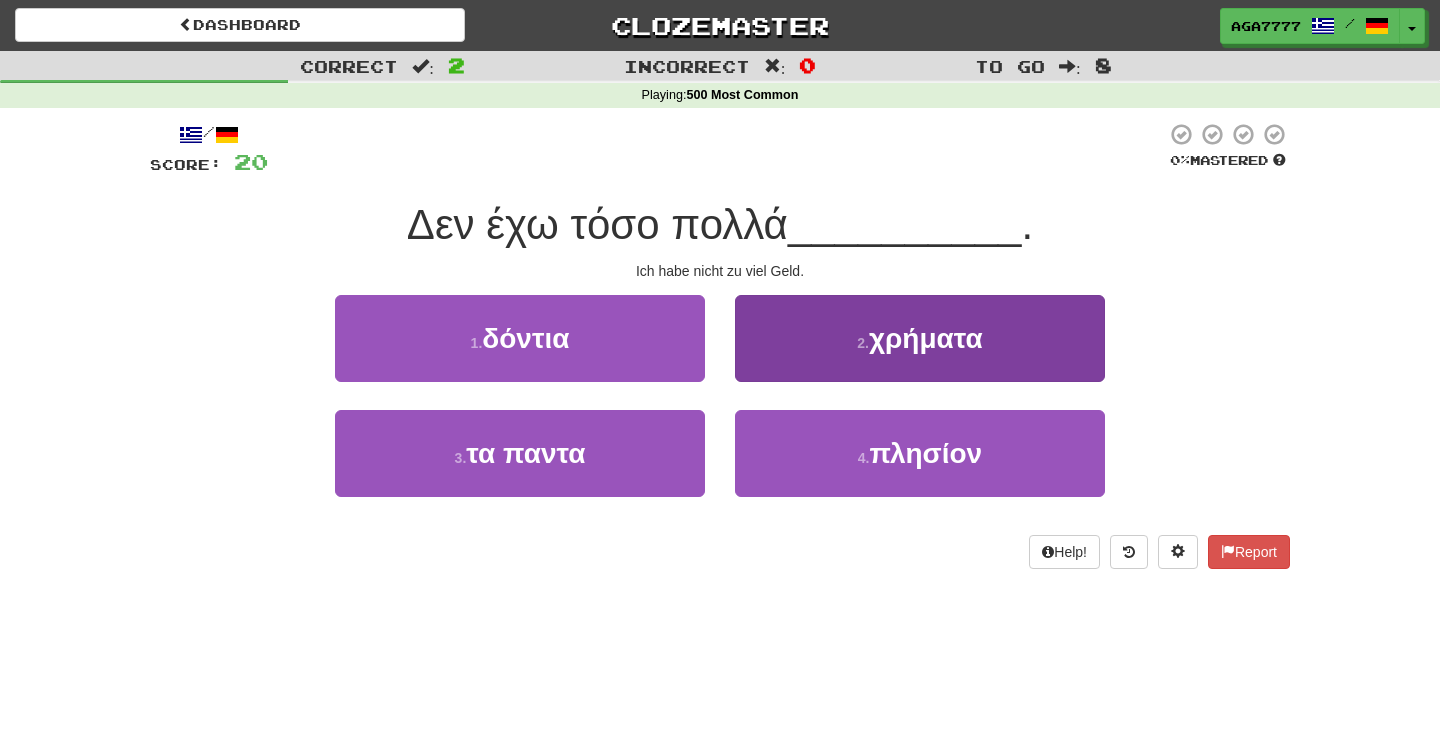 click on "2 .  χρήματα" at bounding box center [920, 338] 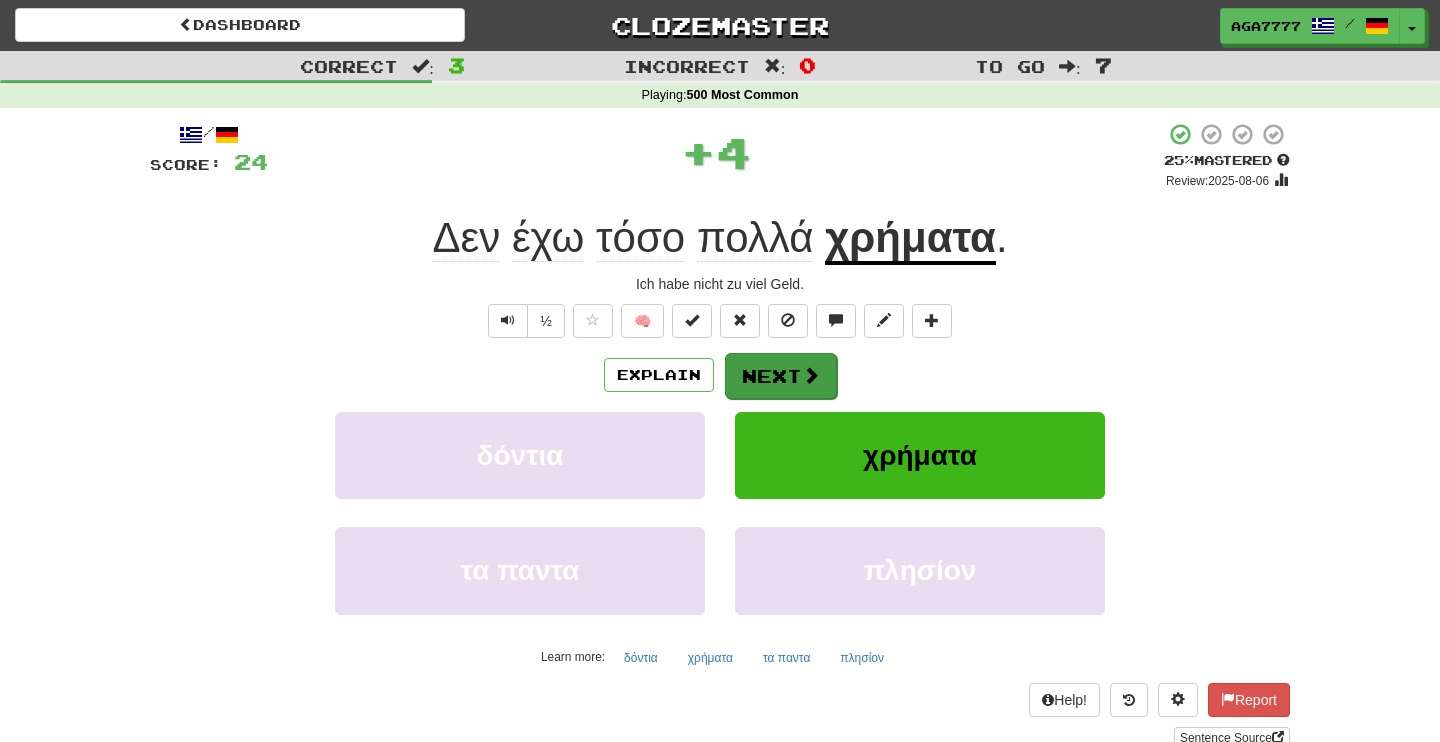 click at bounding box center [811, 375] 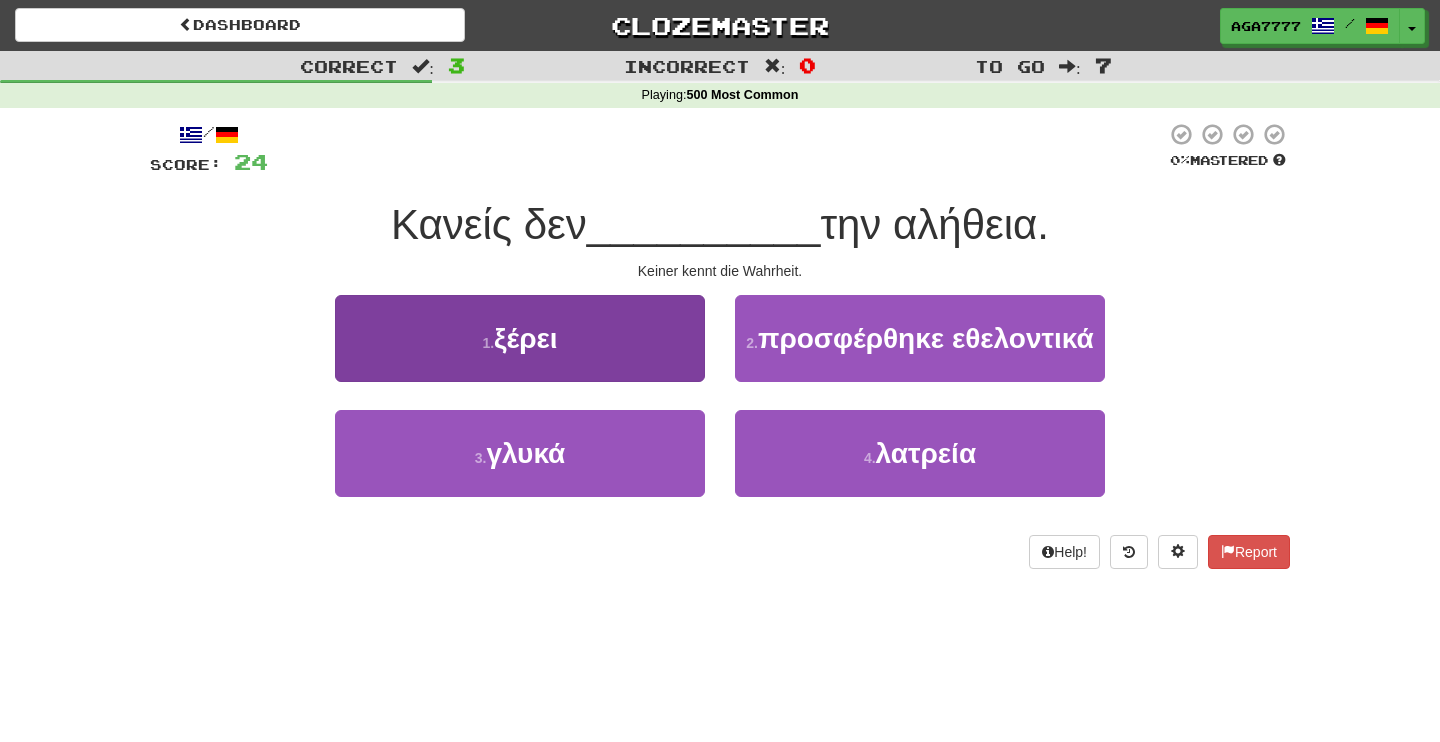 click on "1 .  ξέρει" at bounding box center [520, 338] 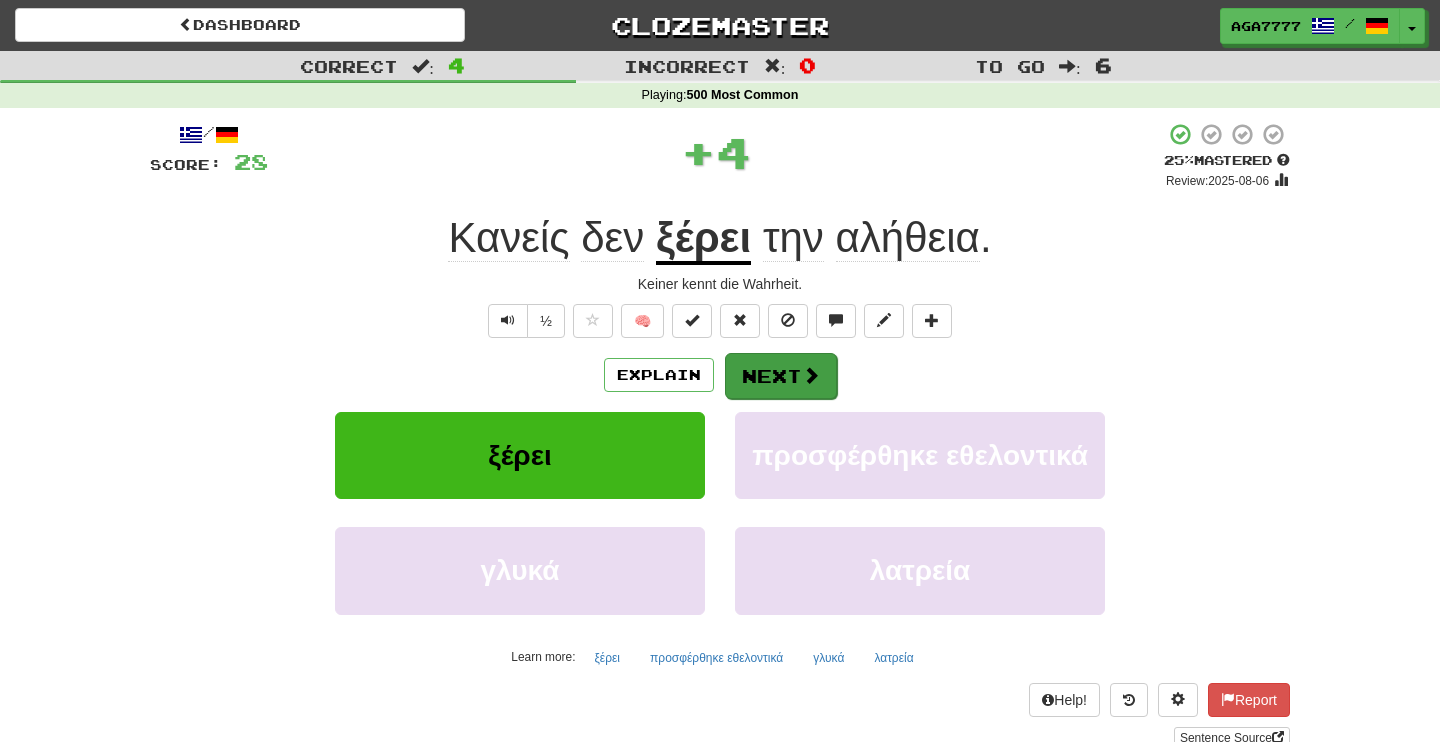 click on "Next" at bounding box center (781, 376) 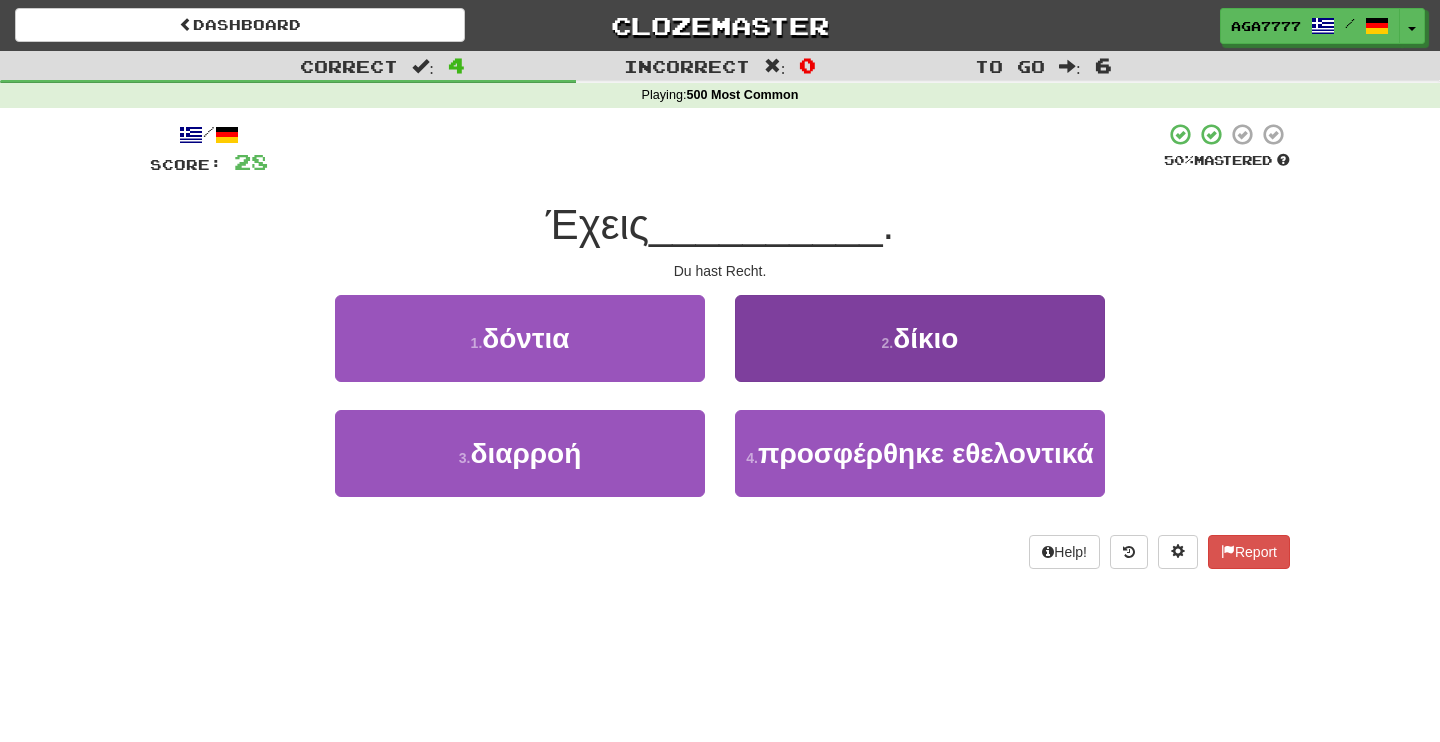 click on "2 .  δίκιο" at bounding box center (920, 338) 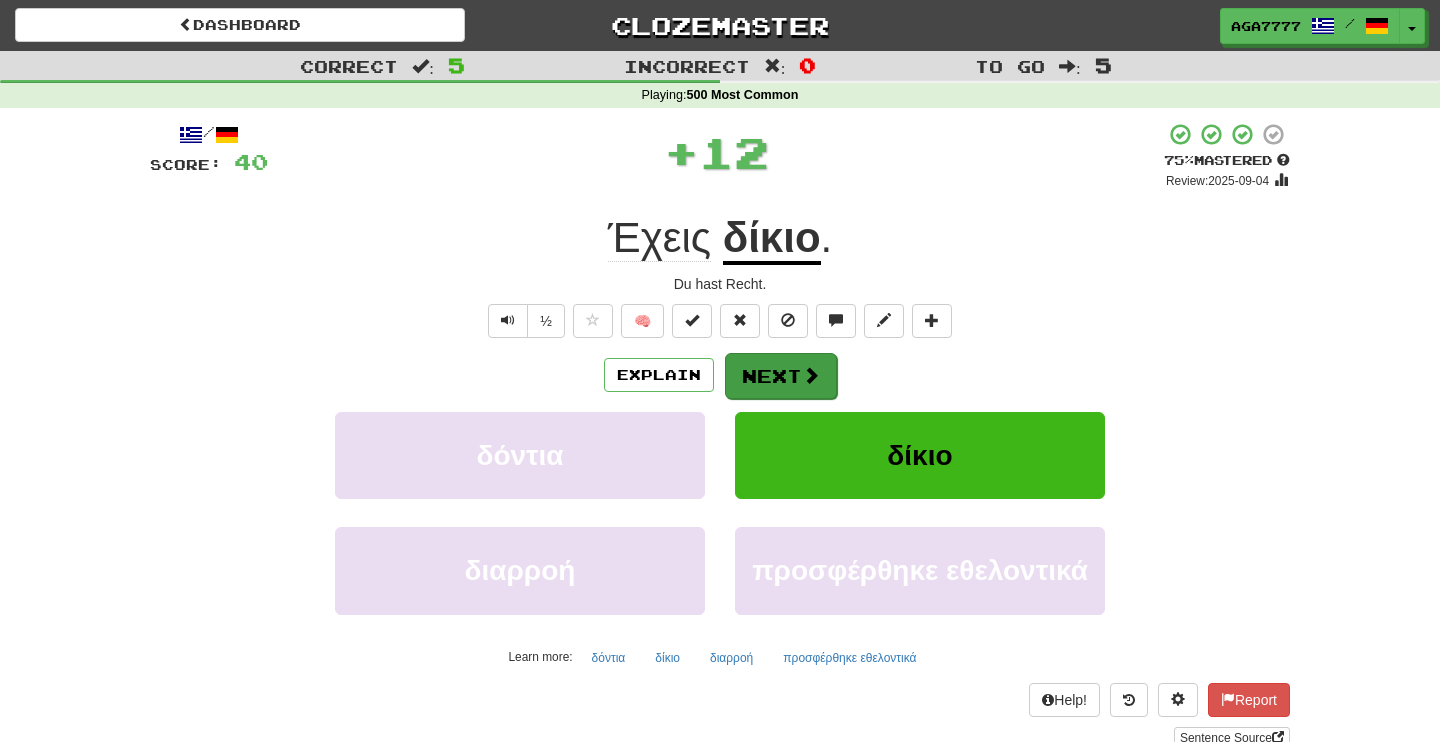 click on "Next" at bounding box center [781, 376] 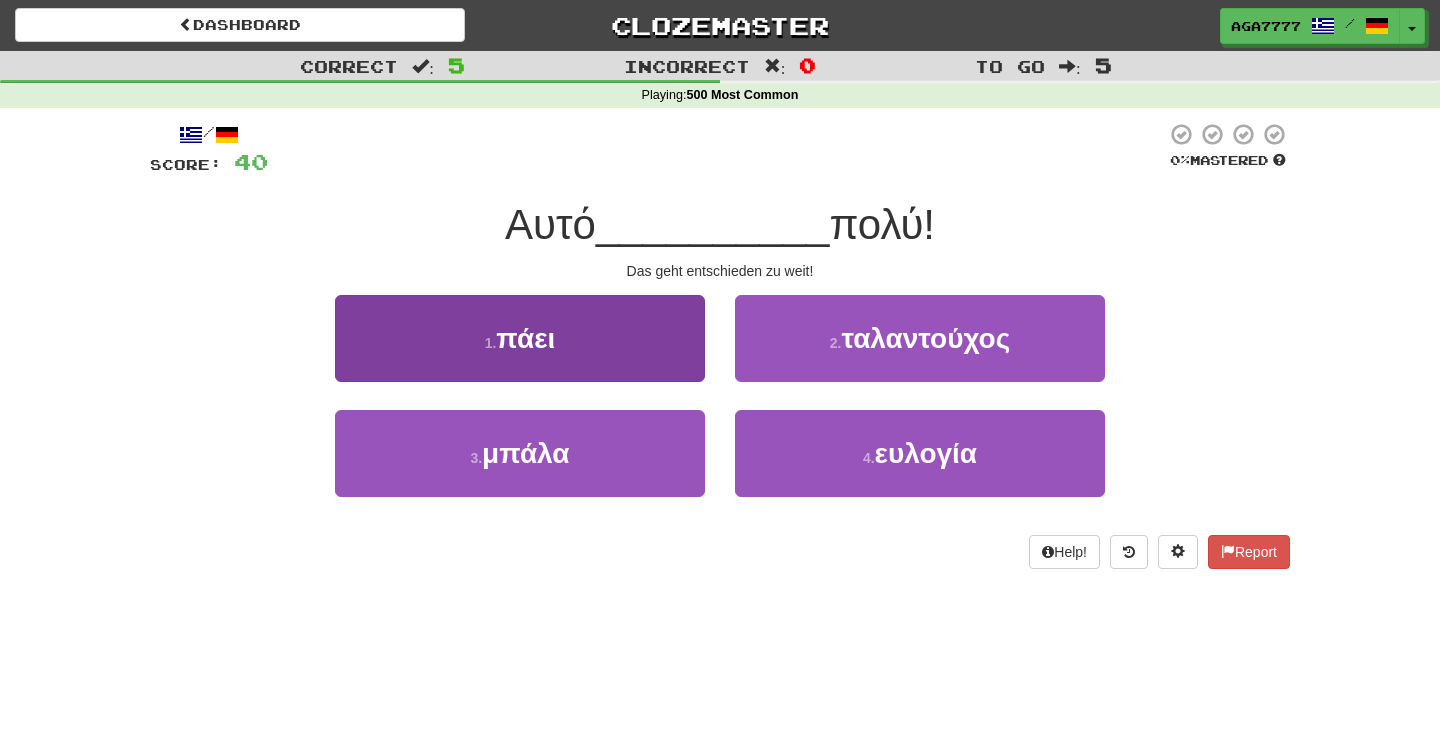 click on "1 .  πάει" at bounding box center (520, 338) 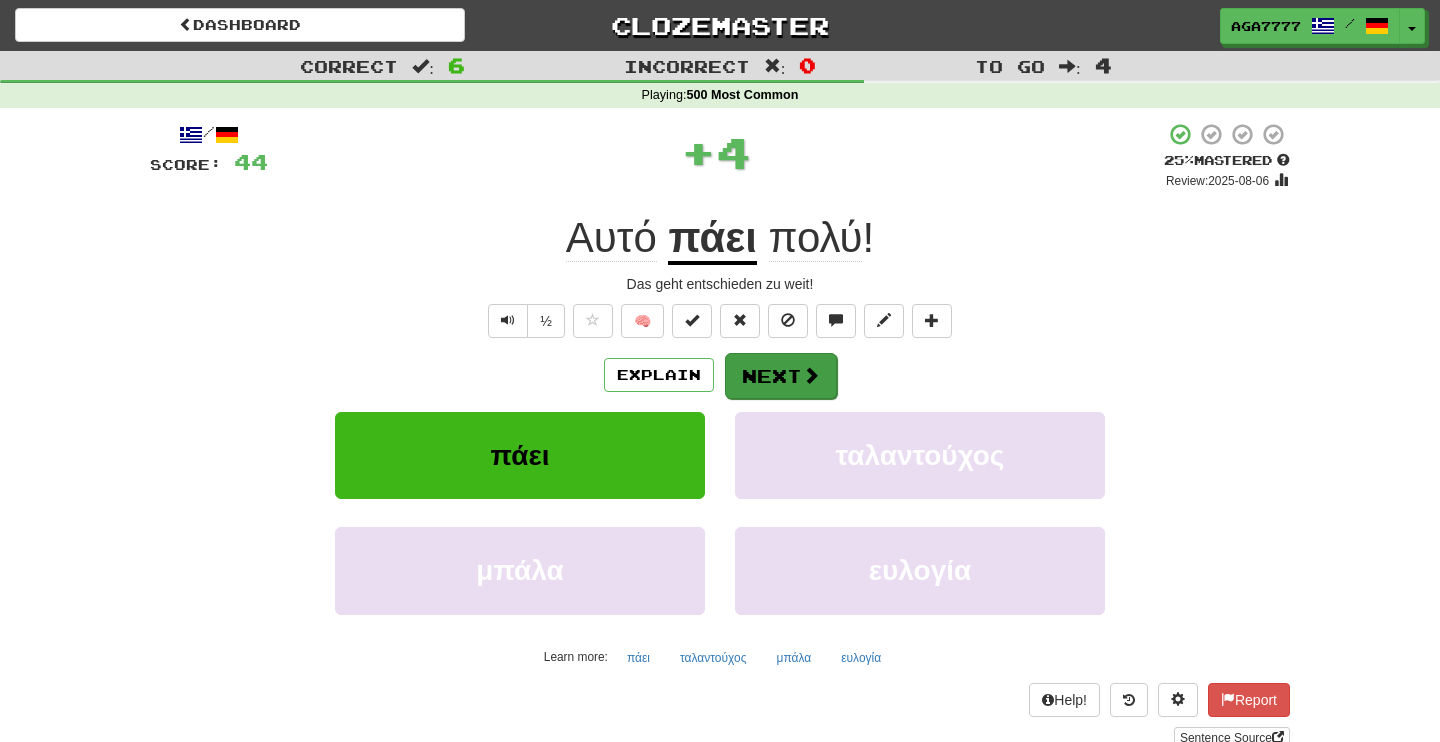 click on "Next" at bounding box center (781, 376) 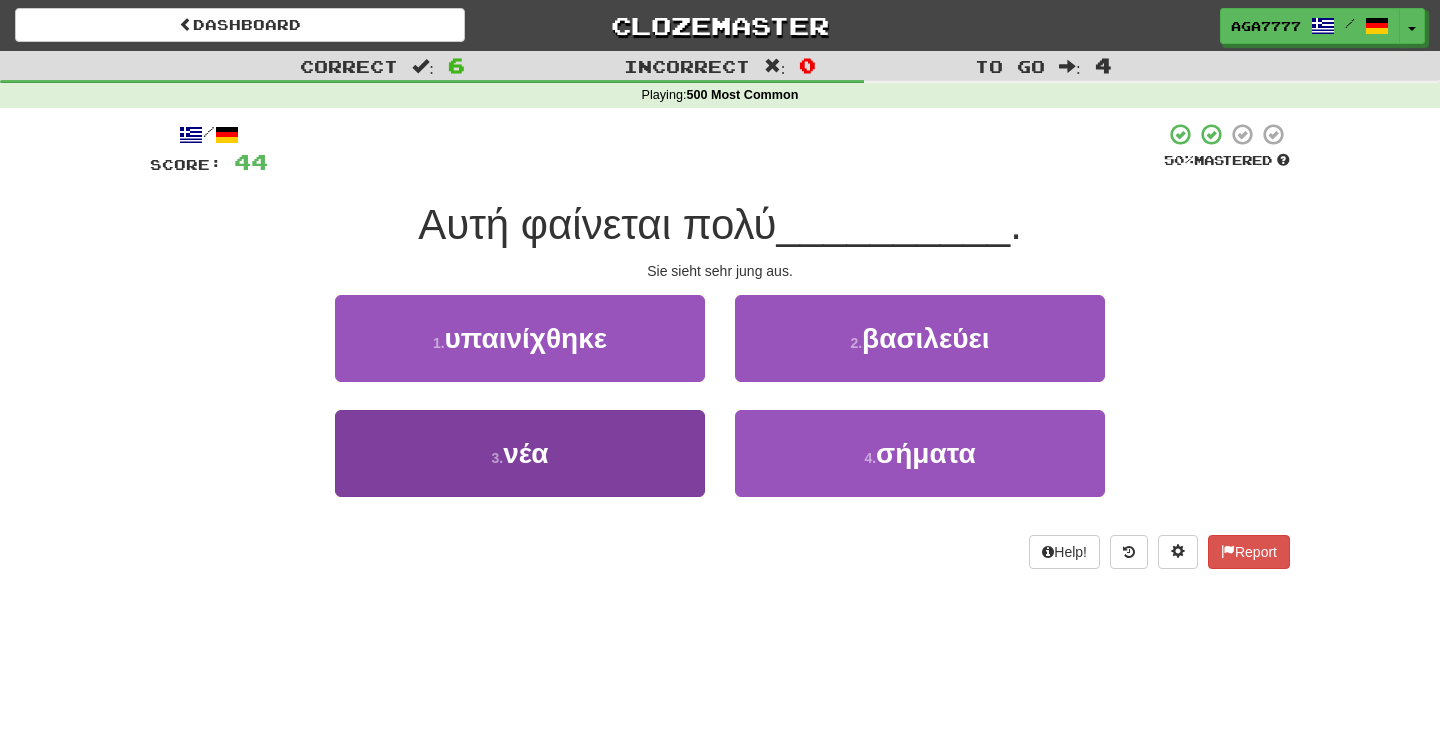 click on "3 .  νέα" at bounding box center [520, 453] 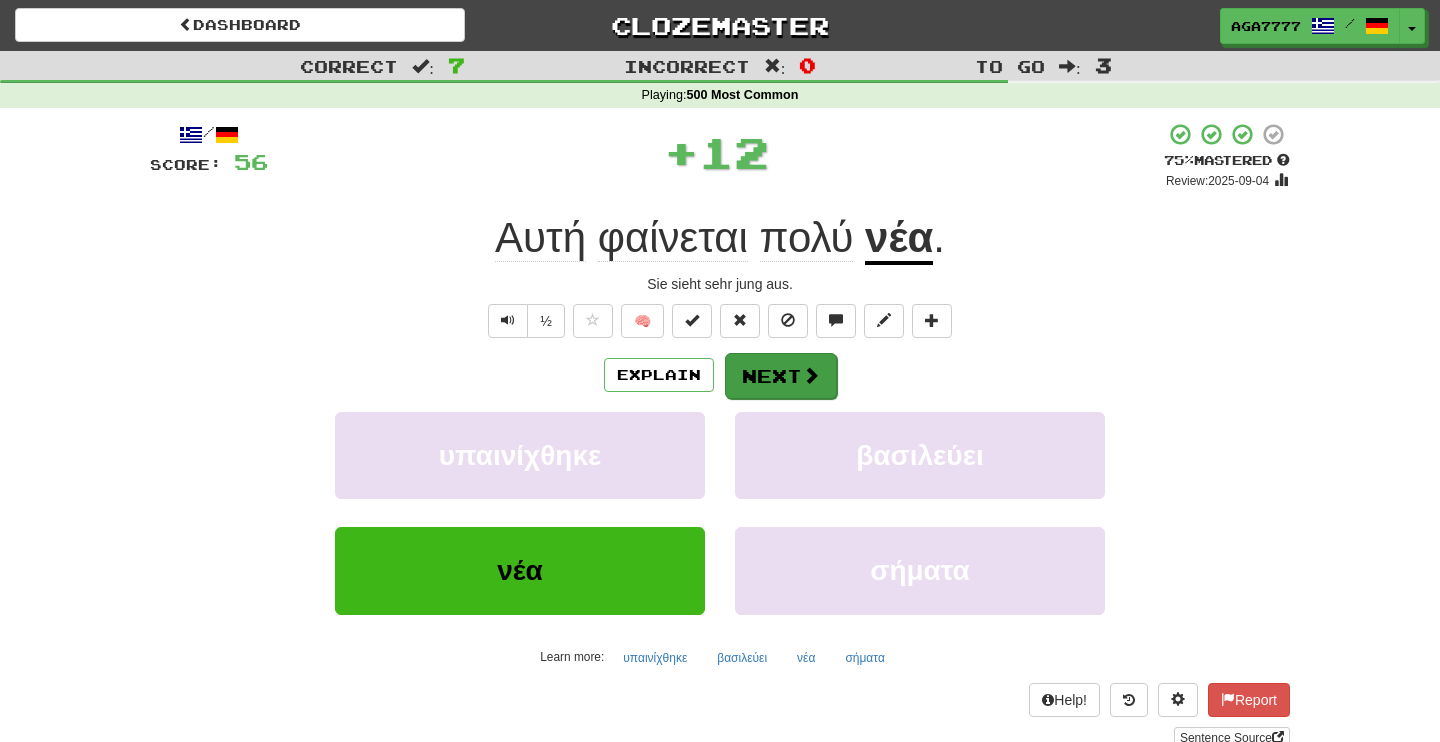 click on "Next" at bounding box center (781, 376) 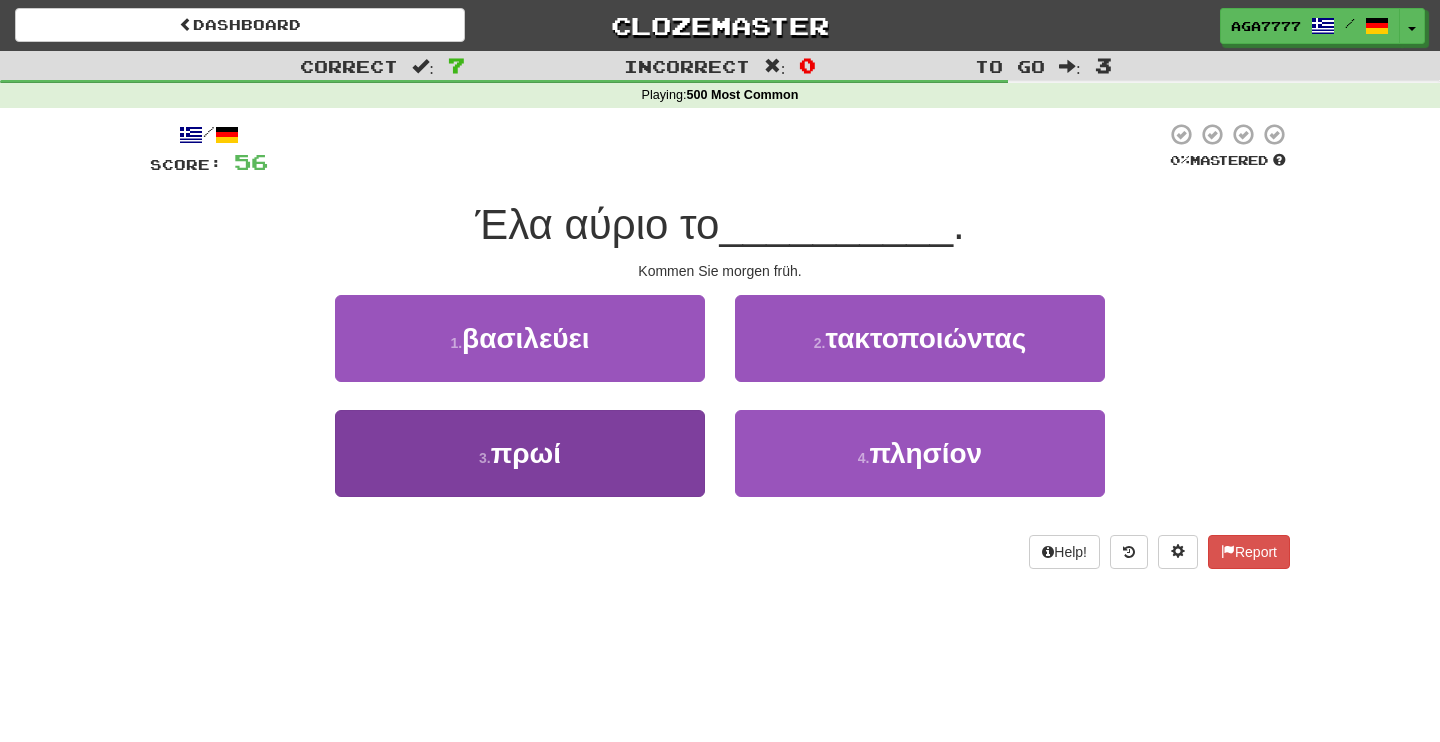 click on "3 .  πρωί" at bounding box center (520, 453) 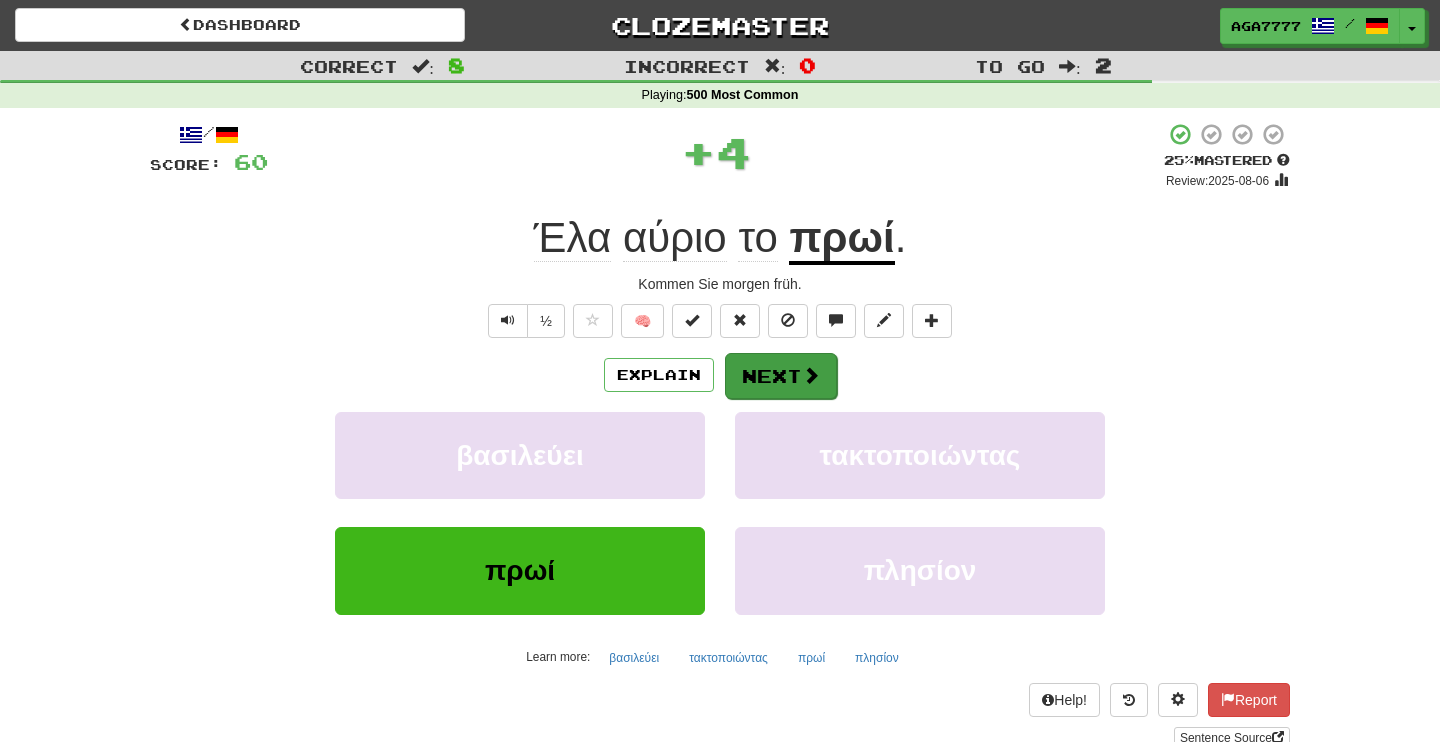 click on "Next" at bounding box center [781, 376] 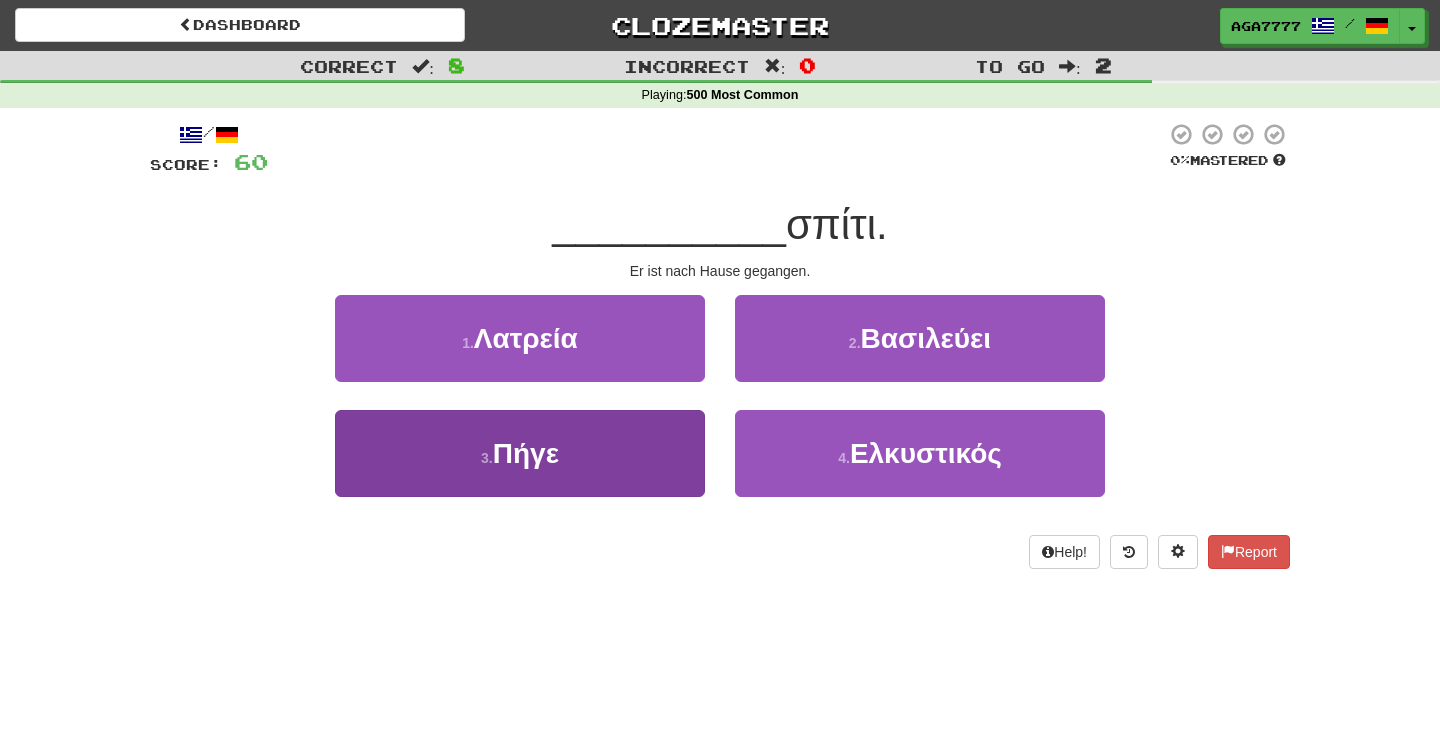 click on "3 .  Πήγε" at bounding box center (520, 453) 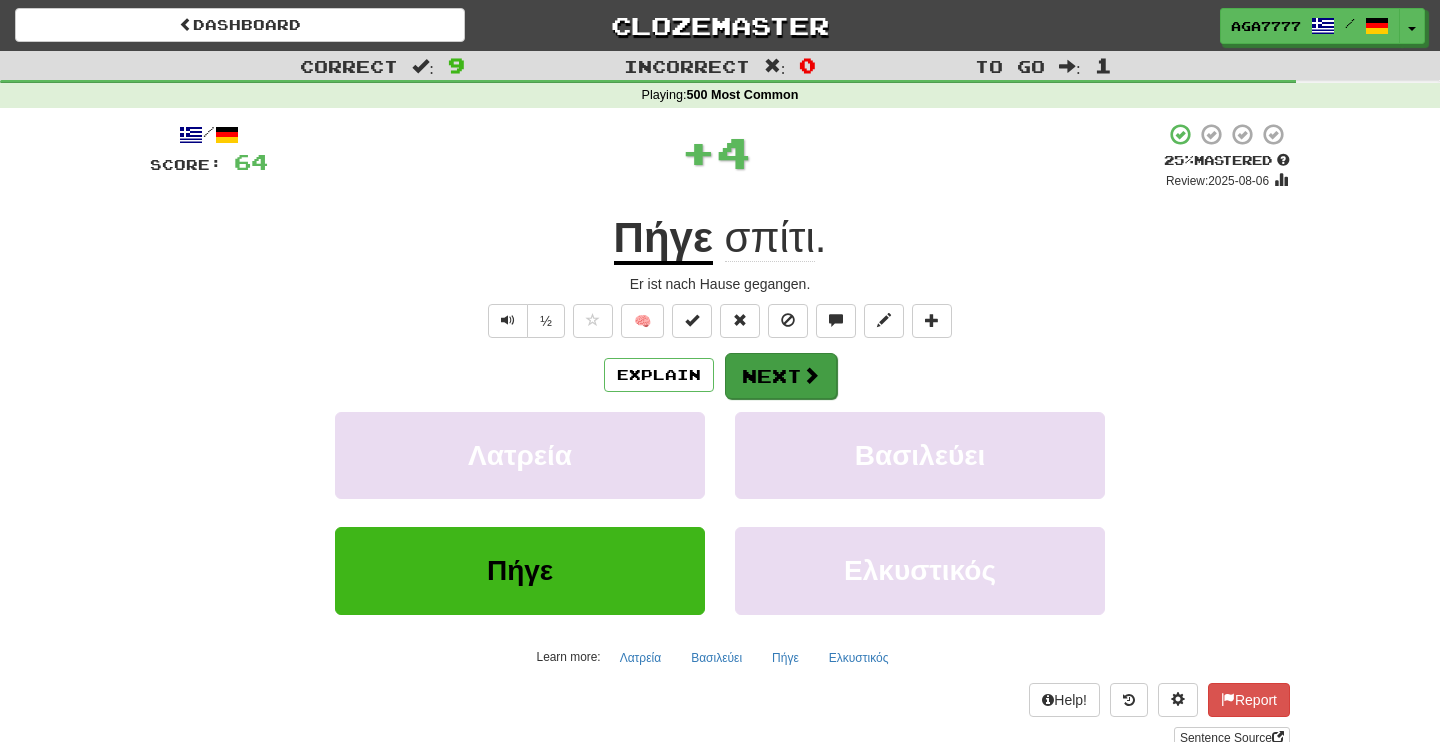 click on "Next" at bounding box center [781, 376] 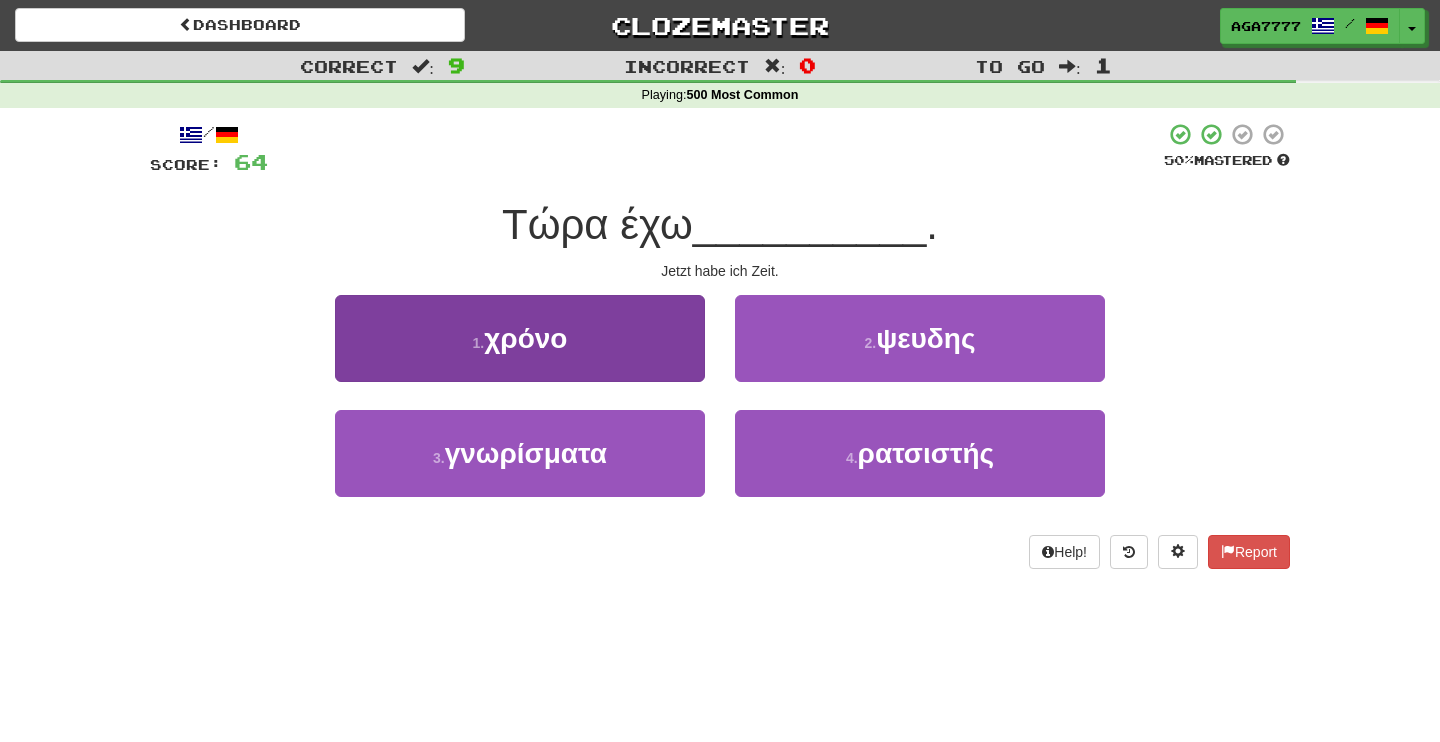 click on "1 .  χρόνο" at bounding box center [520, 338] 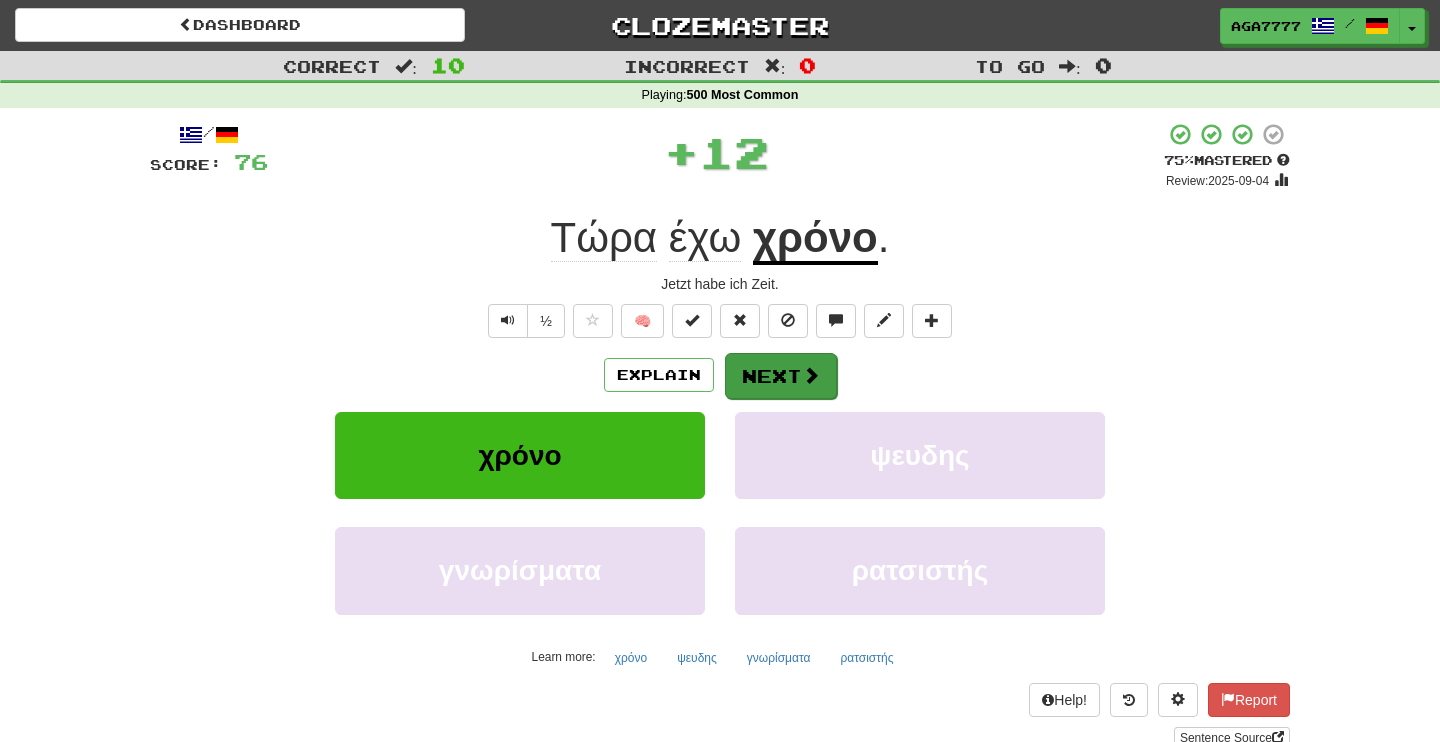 click on "Next" at bounding box center [781, 376] 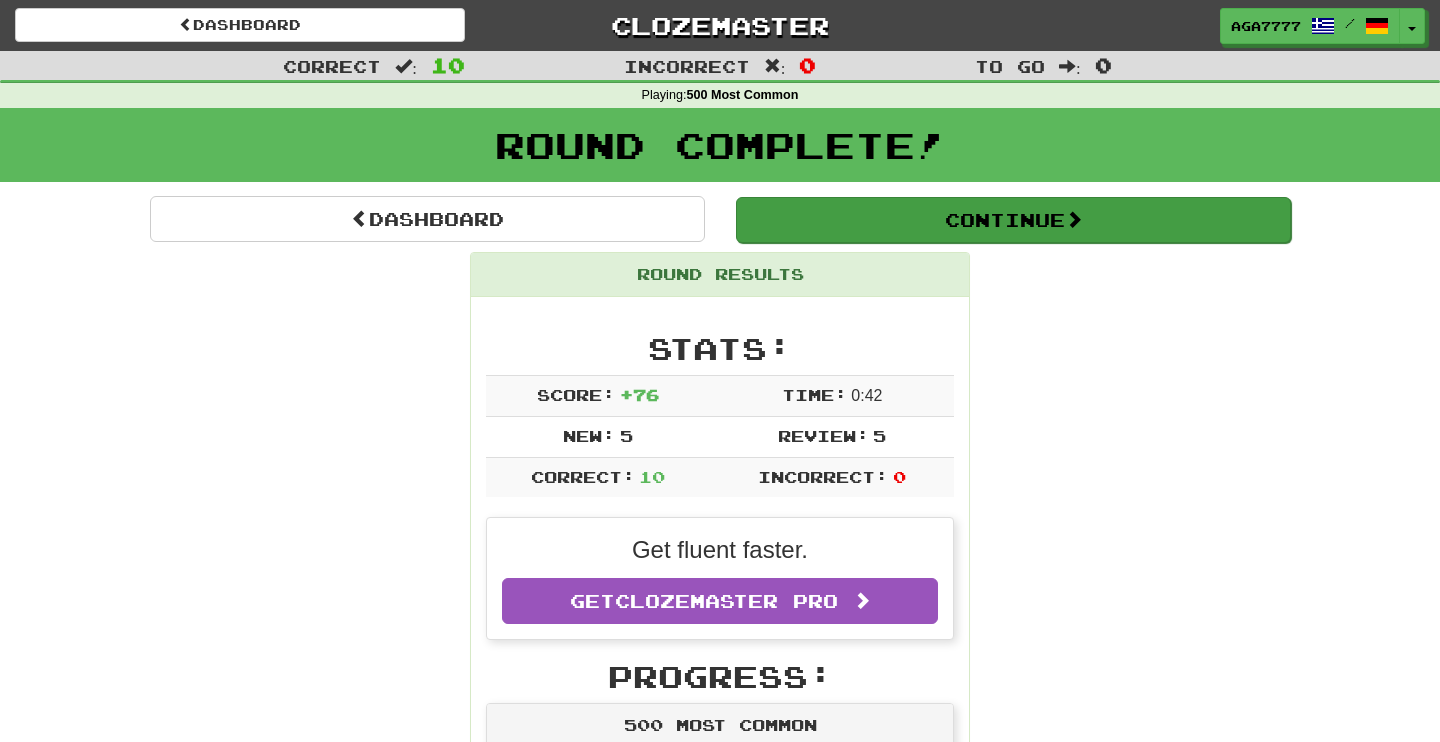 click on "Continue" at bounding box center (1013, 220) 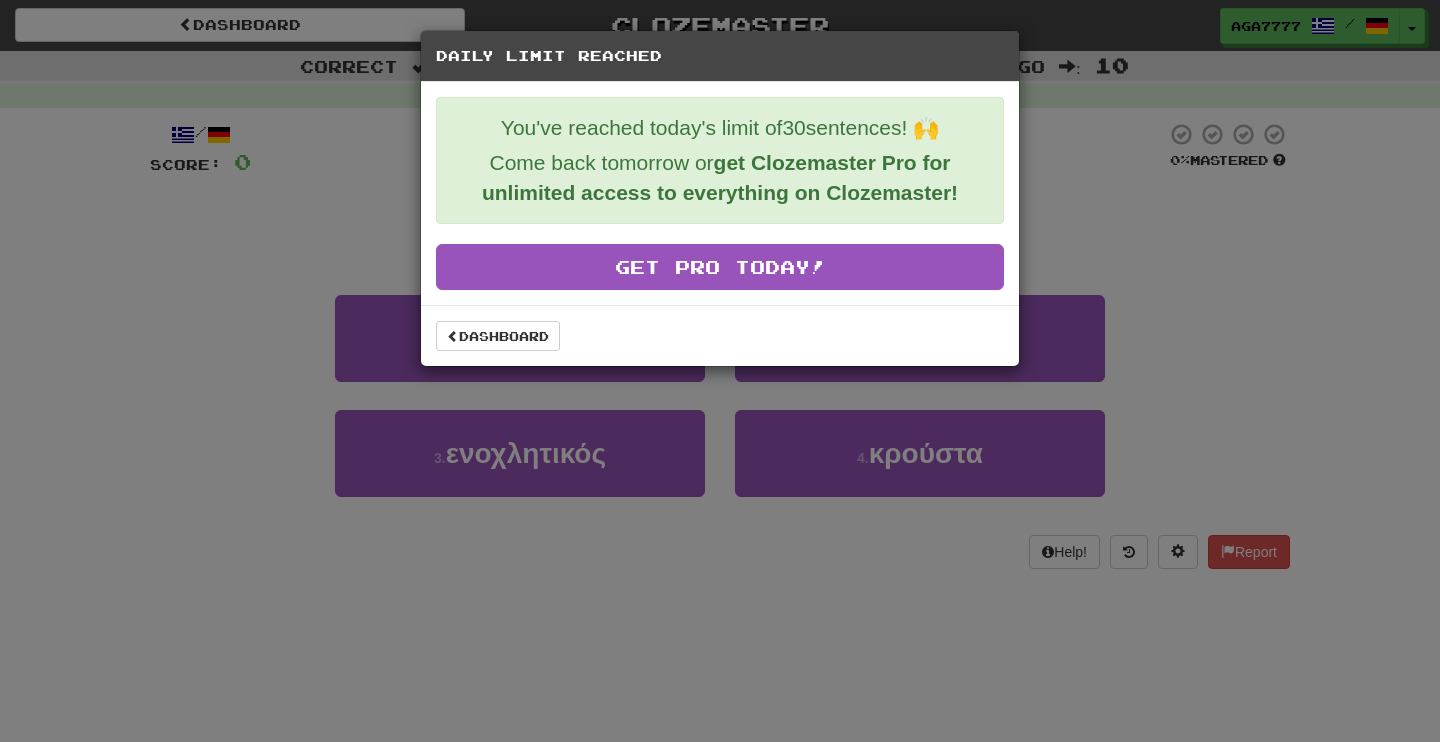 click on "Dashboard" at bounding box center [720, 335] 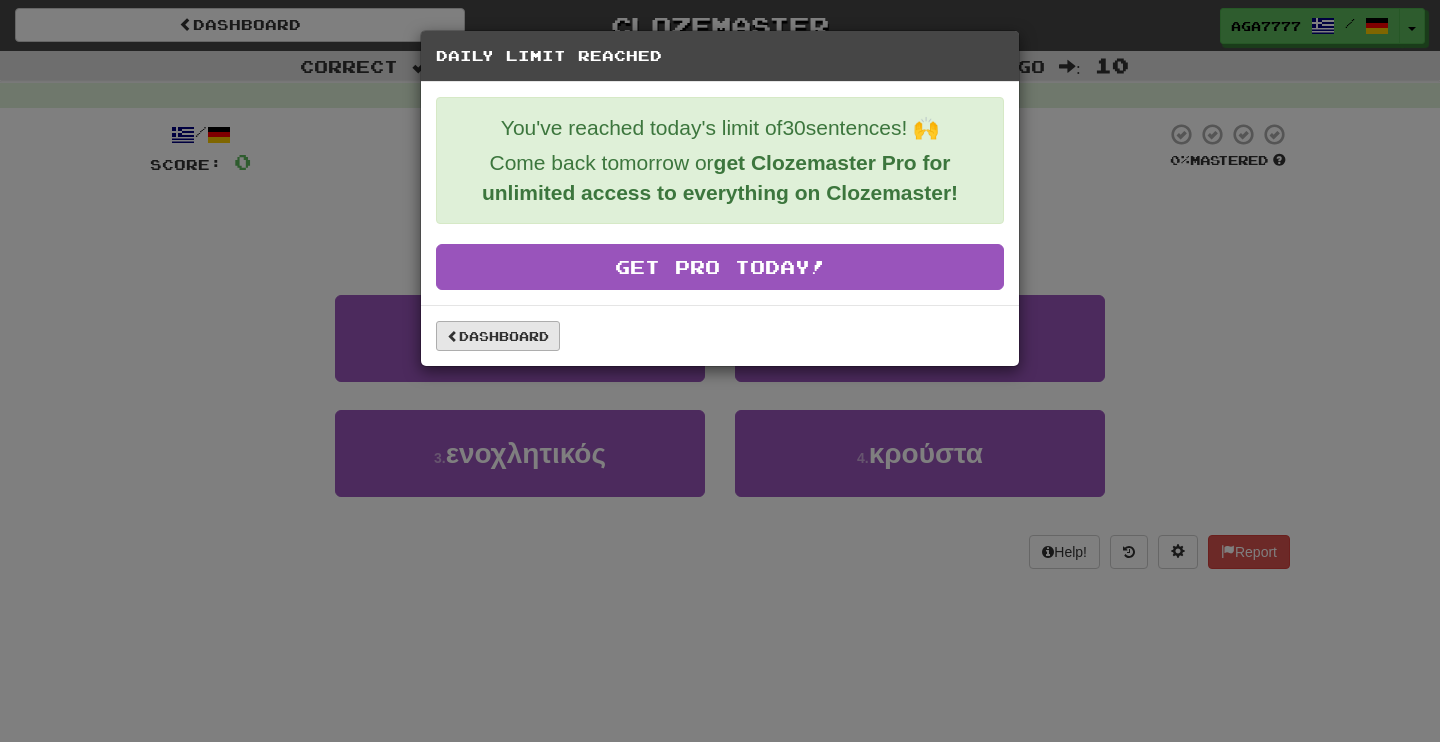 click on "Dashboard" at bounding box center [498, 336] 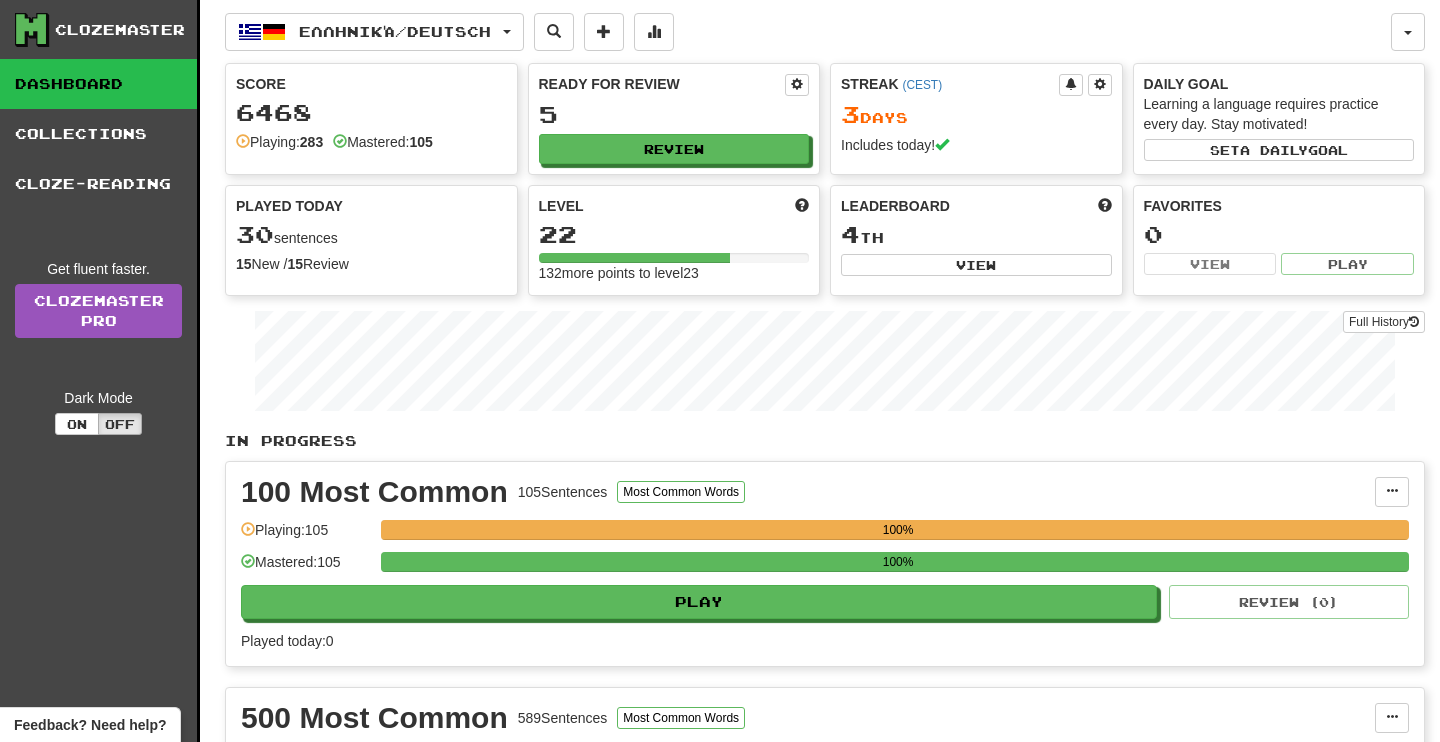scroll, scrollTop: 0, scrollLeft: 0, axis: both 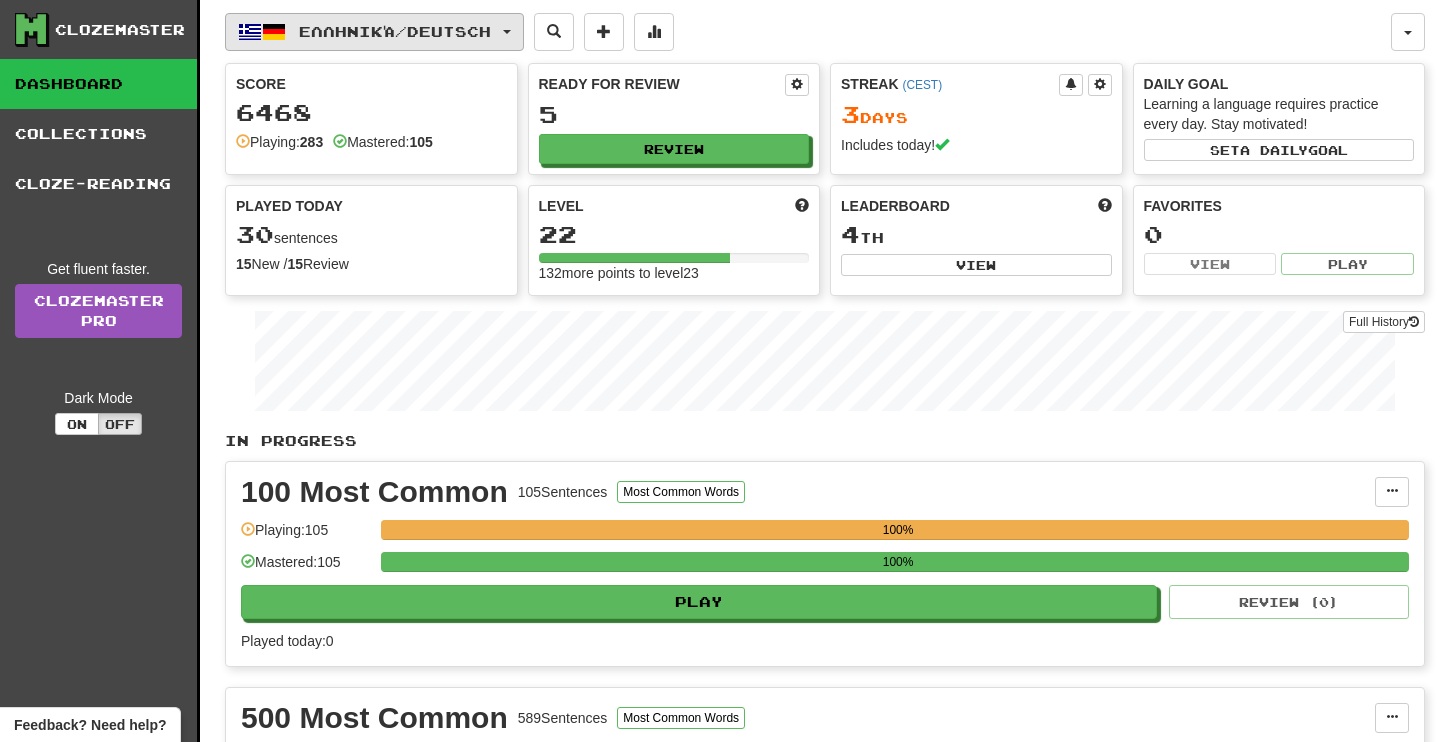 click on "Ελληνικά  /  Deutsch" at bounding box center [374, 32] 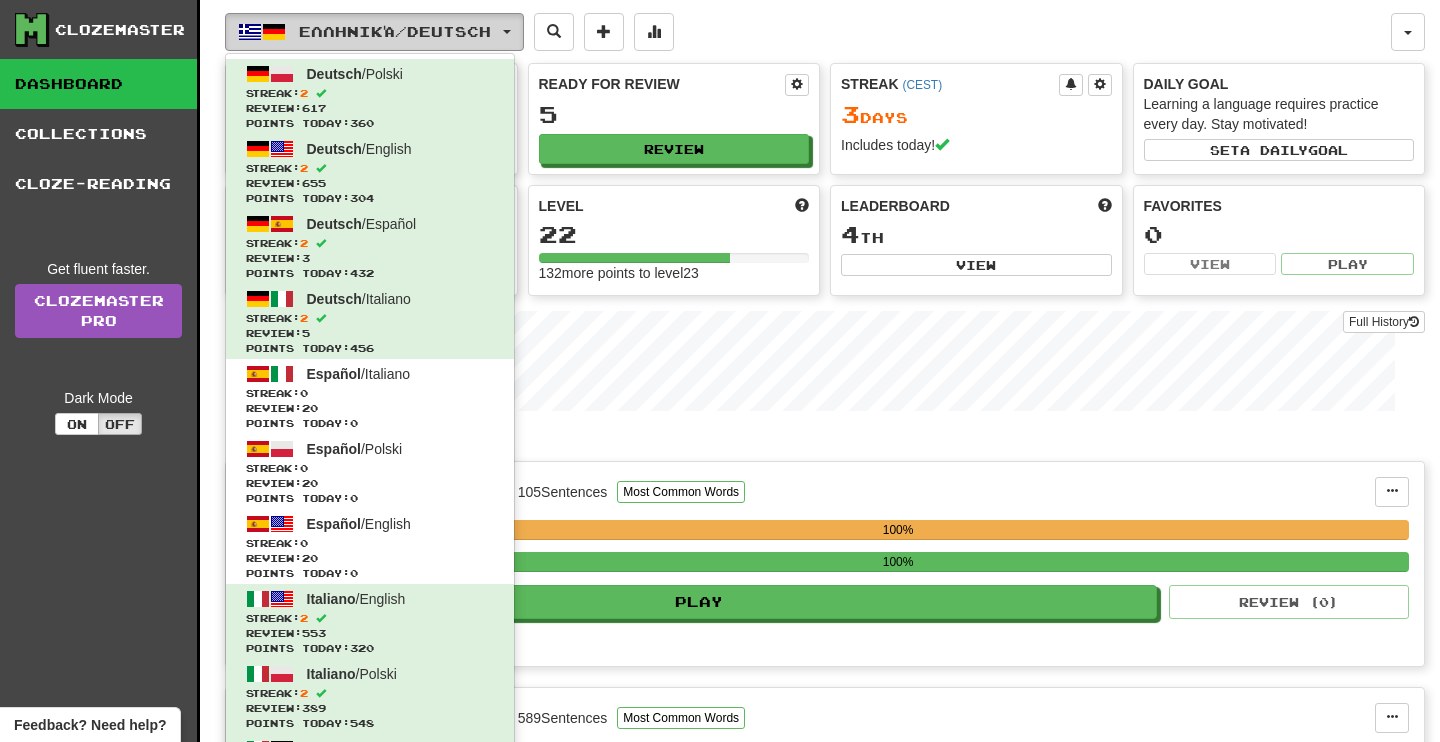 click on "Ελληνικά  /  Deutsch" at bounding box center [374, 32] 